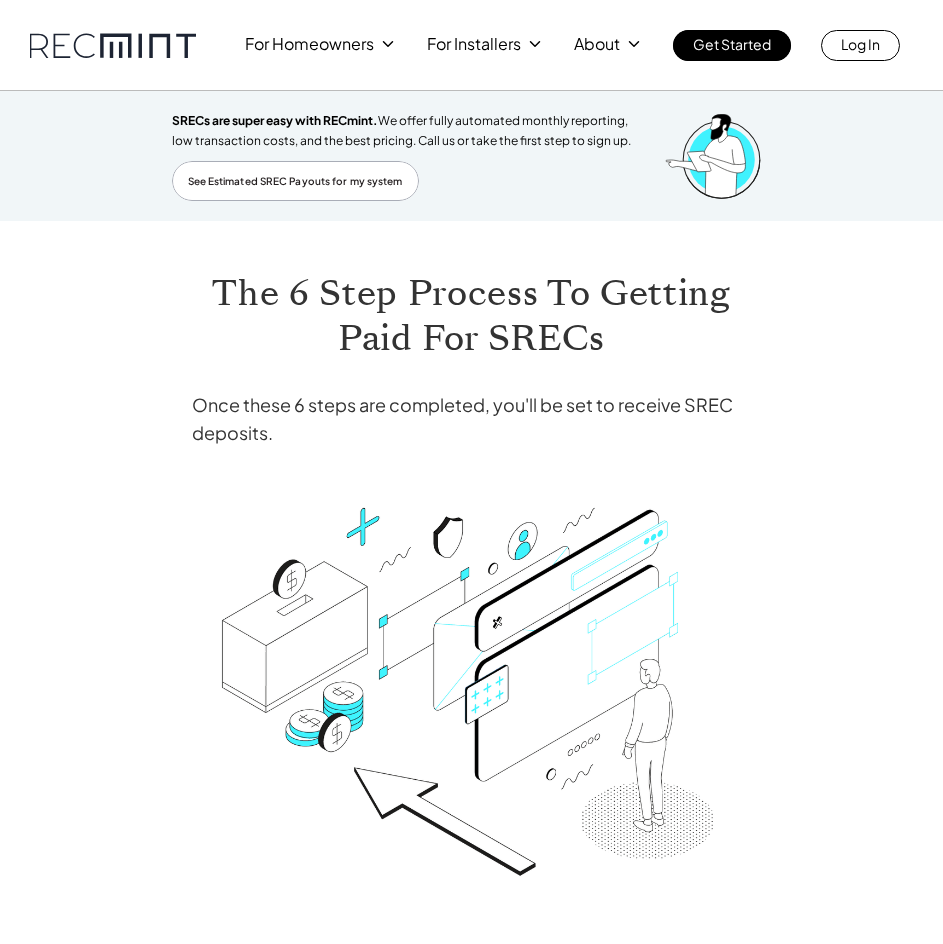 scroll, scrollTop: 1040, scrollLeft: 0, axis: vertical 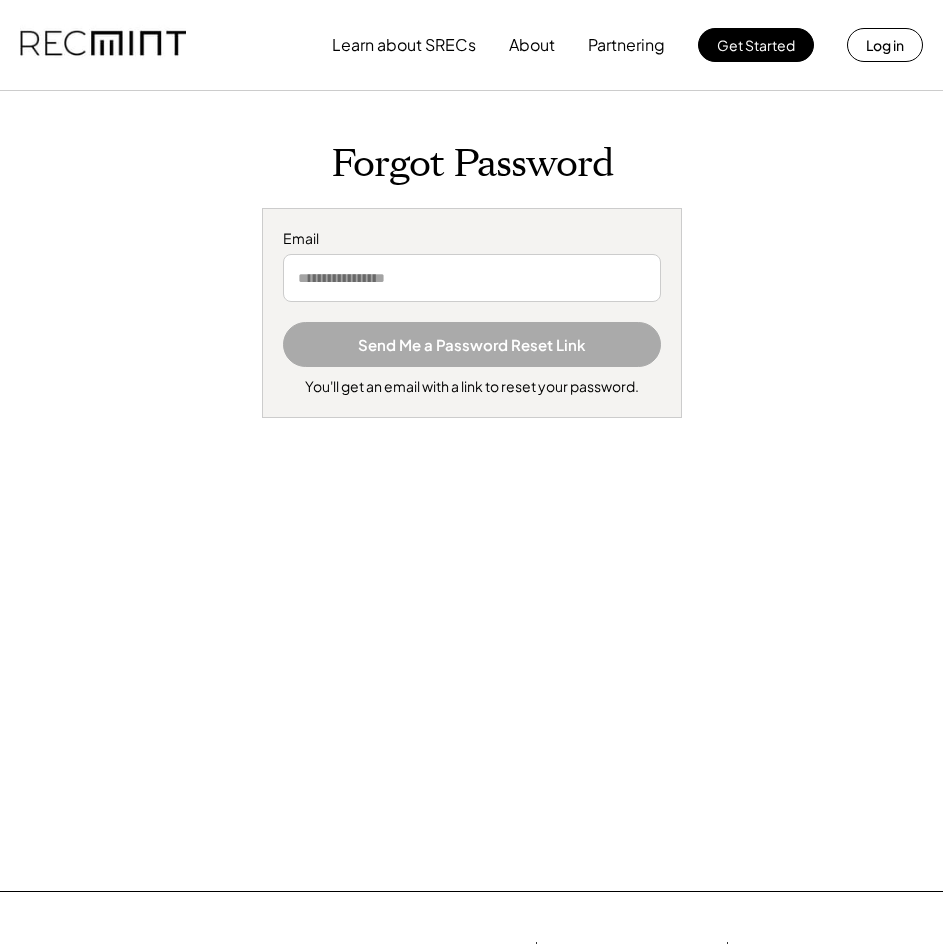 click at bounding box center [472, 278] 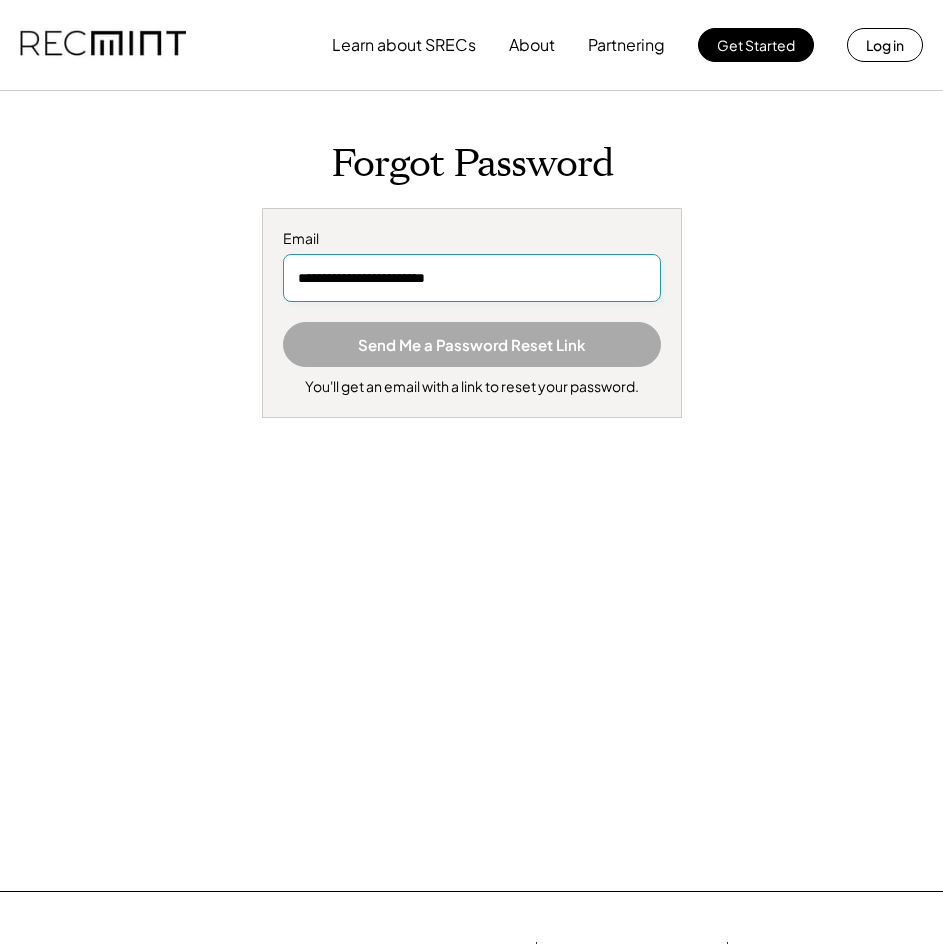 type on "**********" 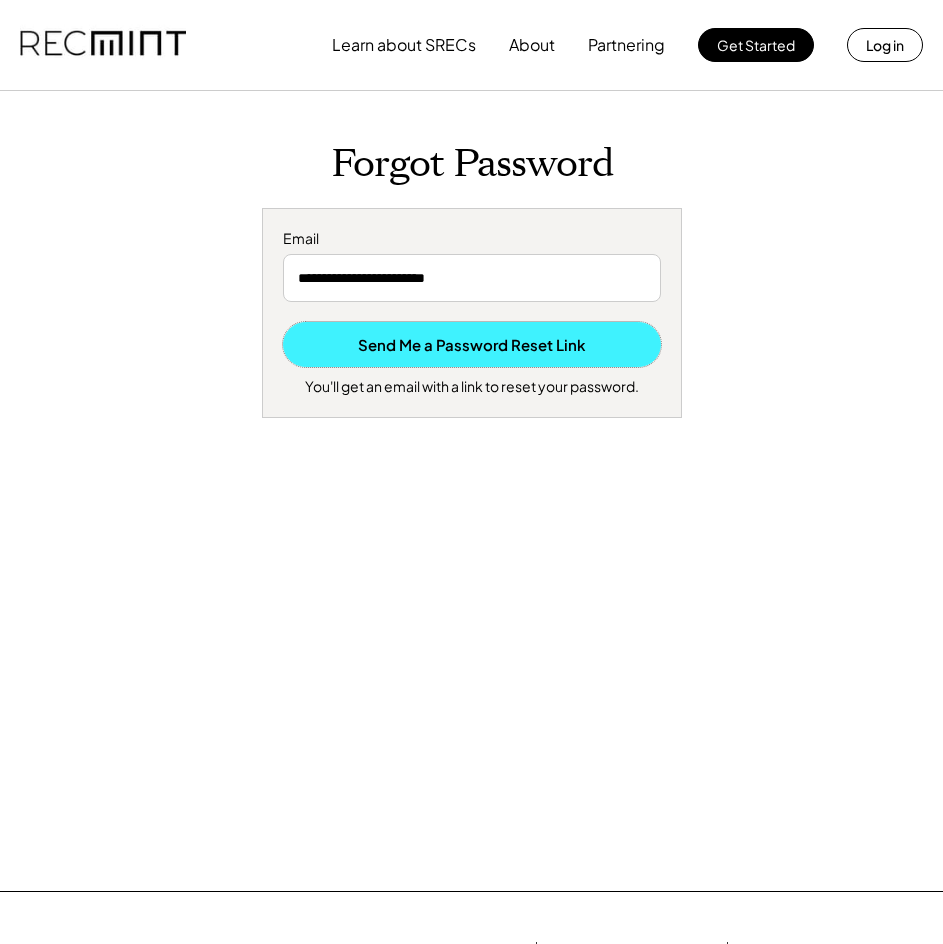 click on "Send Me a Password Reset Link" at bounding box center [472, 344] 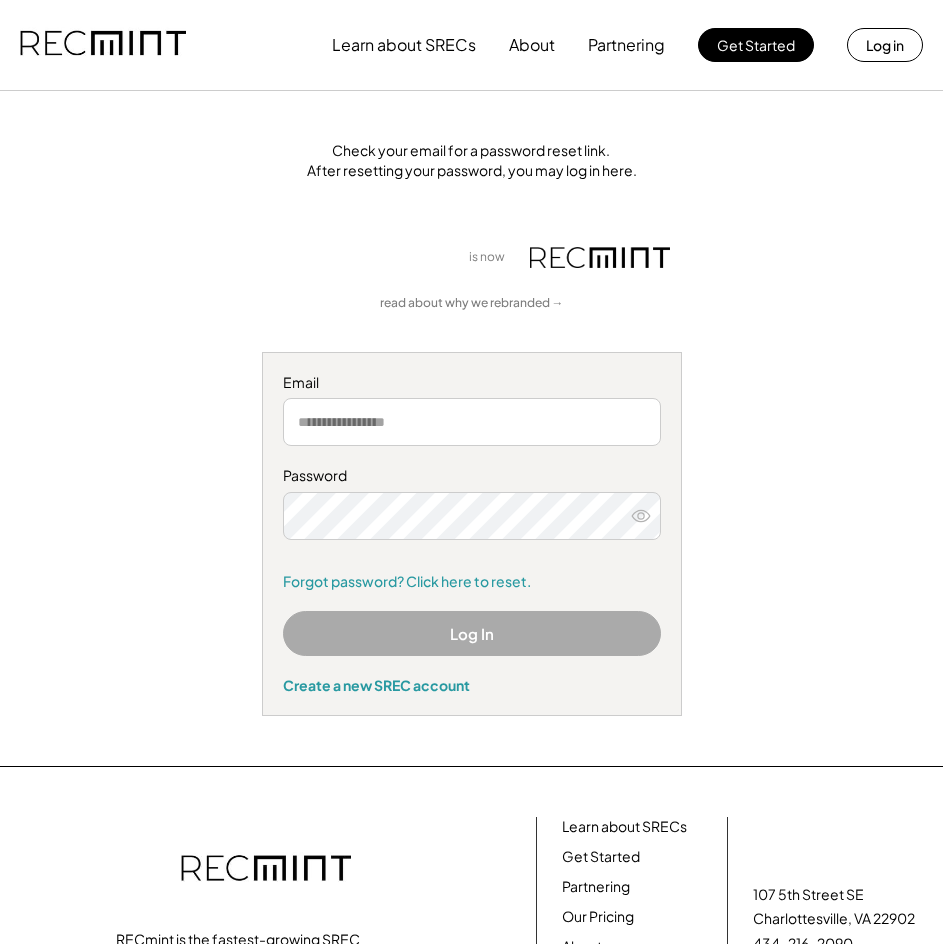 scroll, scrollTop: 0, scrollLeft: 0, axis: both 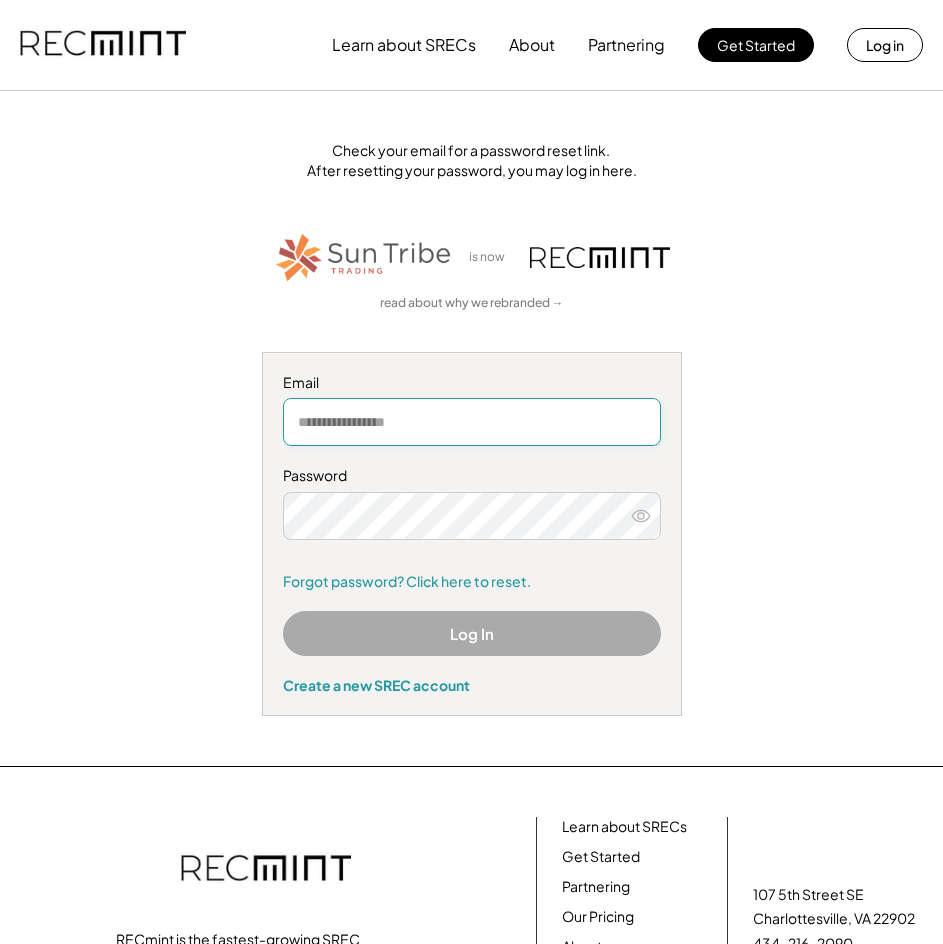 click at bounding box center (472, 422) 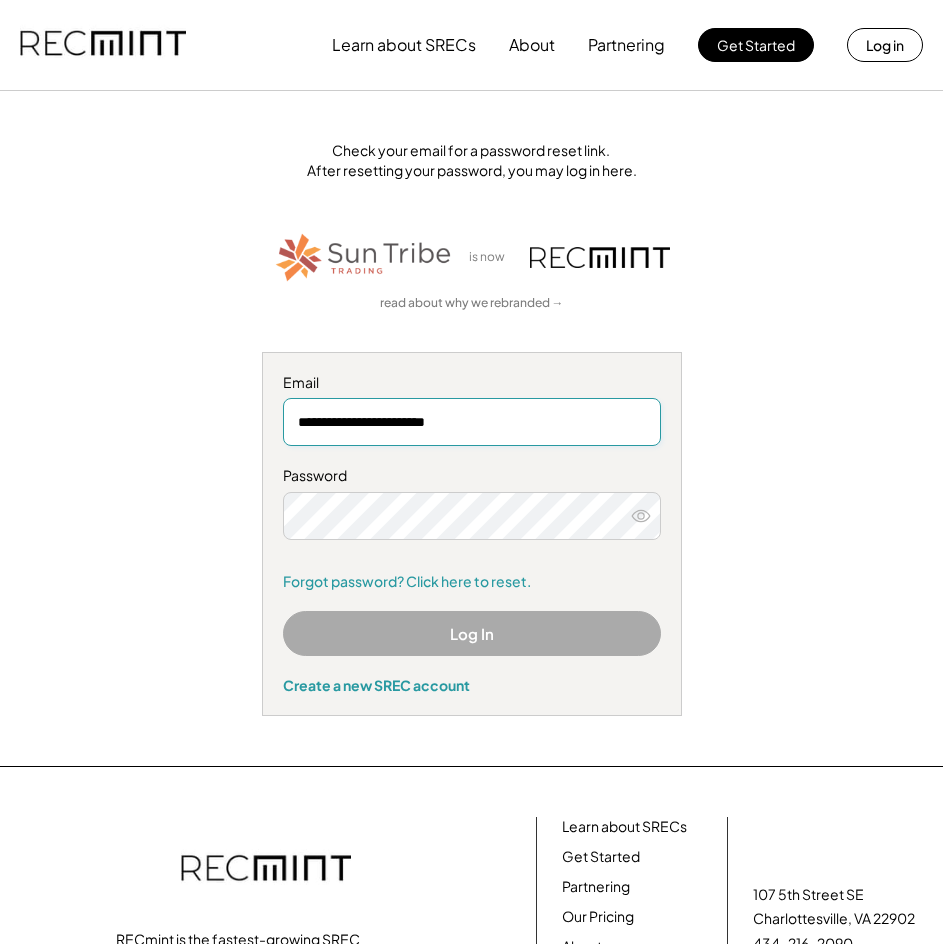 type on "**********" 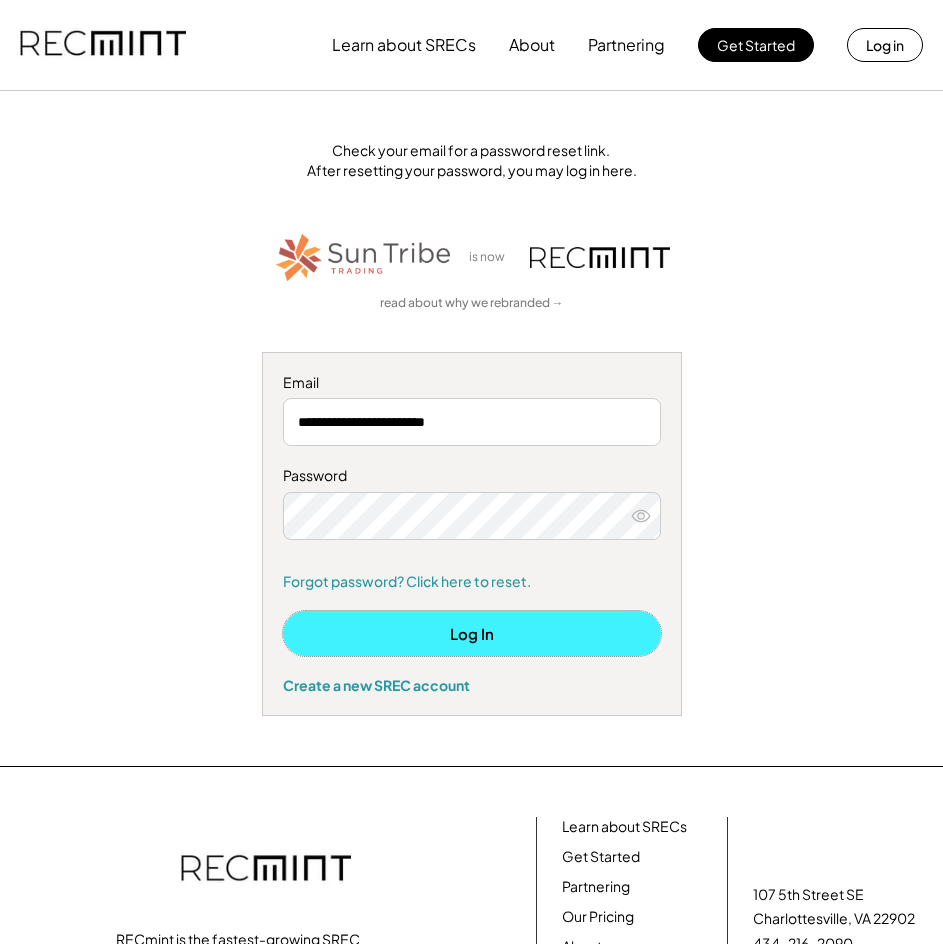 click on "Log In" at bounding box center [472, 633] 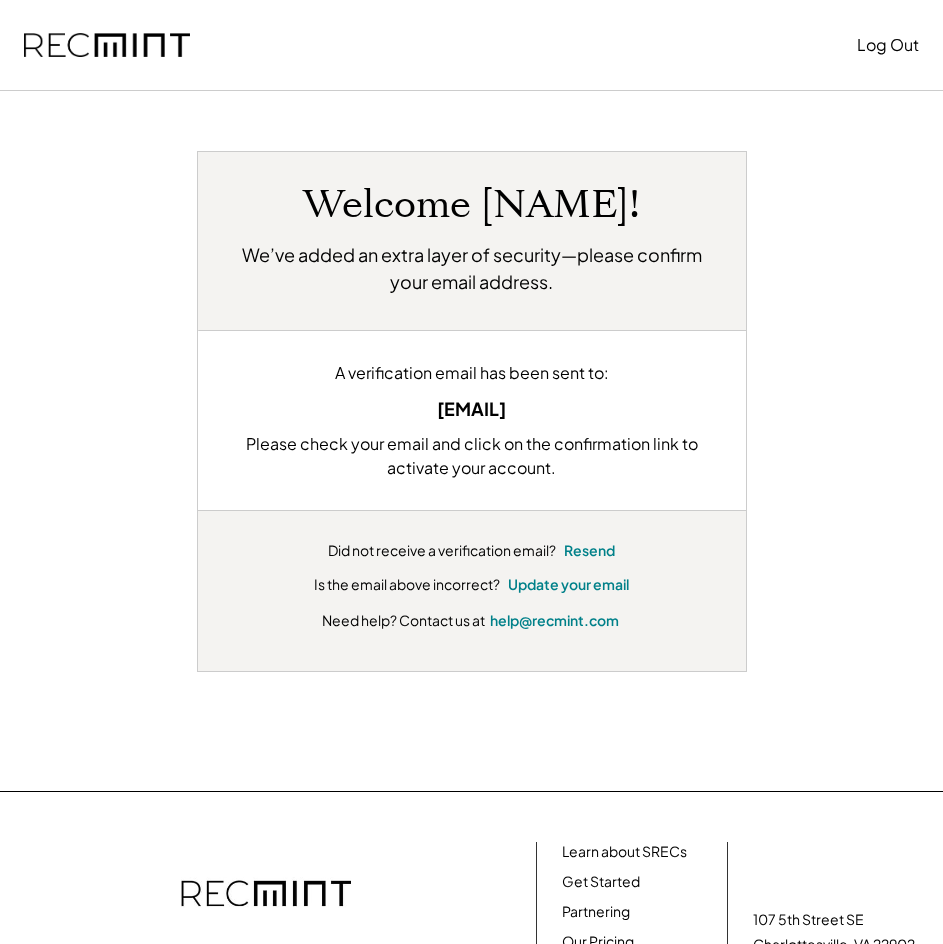 scroll, scrollTop: 0, scrollLeft: 0, axis: both 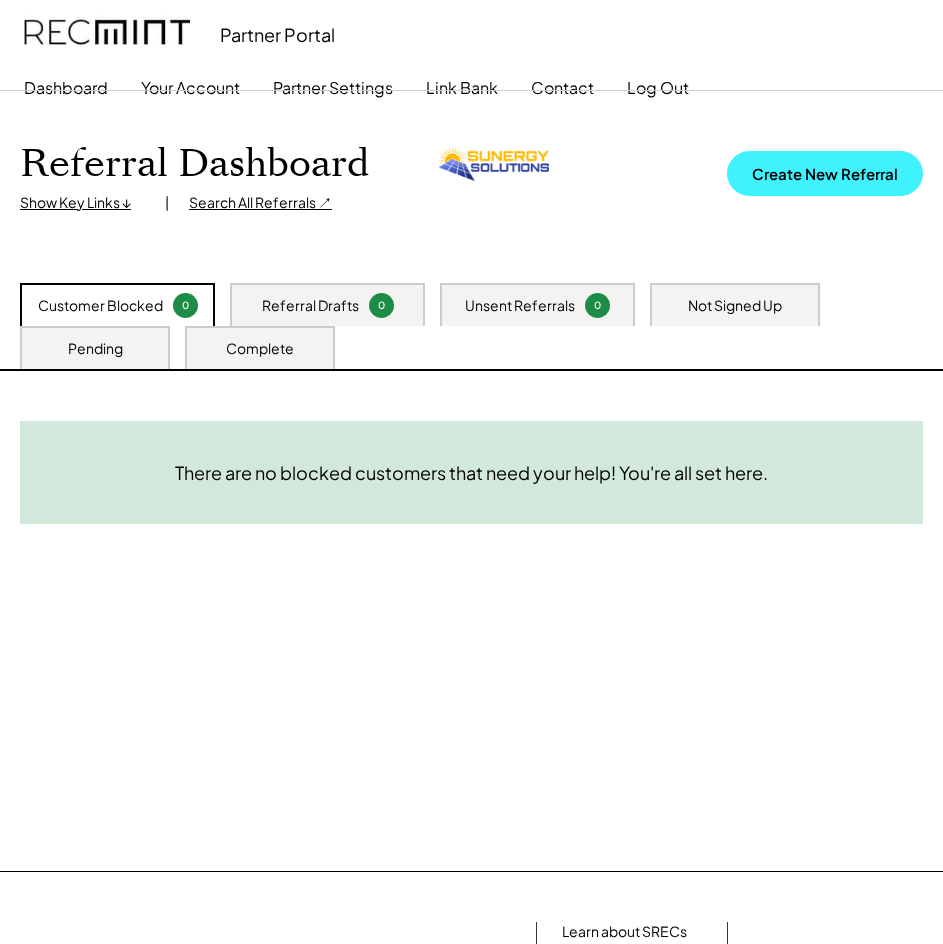 click on "Create New Referral" at bounding box center [825, 173] 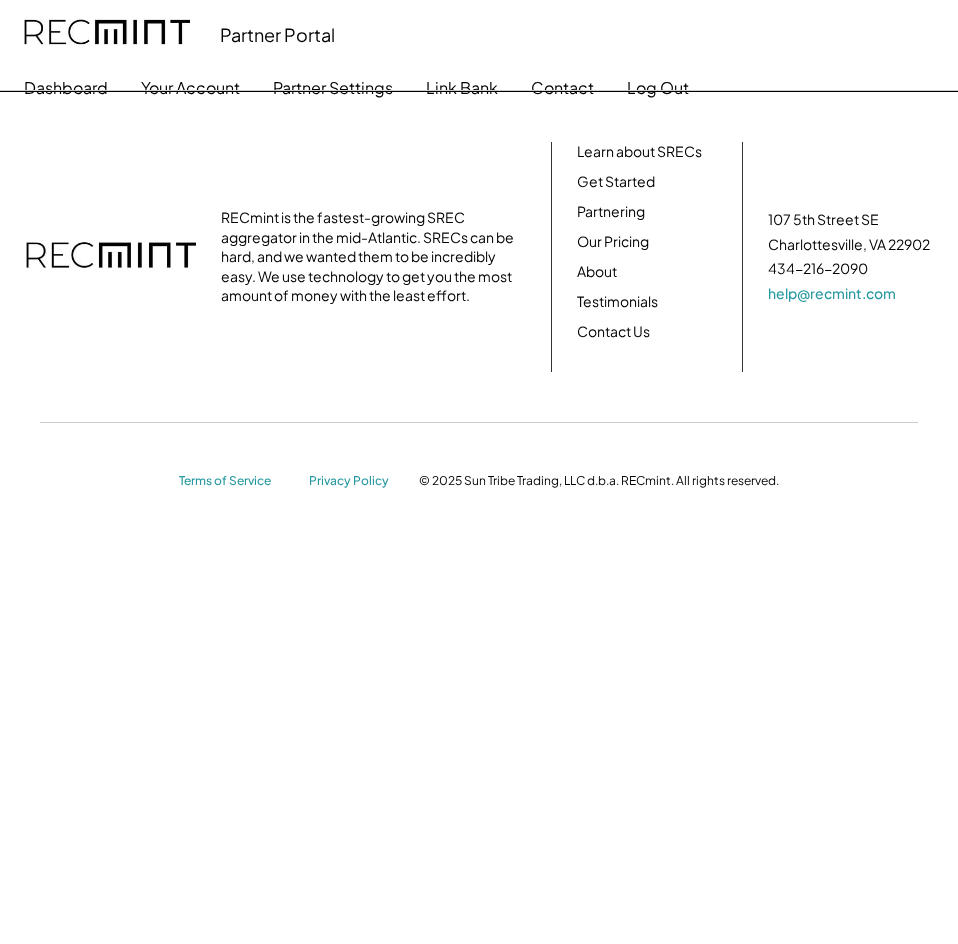 scroll, scrollTop: 0, scrollLeft: 0, axis: both 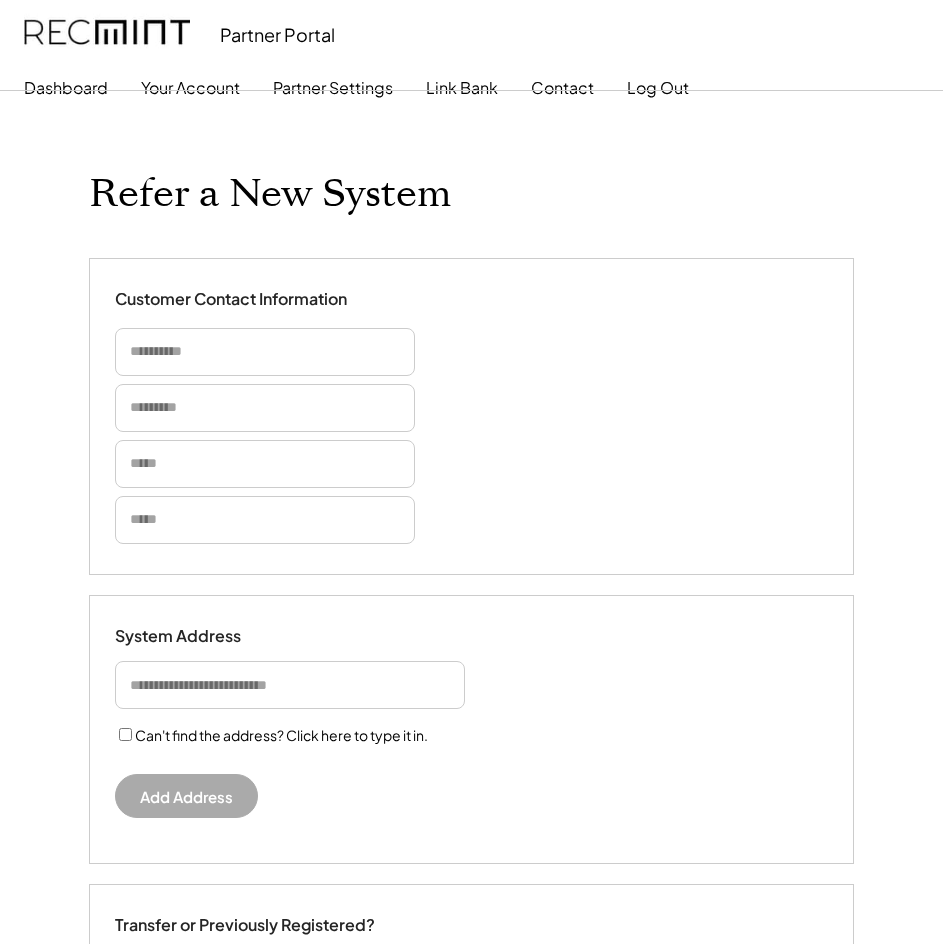 type 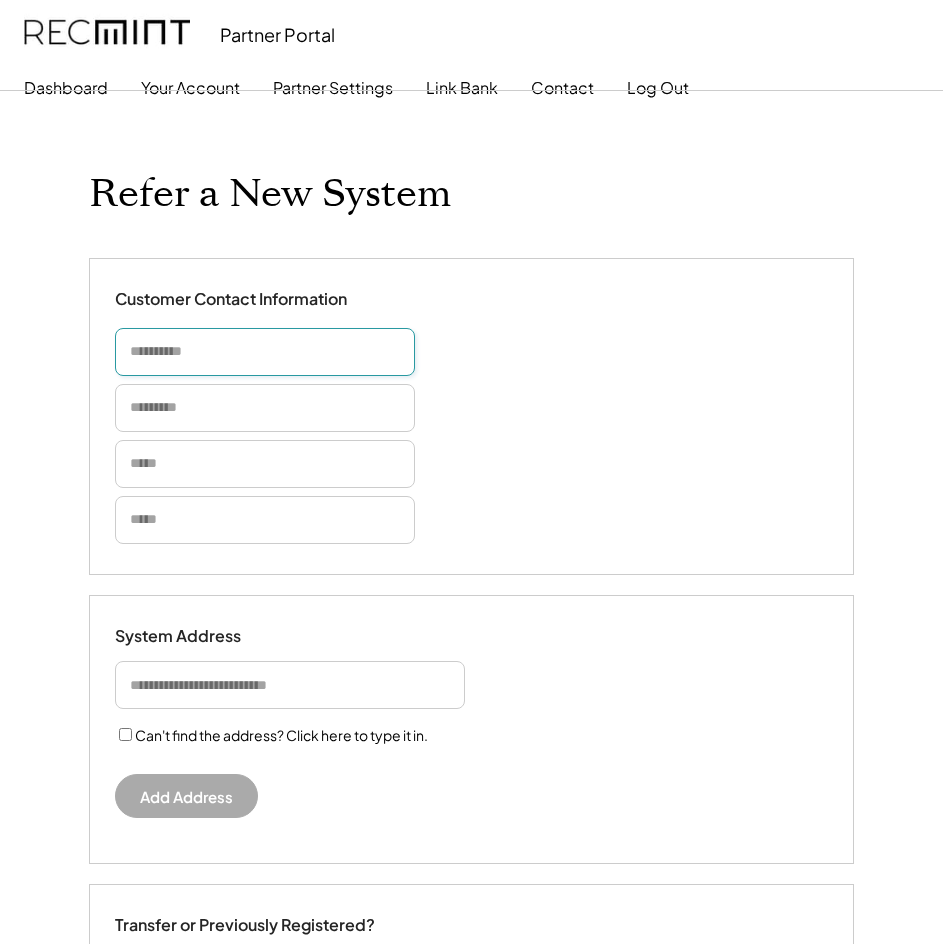 click at bounding box center [265, 352] 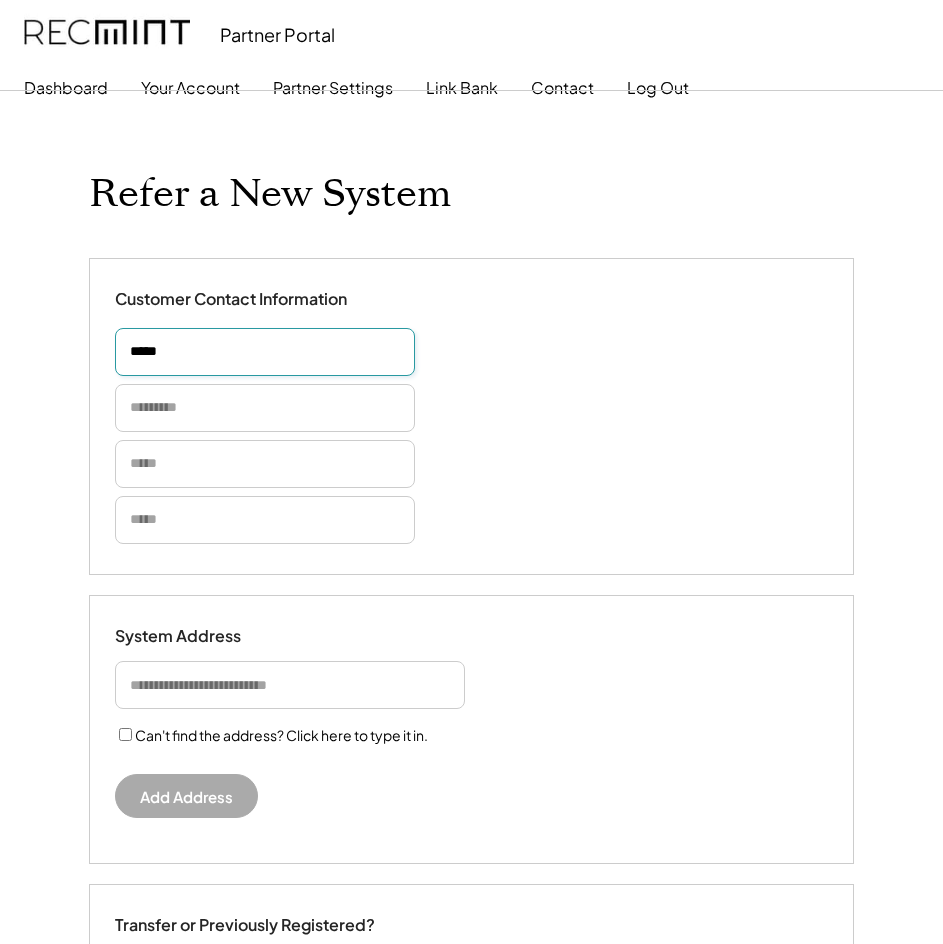 type on "*****" 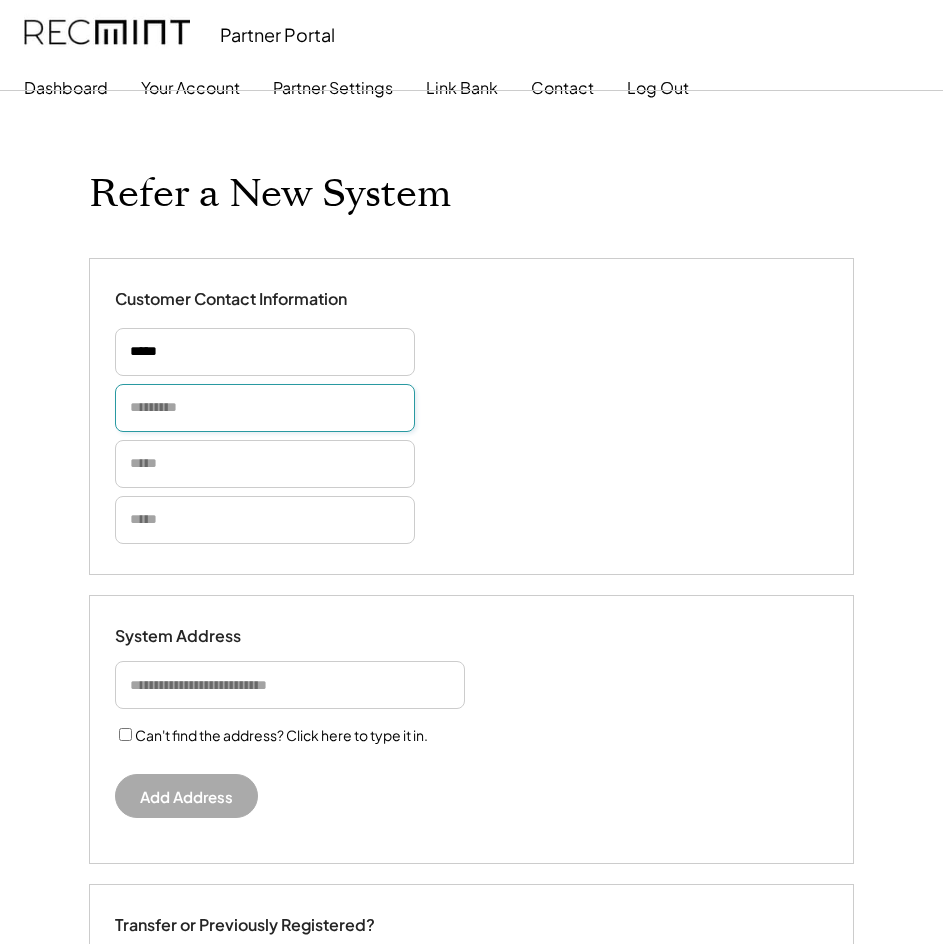 type 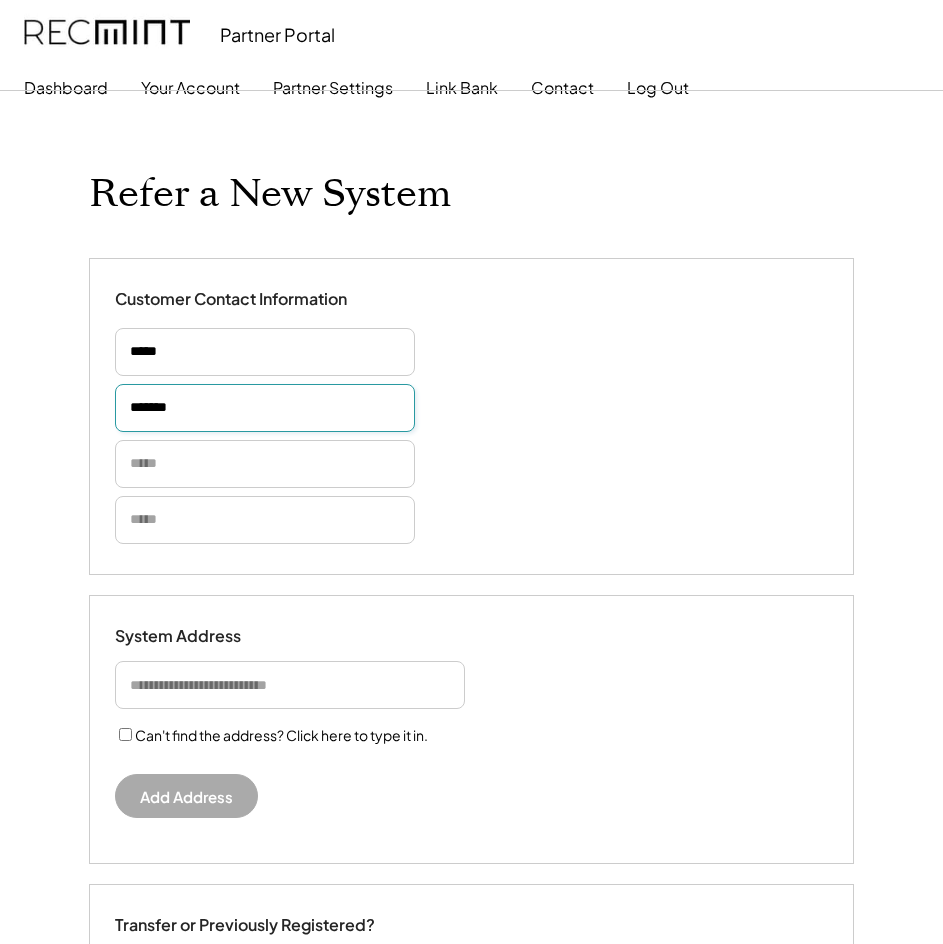 type on "*******" 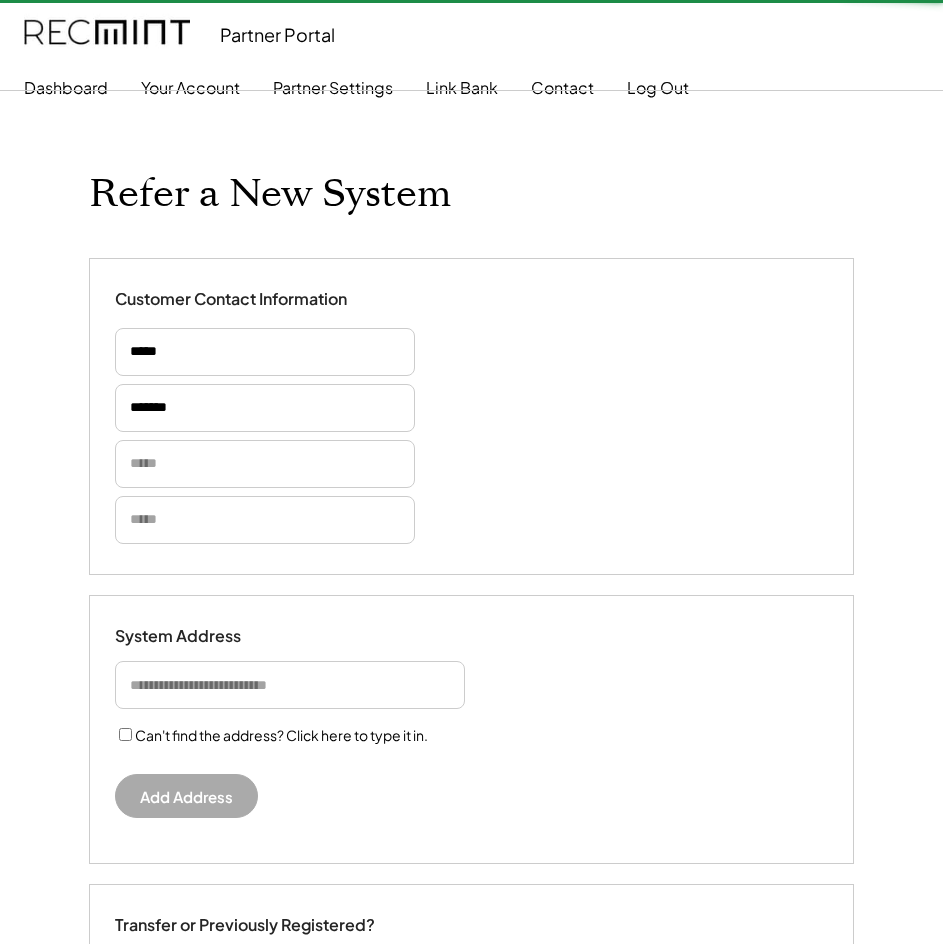 type 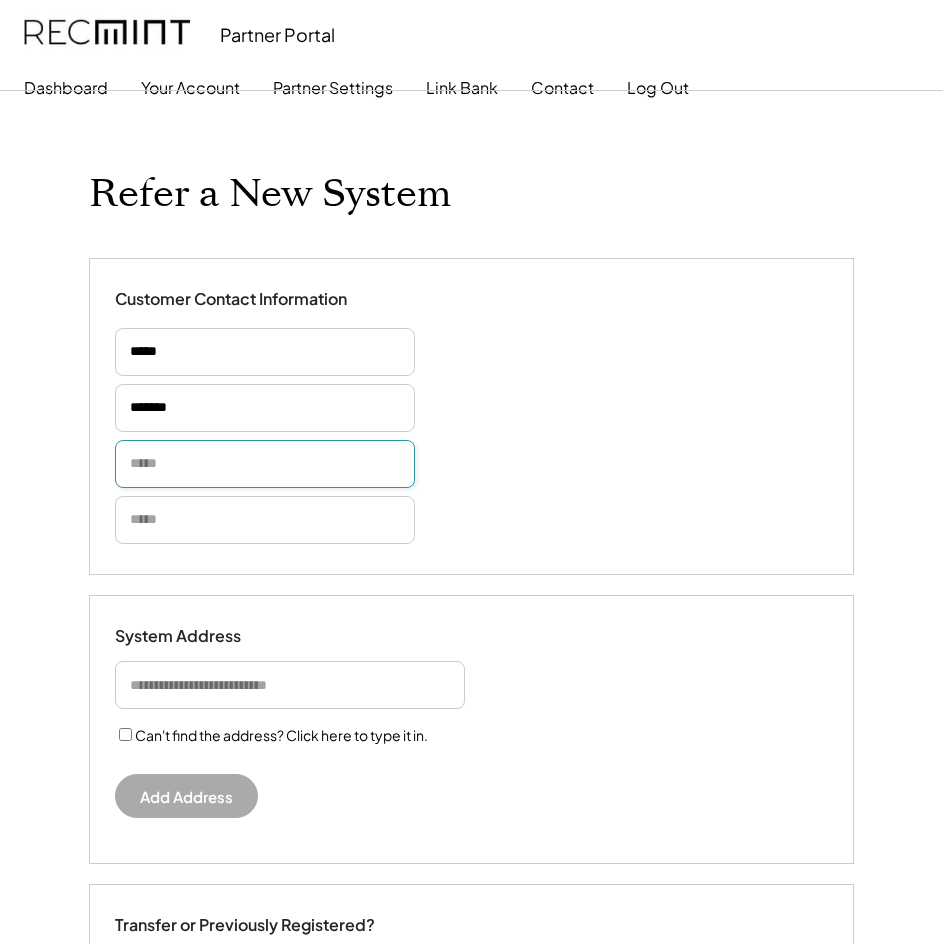 click at bounding box center [265, 464] 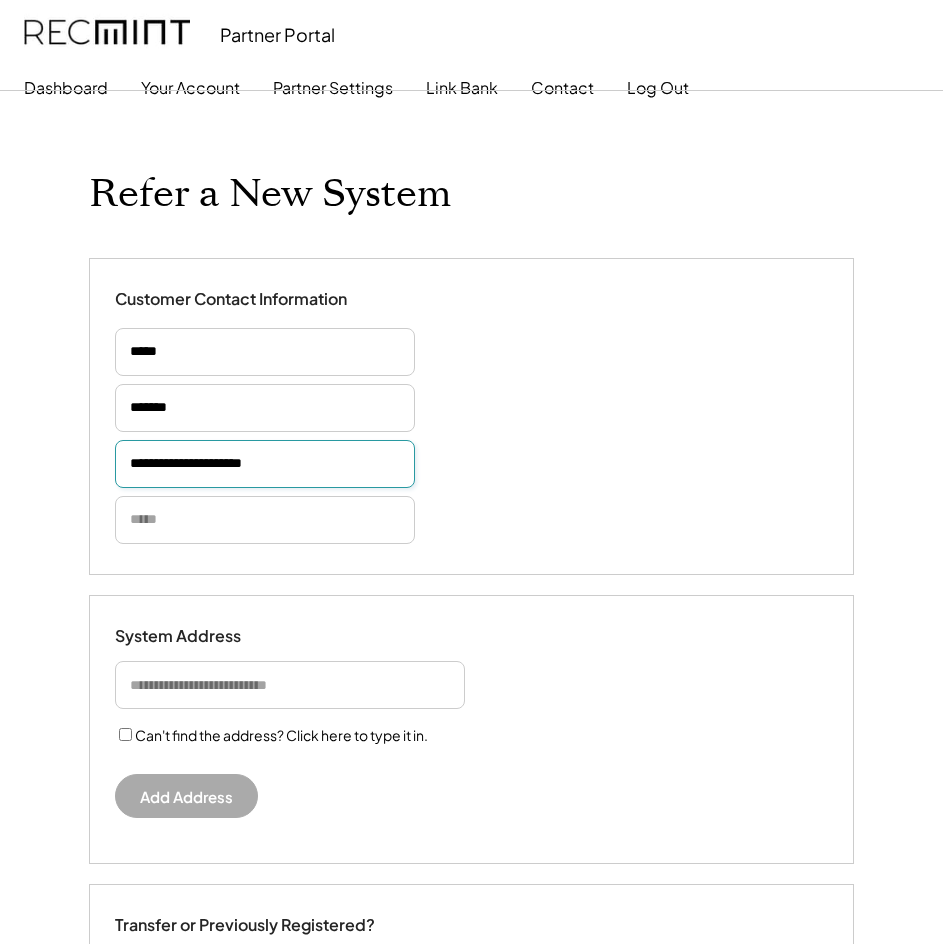 type on "**********" 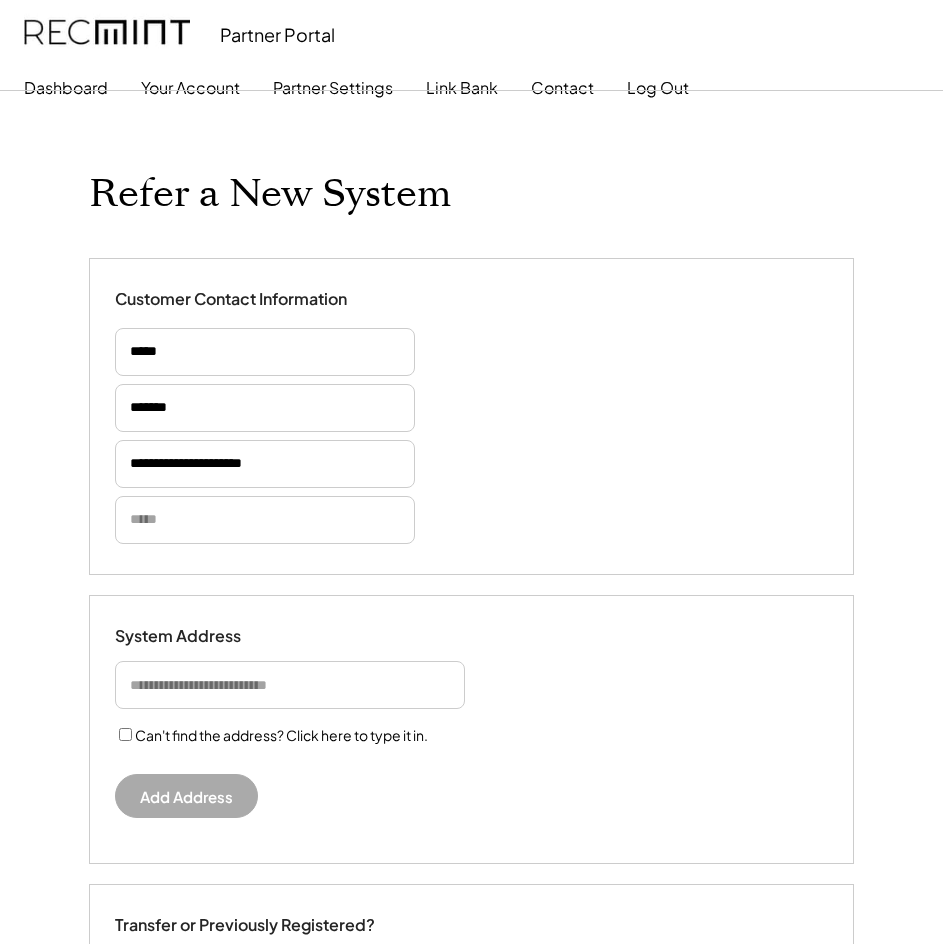 type 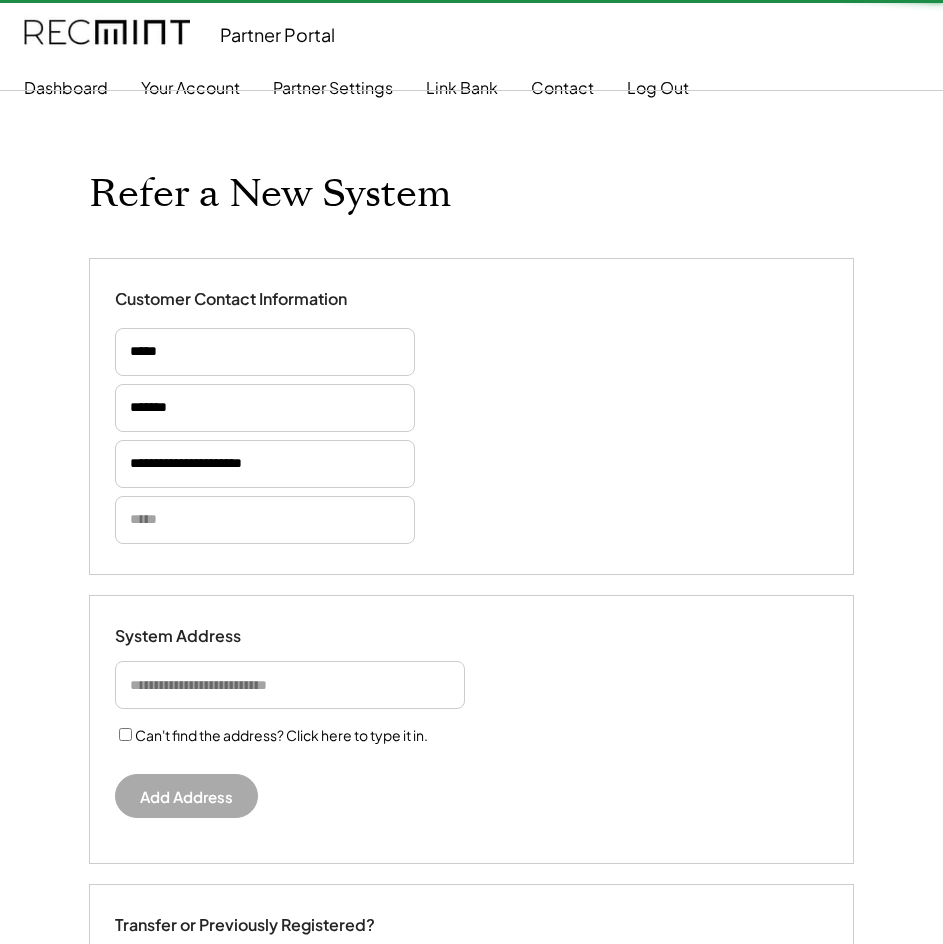type 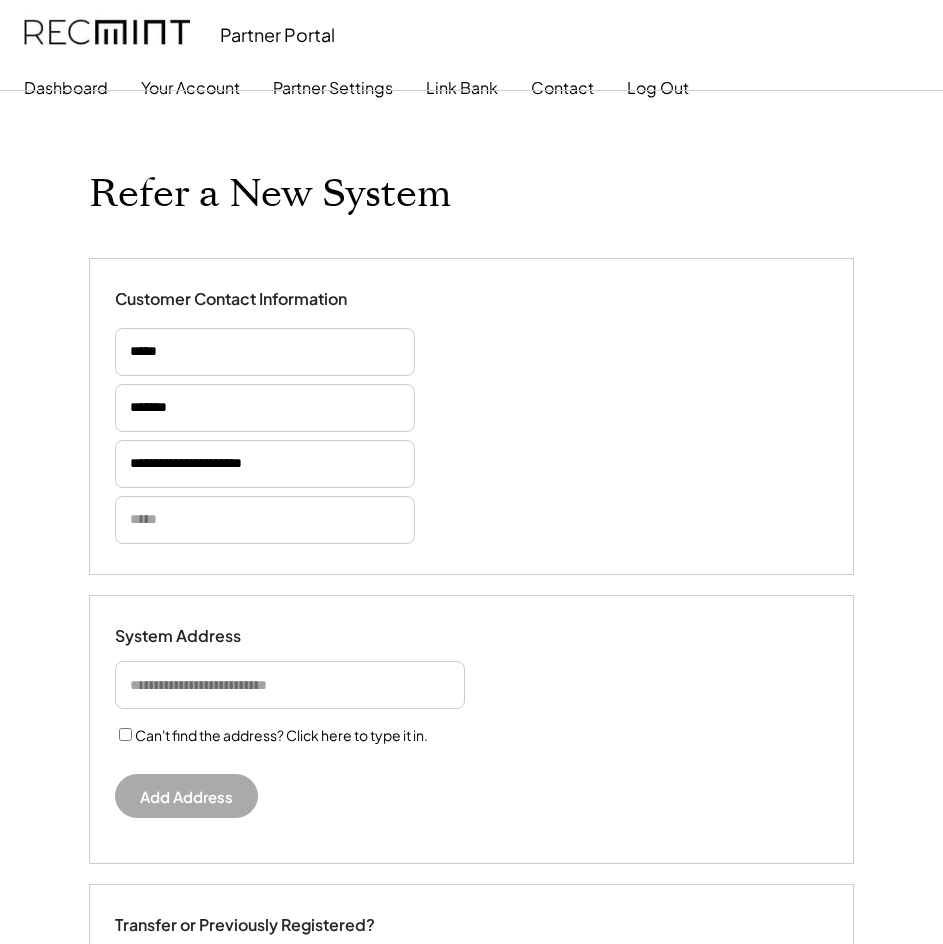 click at bounding box center [265, 520] 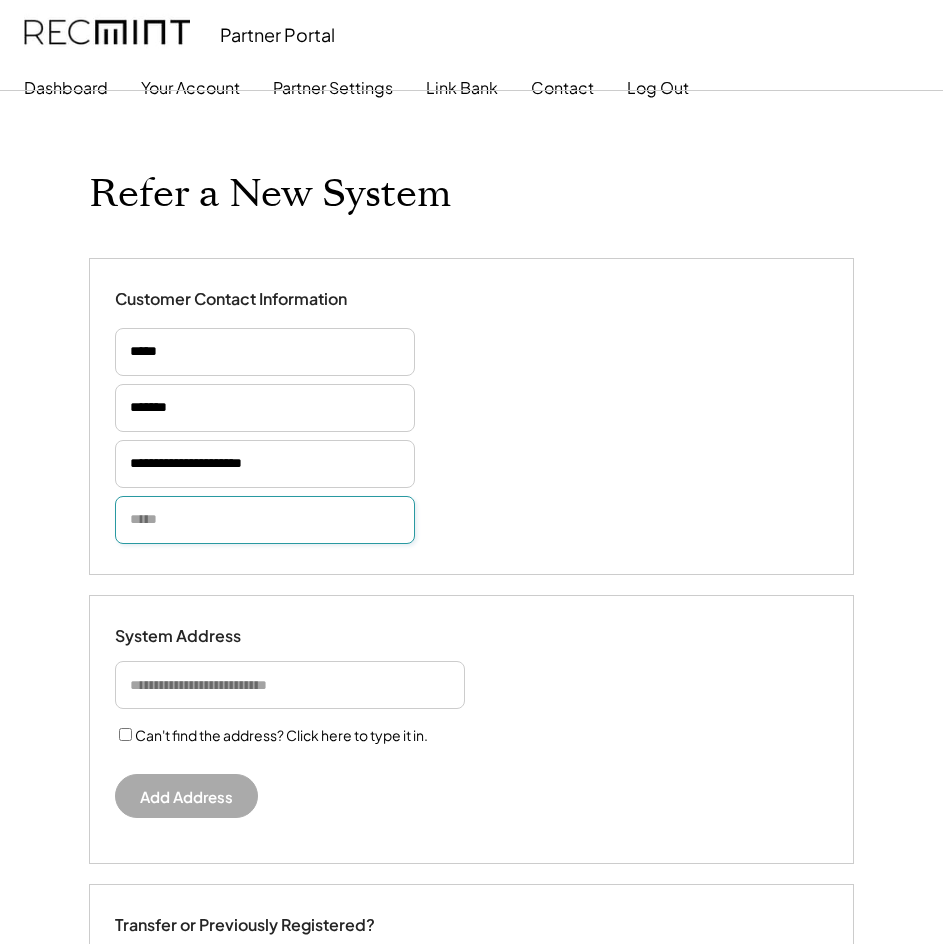paste on "**********" 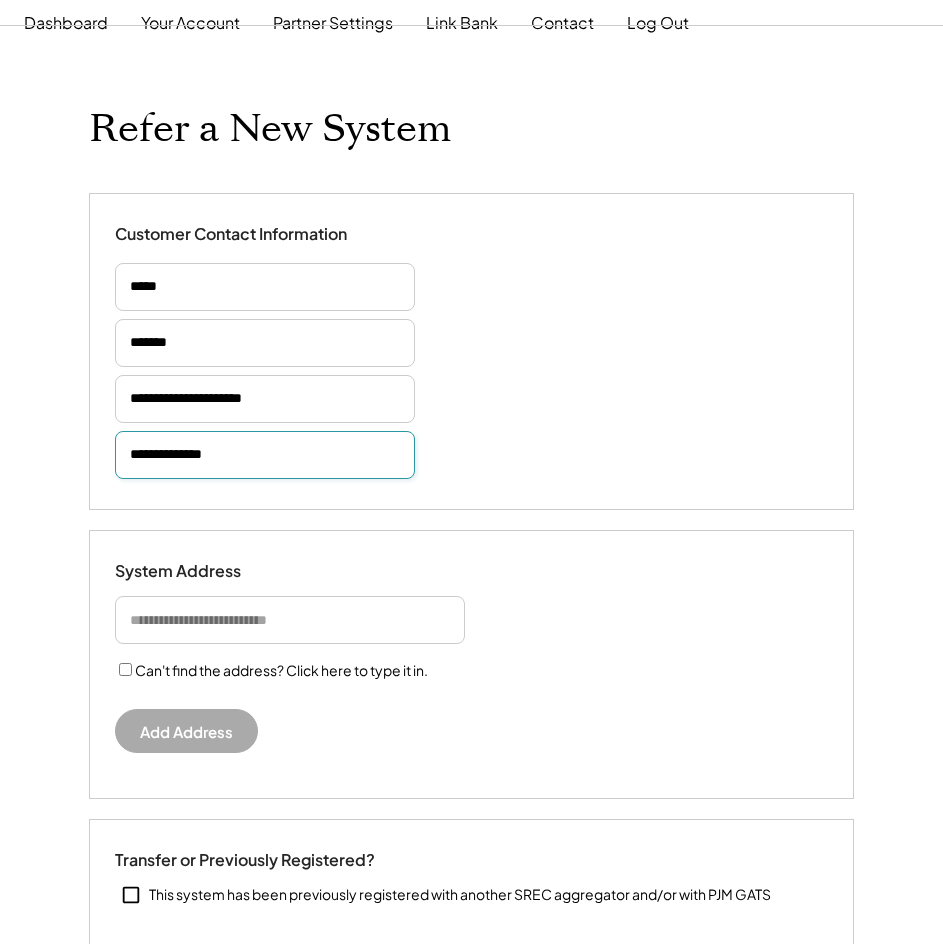 scroll, scrollTop: 100, scrollLeft: 0, axis: vertical 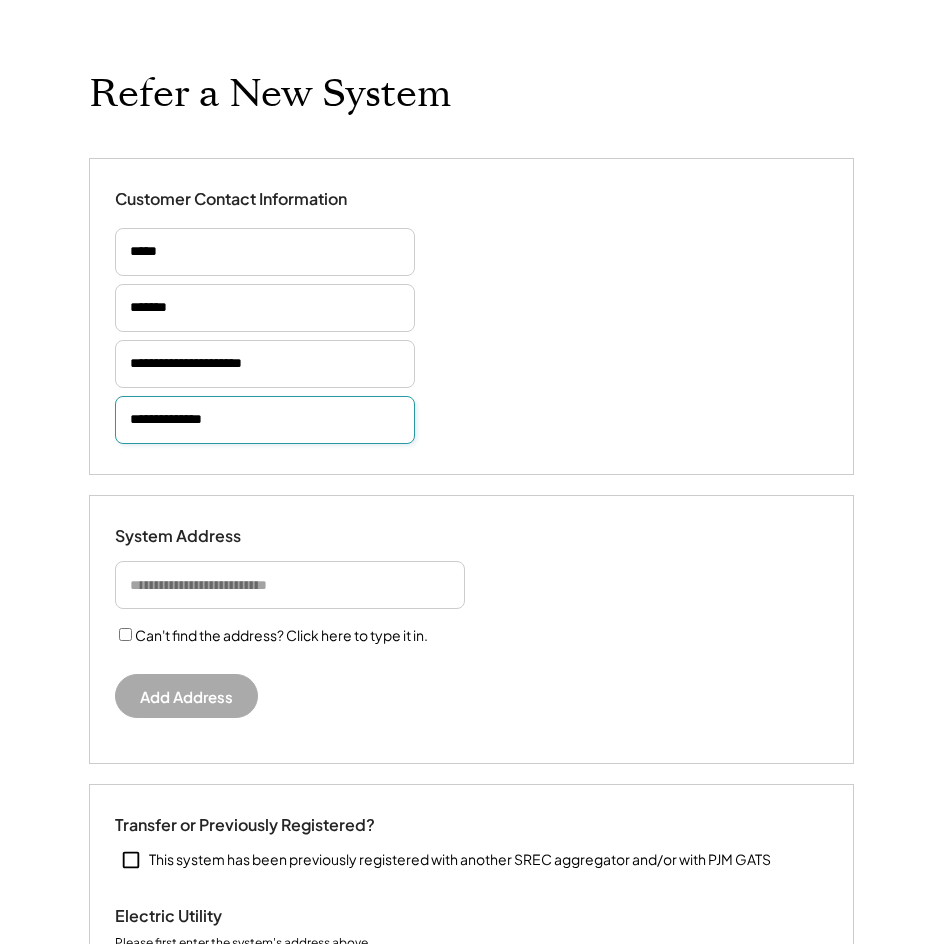 type 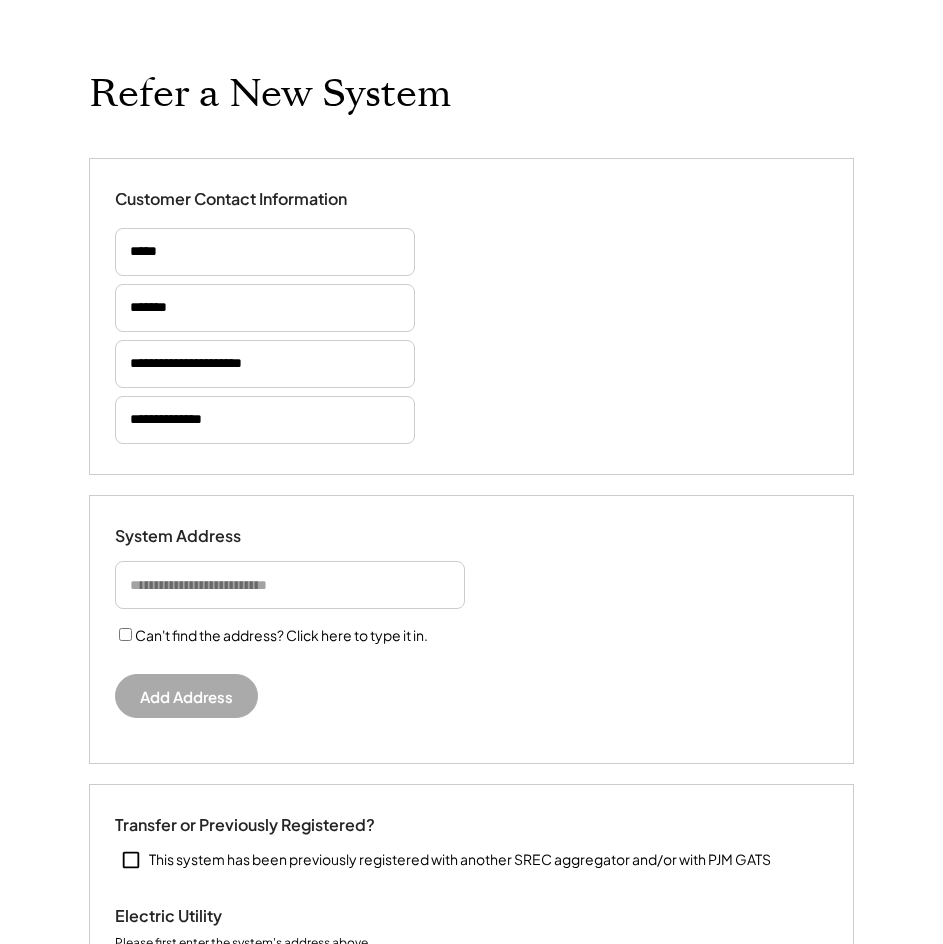 type 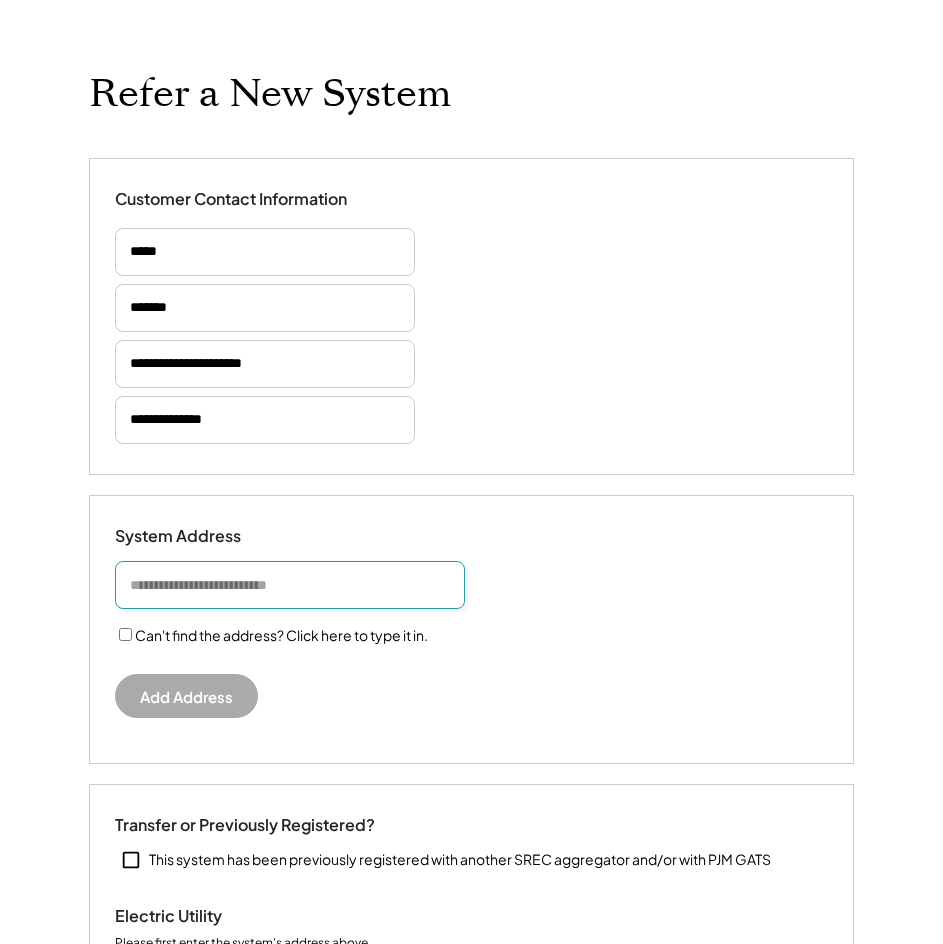 paste on "**********" 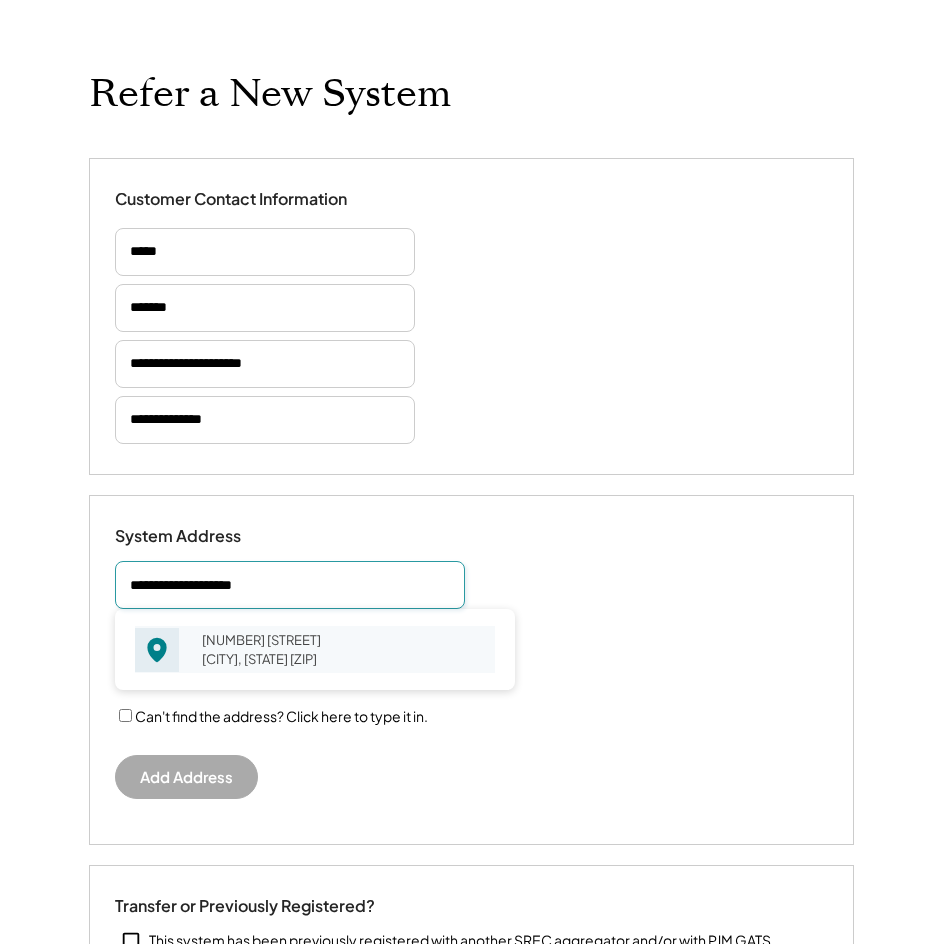click on "131 Mattox Bay Dr
Colonial Beach, VA 22443" at bounding box center [342, 649] 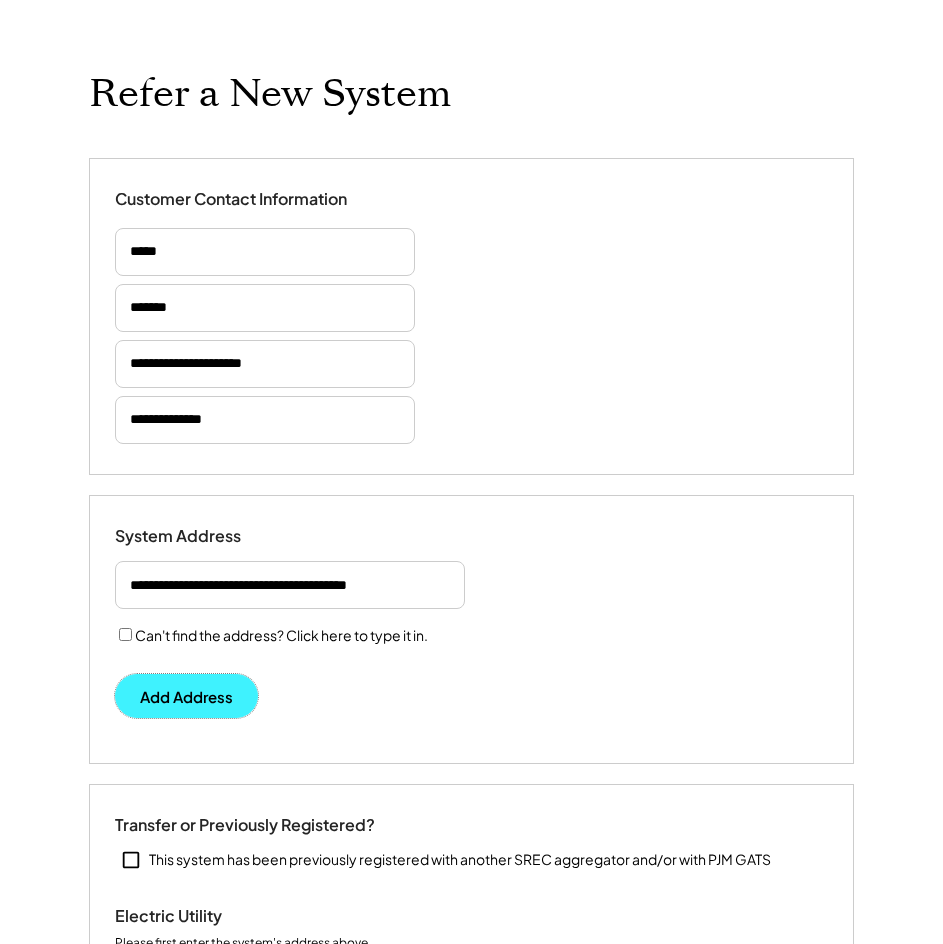 click on "Add Address" at bounding box center (186, 696) 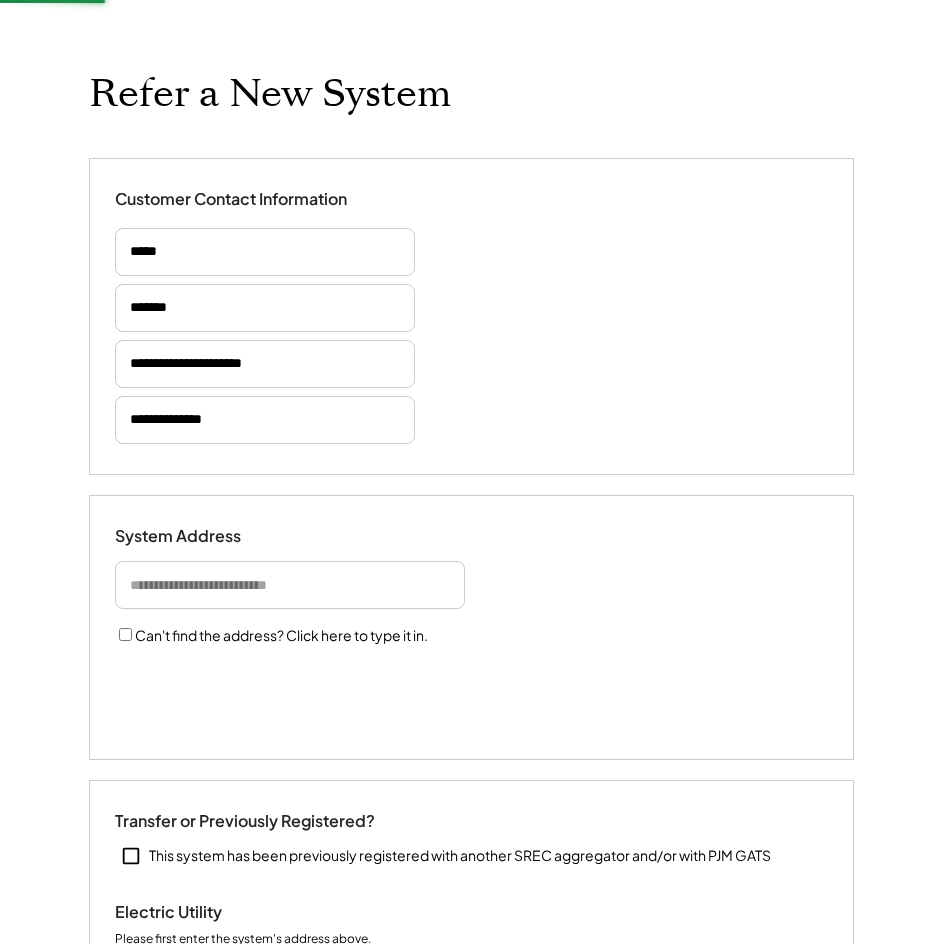 type 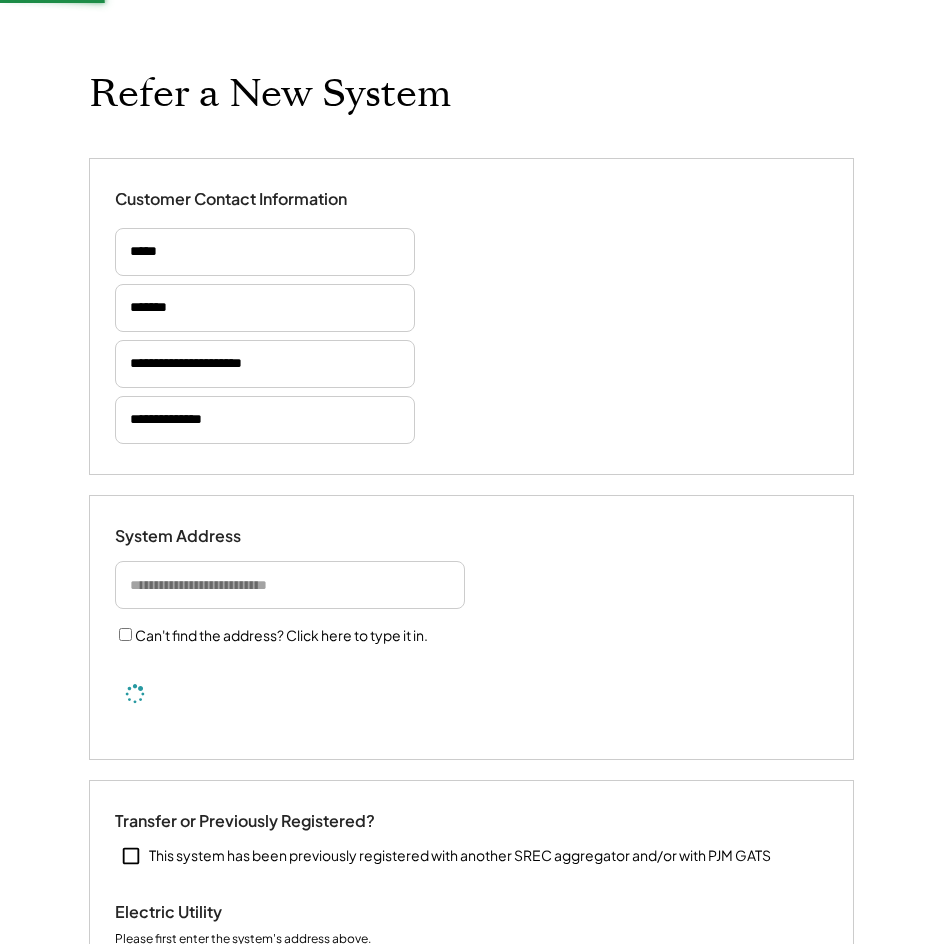 type 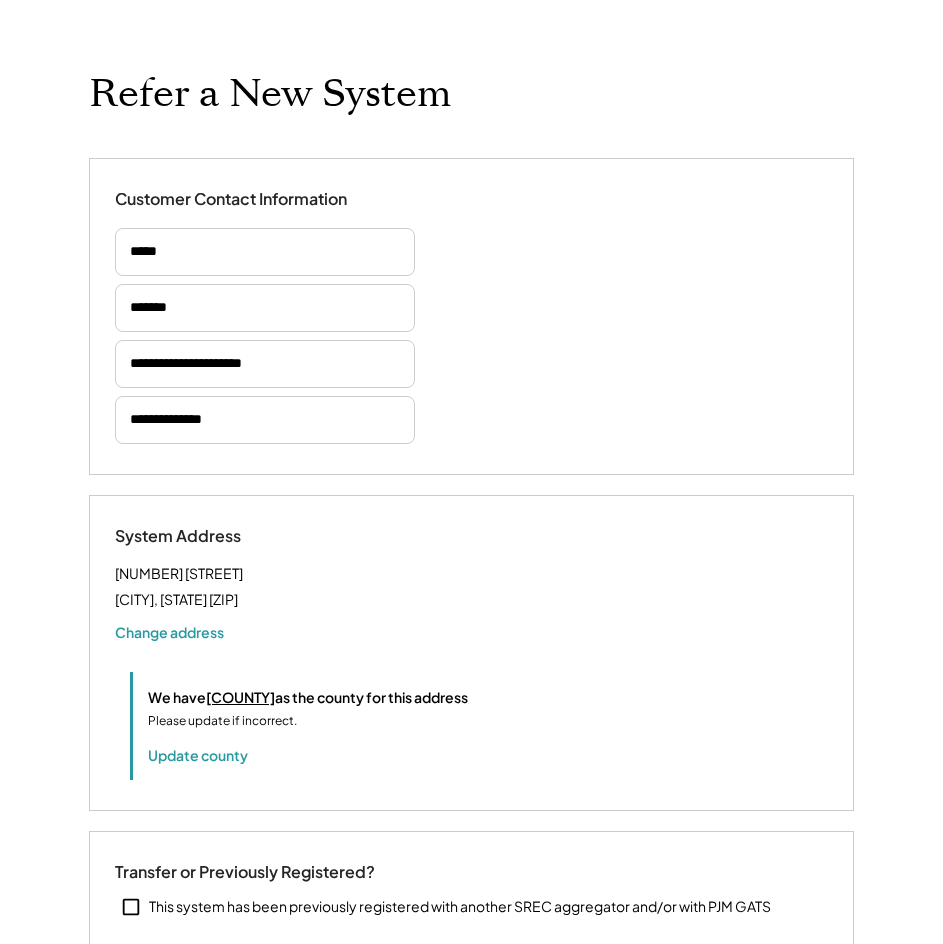type 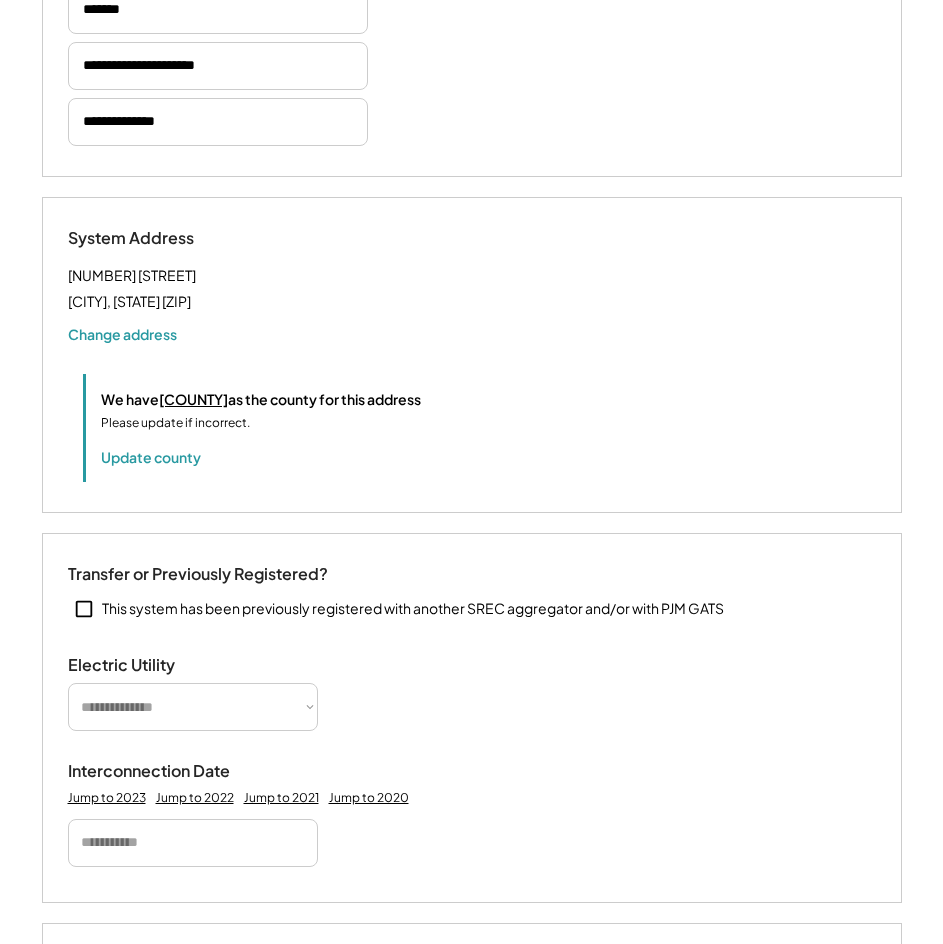 scroll, scrollTop: 400, scrollLeft: 0, axis: vertical 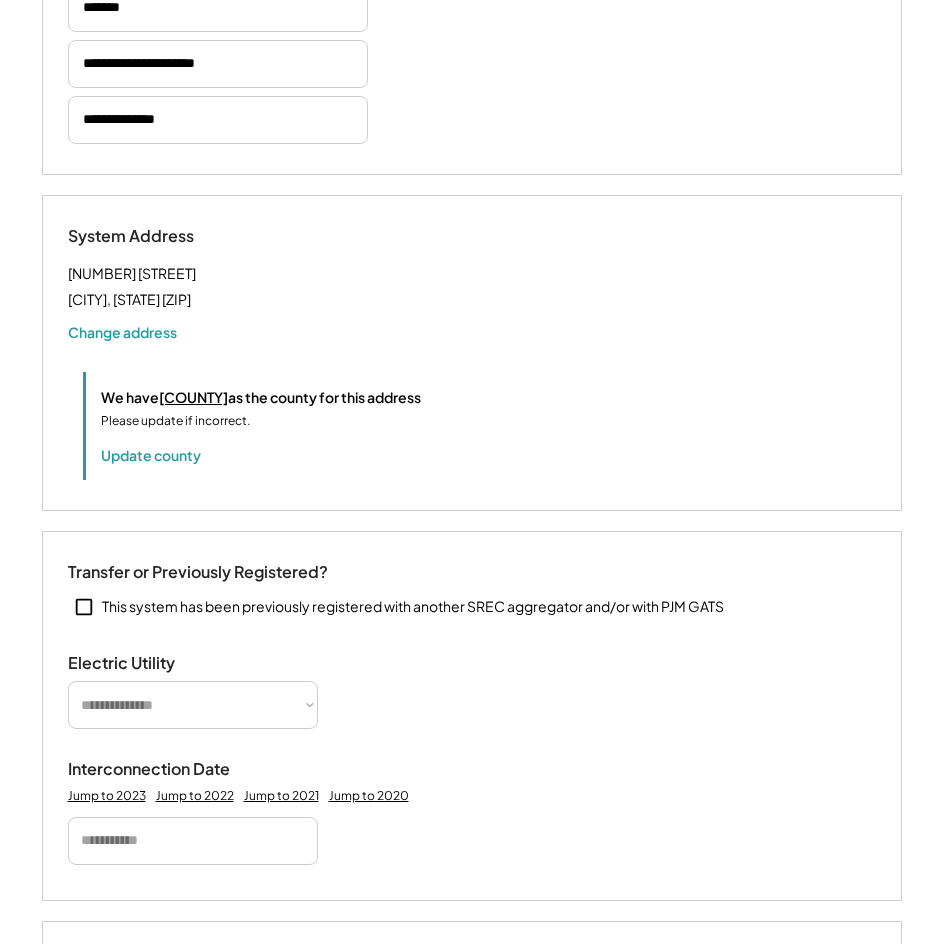 drag, startPoint x: 224, startPoint y: 715, endPoint x: 261, endPoint y: 703, distance: 38.8973 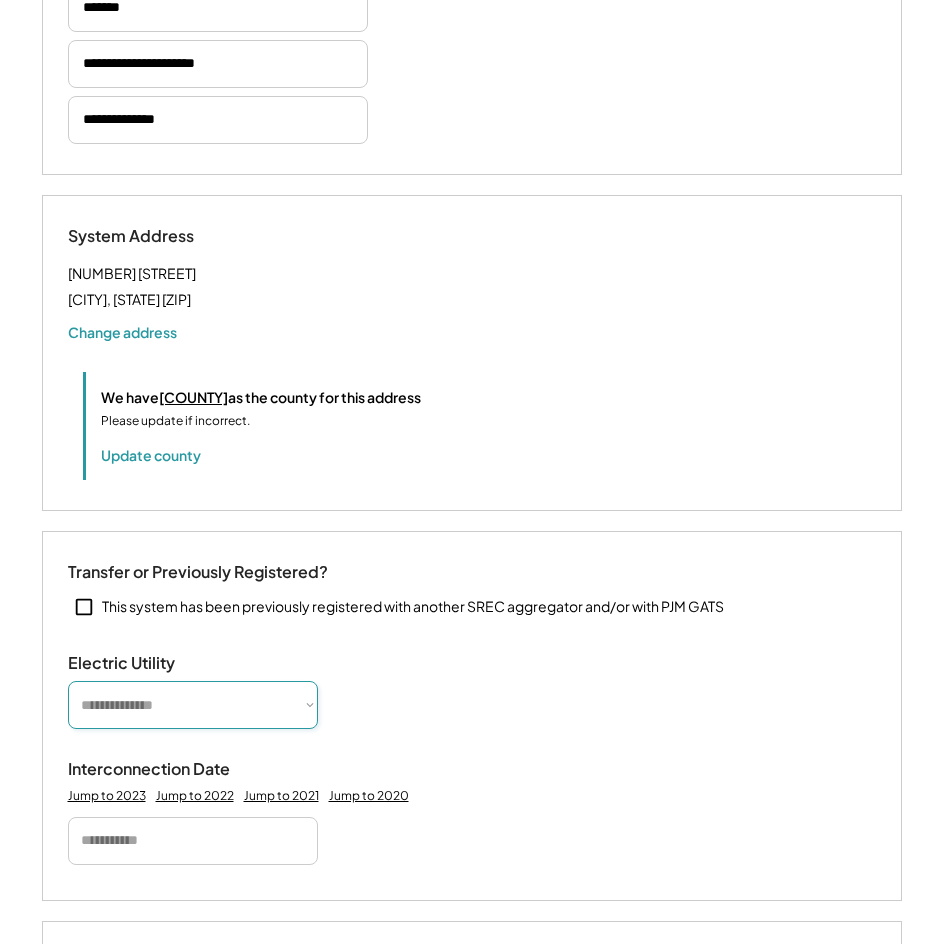 click on "**********" at bounding box center [193, 705] 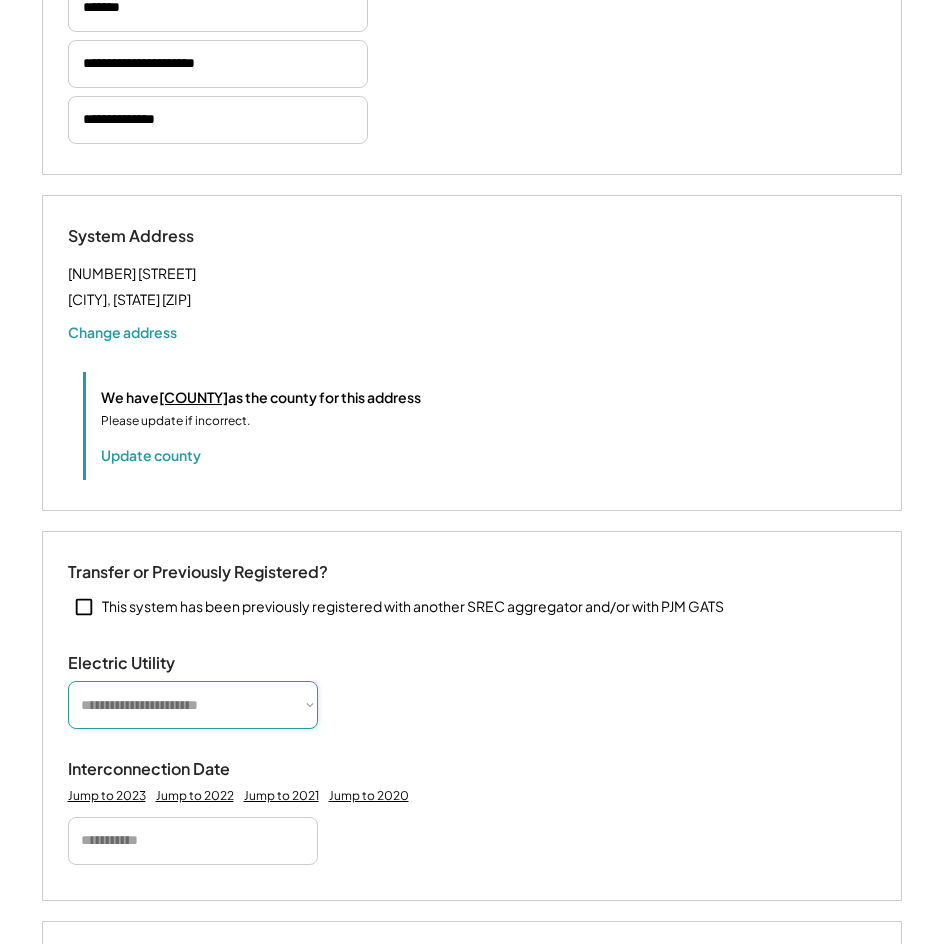 click on "**********" at bounding box center [193, 705] 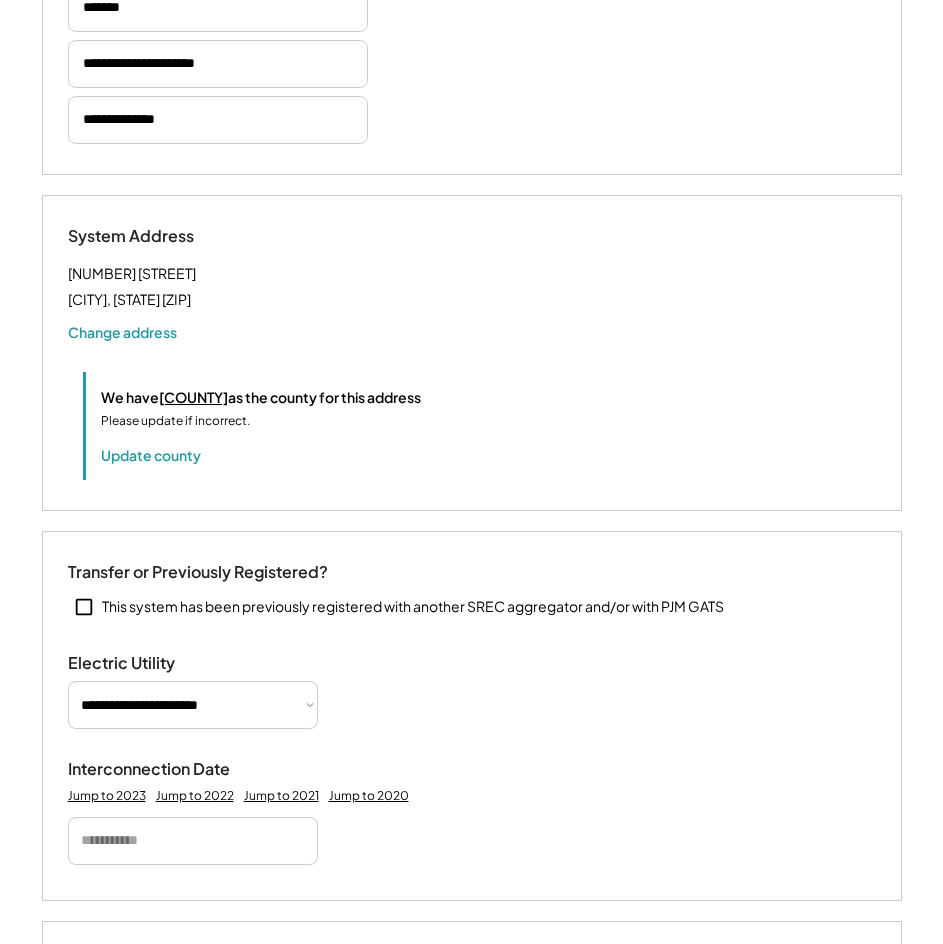 type 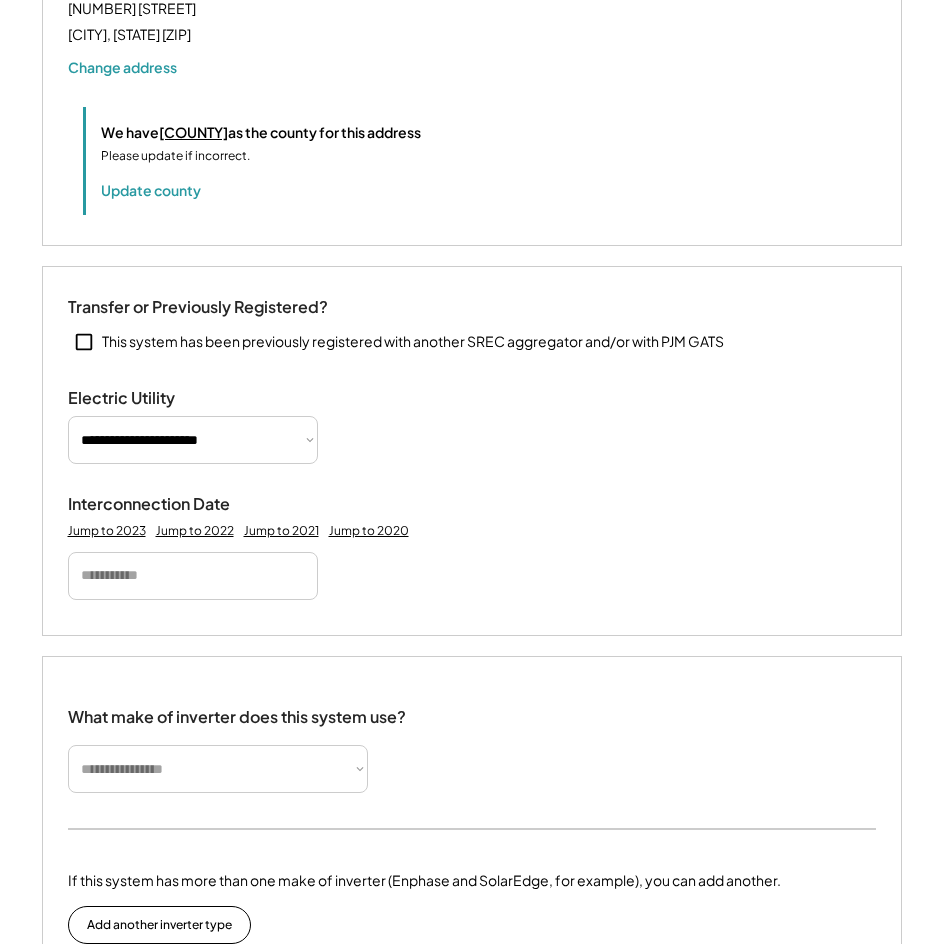 scroll, scrollTop: 700, scrollLeft: 0, axis: vertical 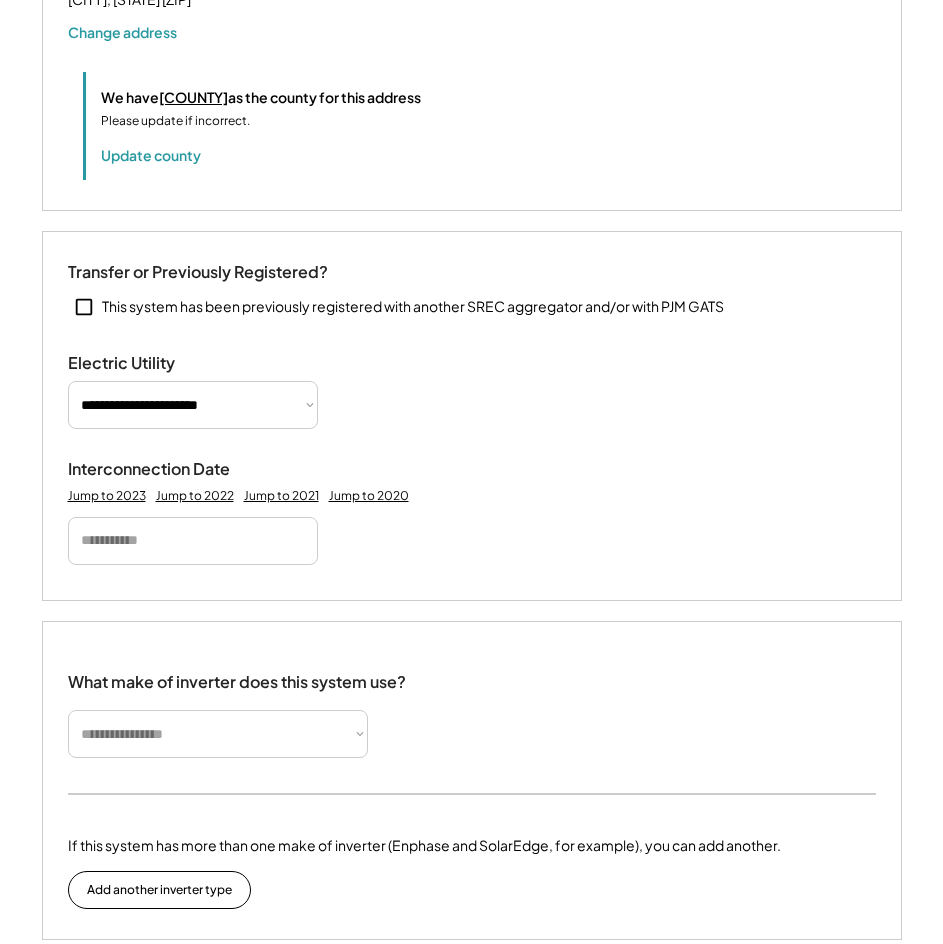 click on "**********" at bounding box center (218, 734) 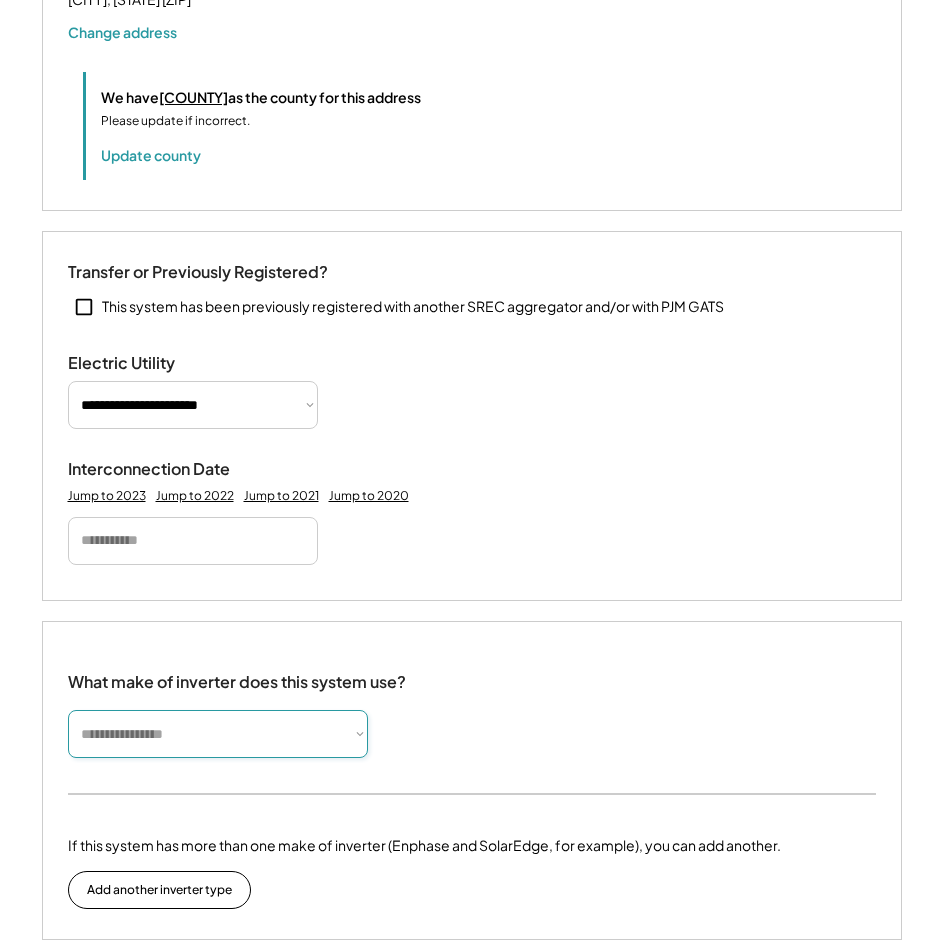 select on "*********" 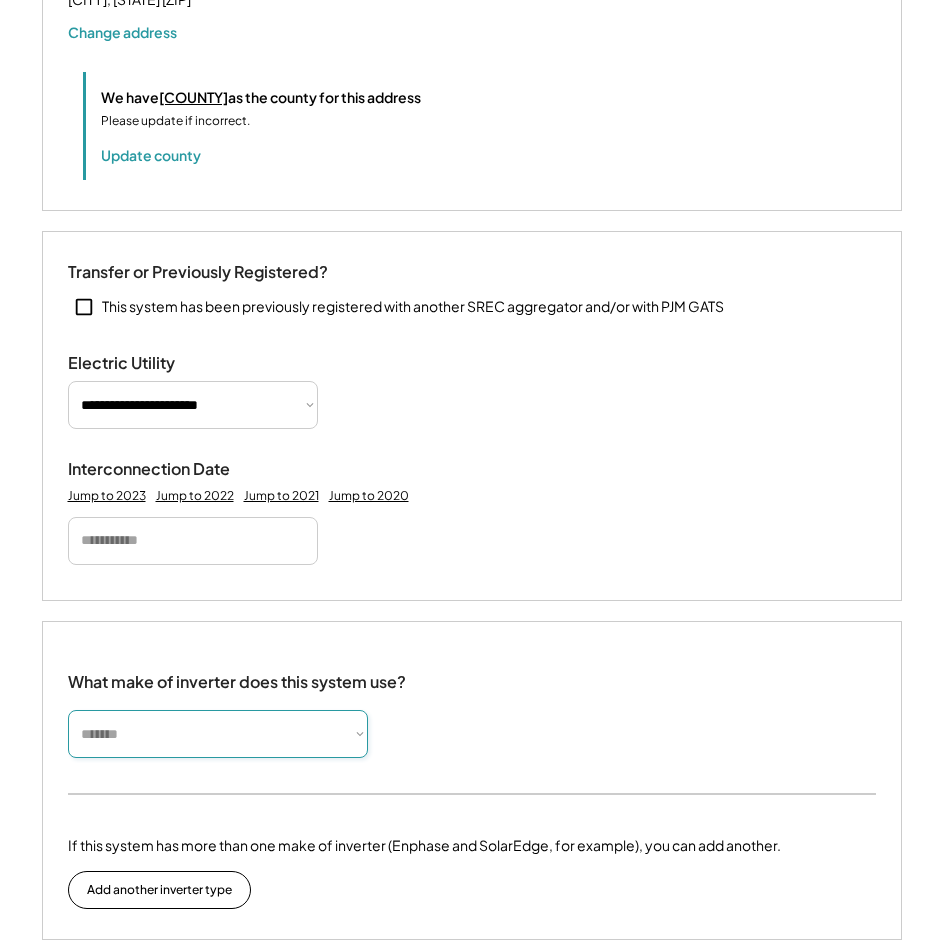 click on "**********" at bounding box center [218, 734] 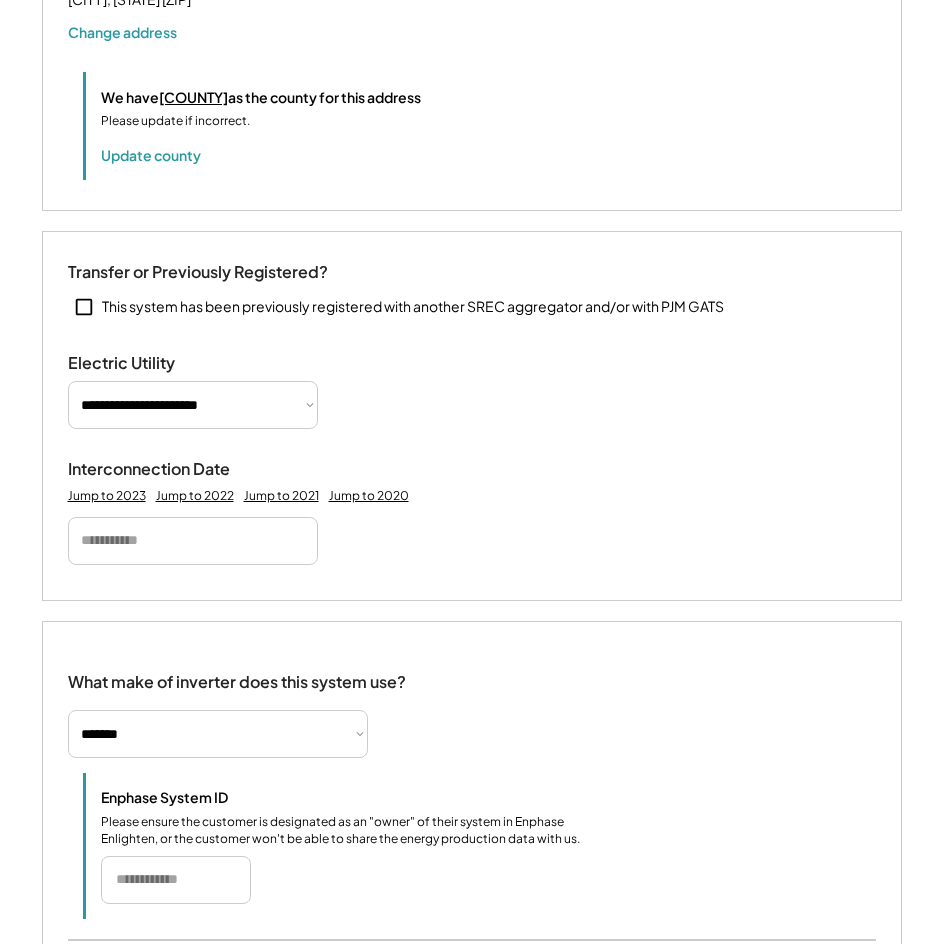 click at bounding box center (193, 541) 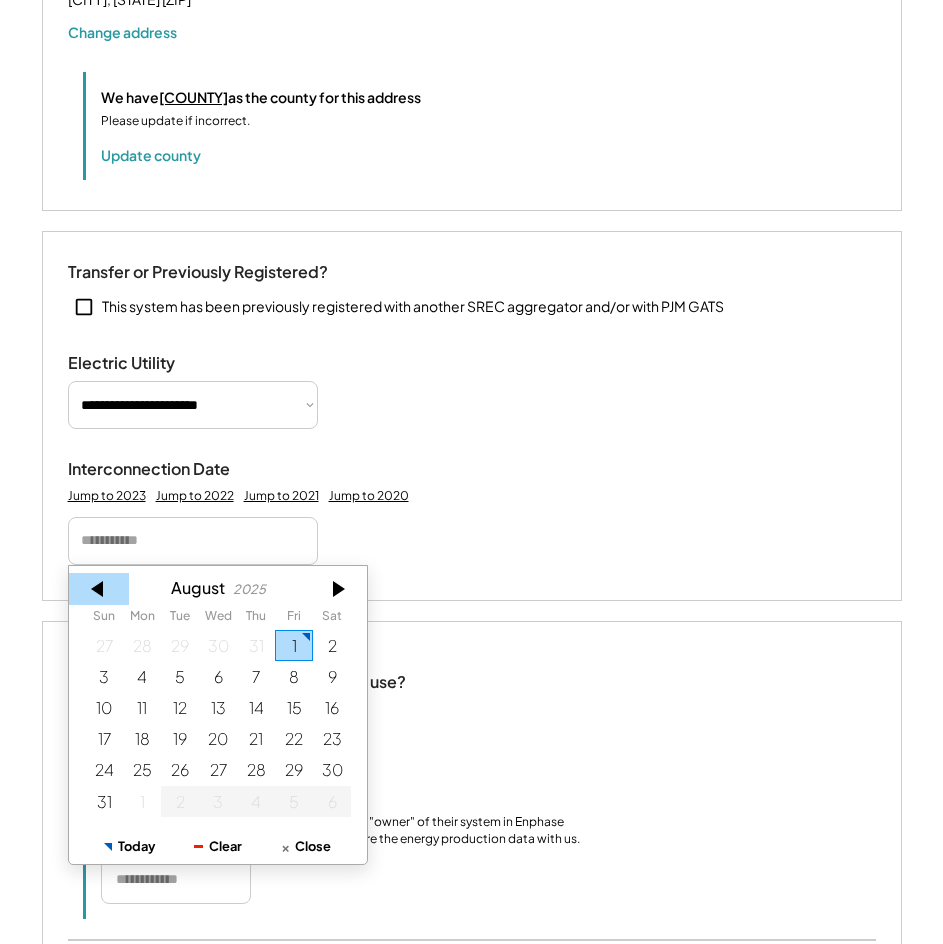 click at bounding box center [99, 588] 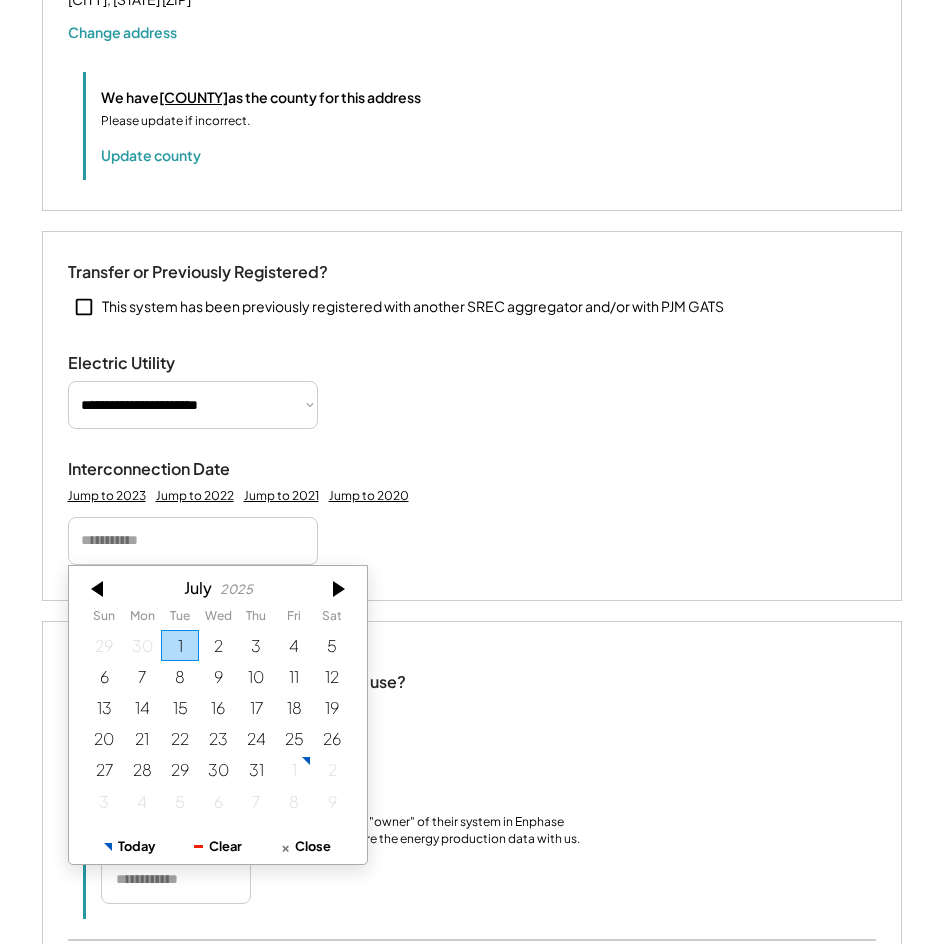 click at bounding box center [99, 588] 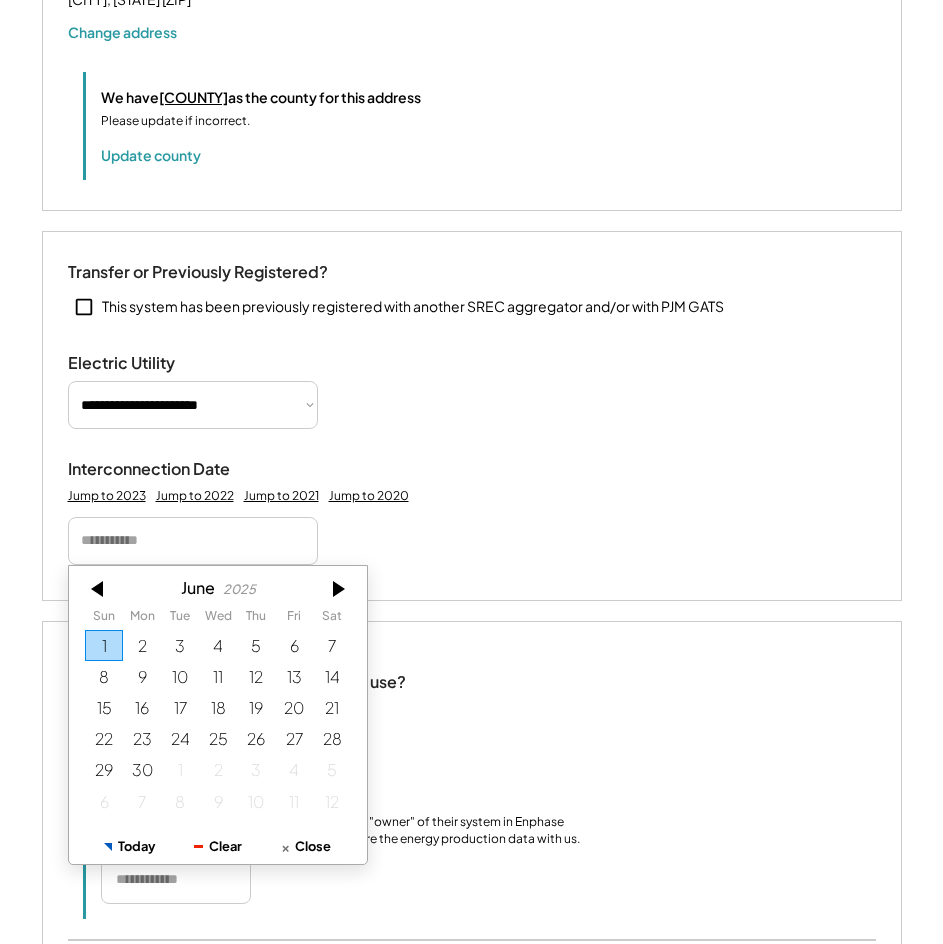 click at bounding box center (99, 588) 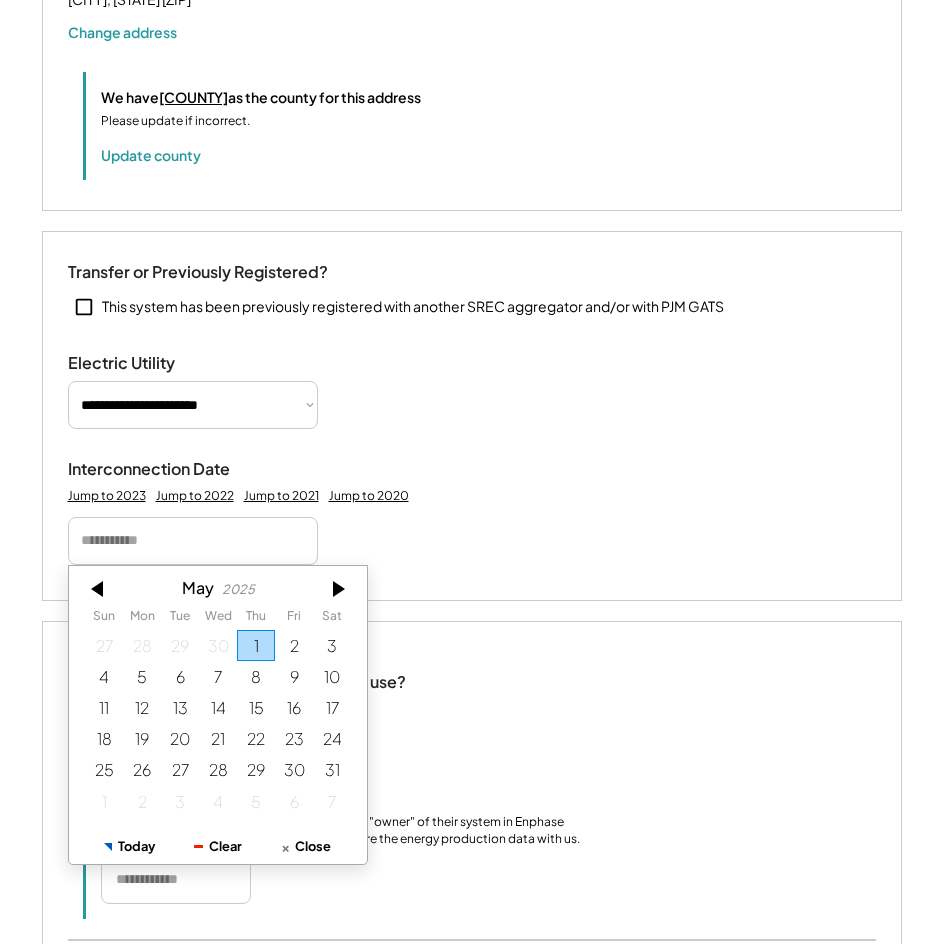 click at bounding box center (99, 588) 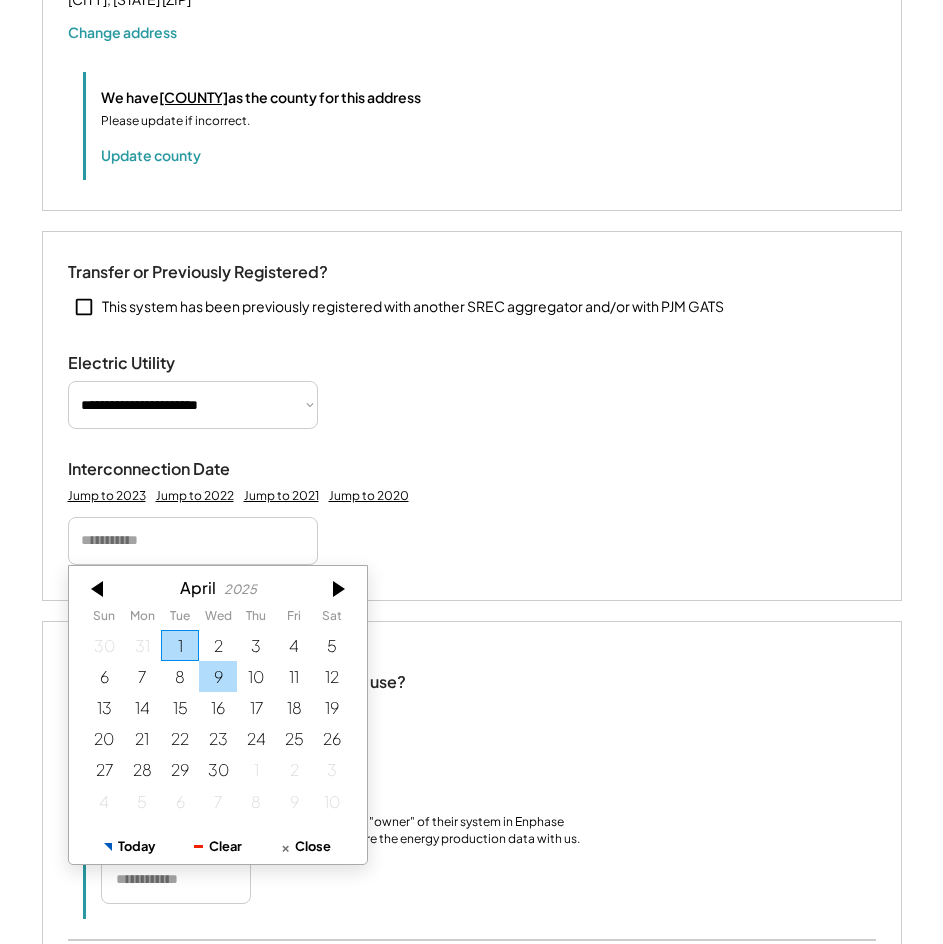 click on "9" at bounding box center [218, 676] 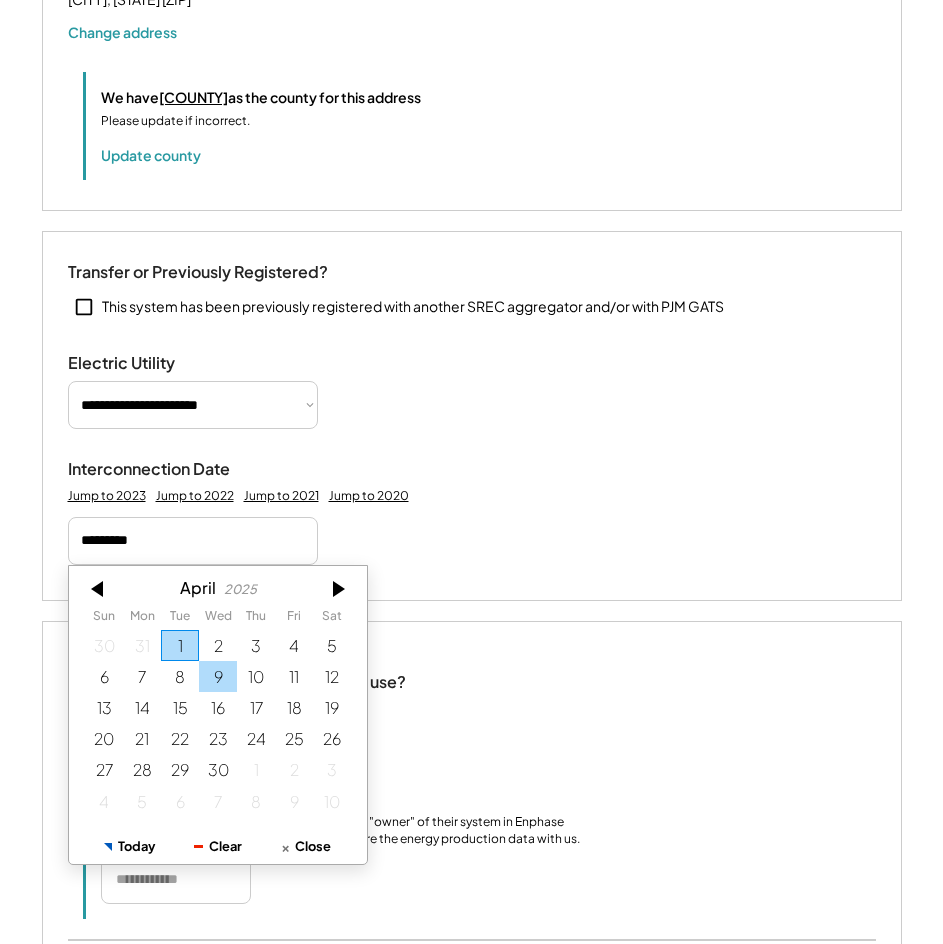 type 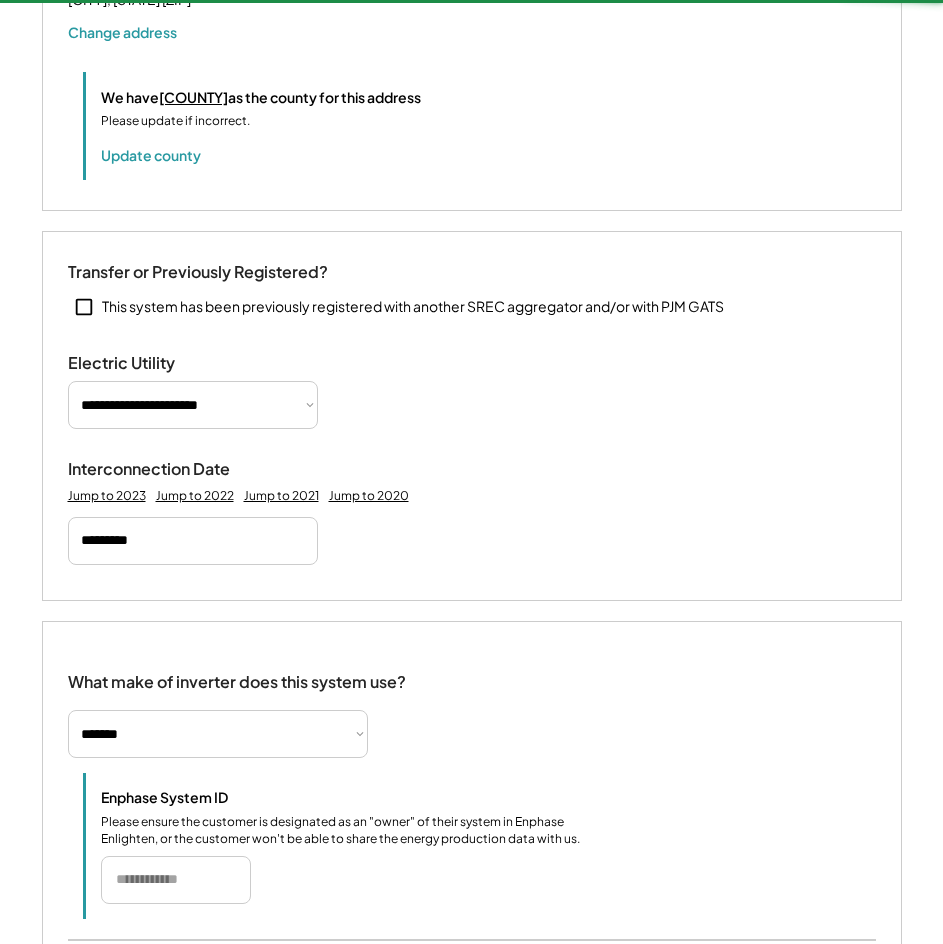 type 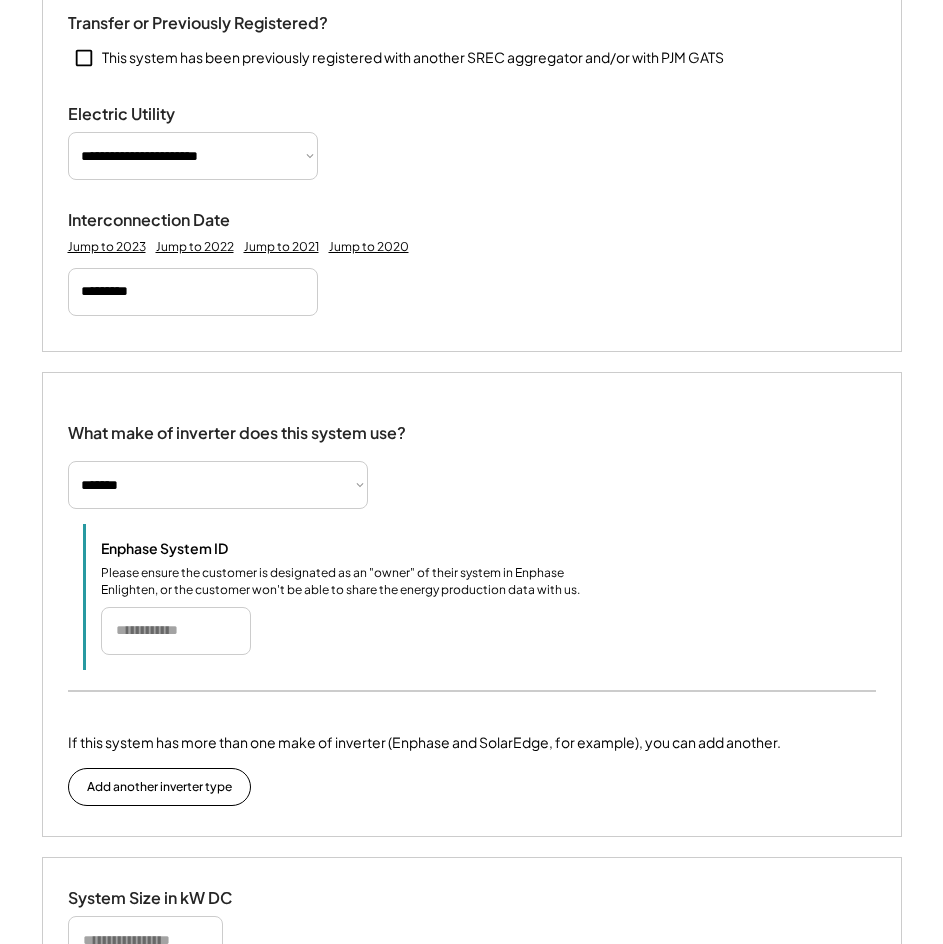 scroll, scrollTop: 1000, scrollLeft: 0, axis: vertical 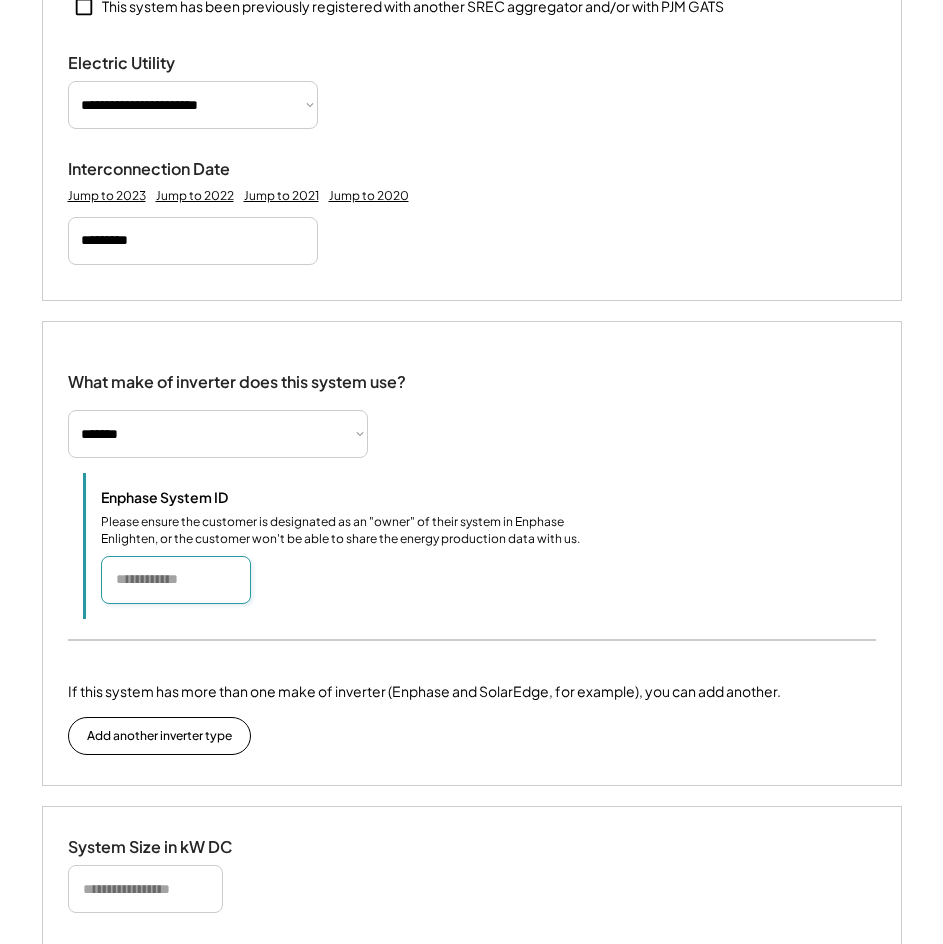 click at bounding box center (176, 580) 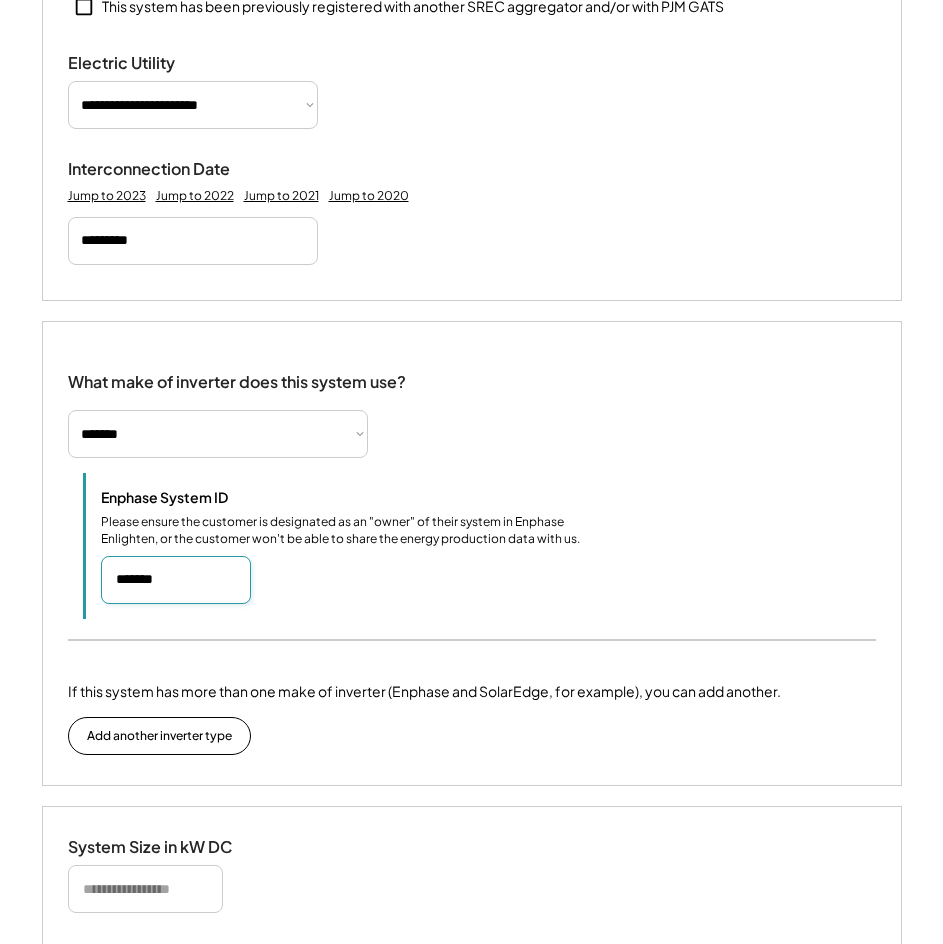 type on "*******" 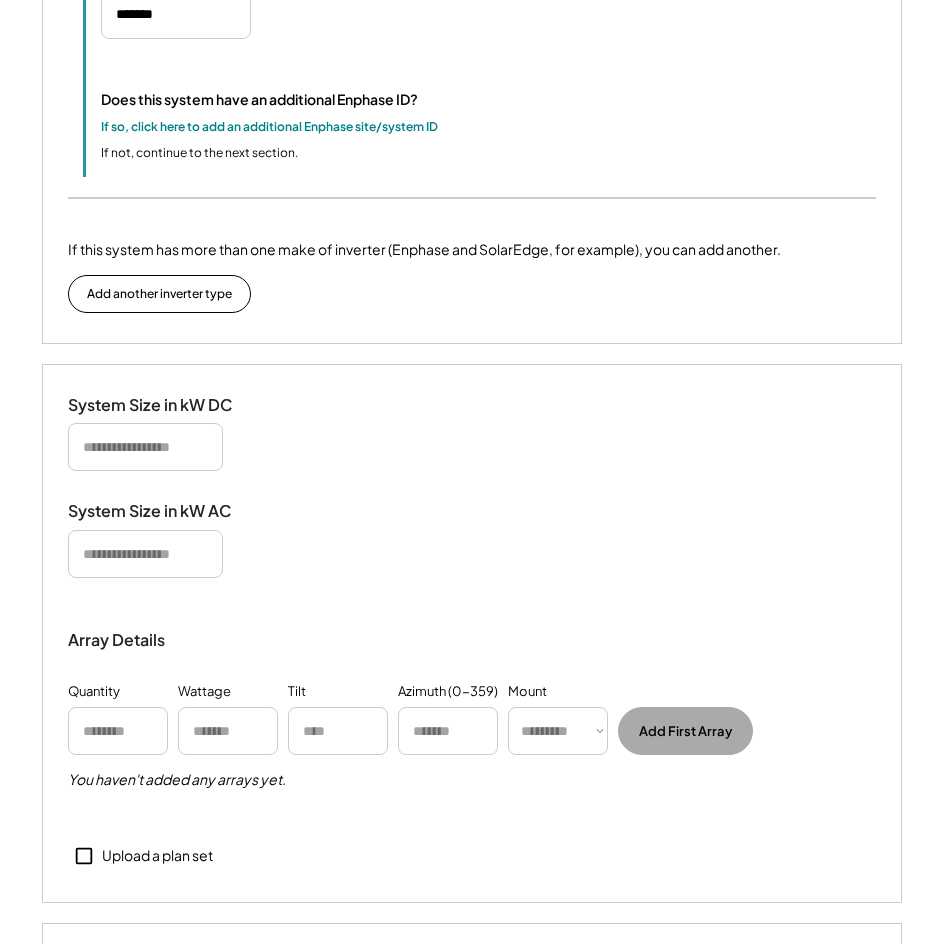 scroll, scrollTop: 1600, scrollLeft: 0, axis: vertical 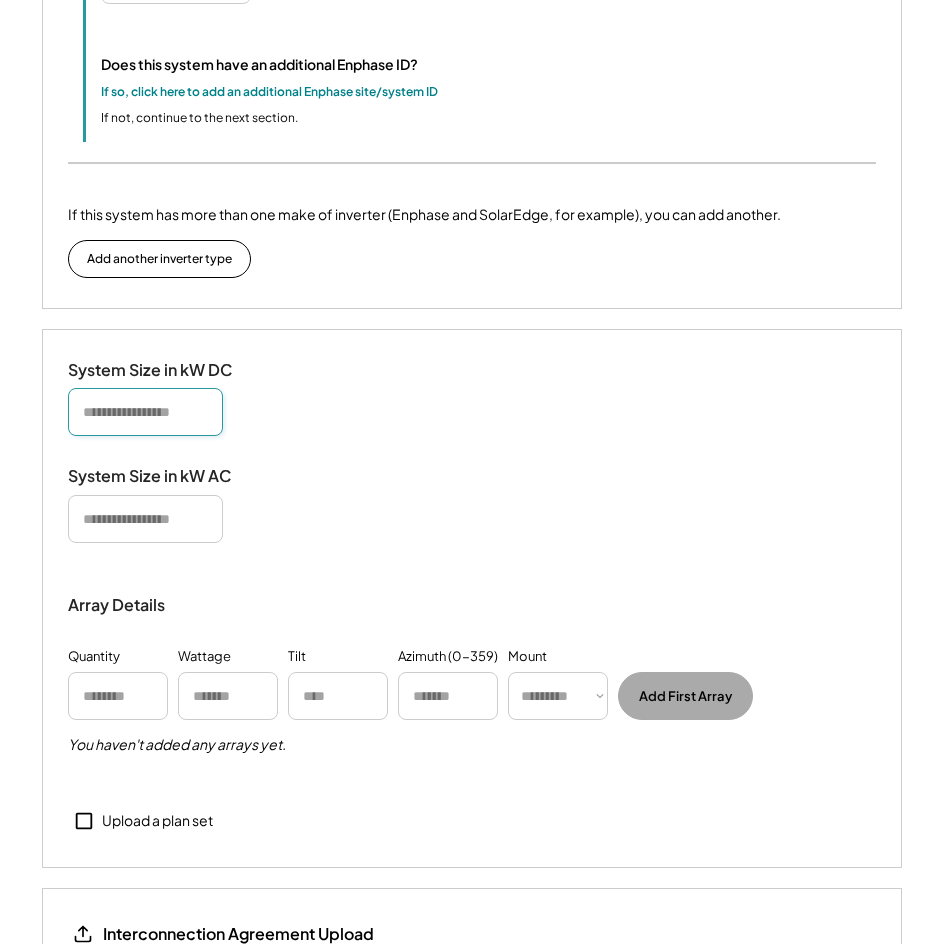 click at bounding box center (145, 412) 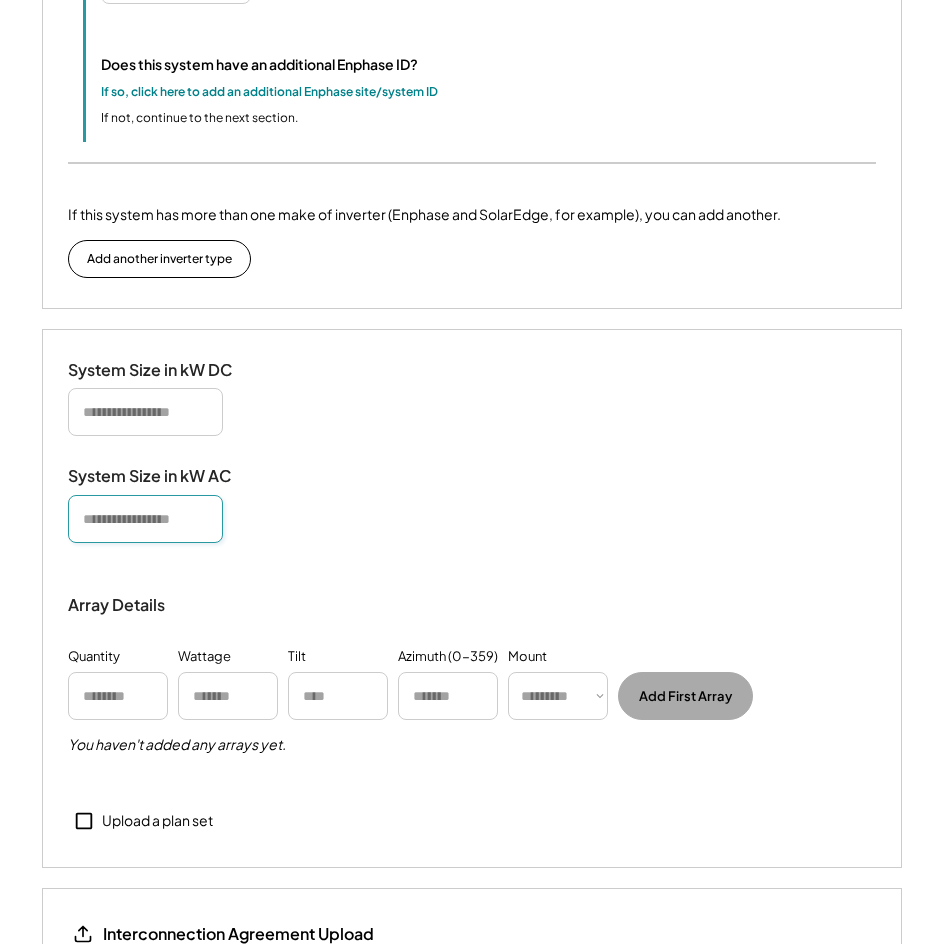 type 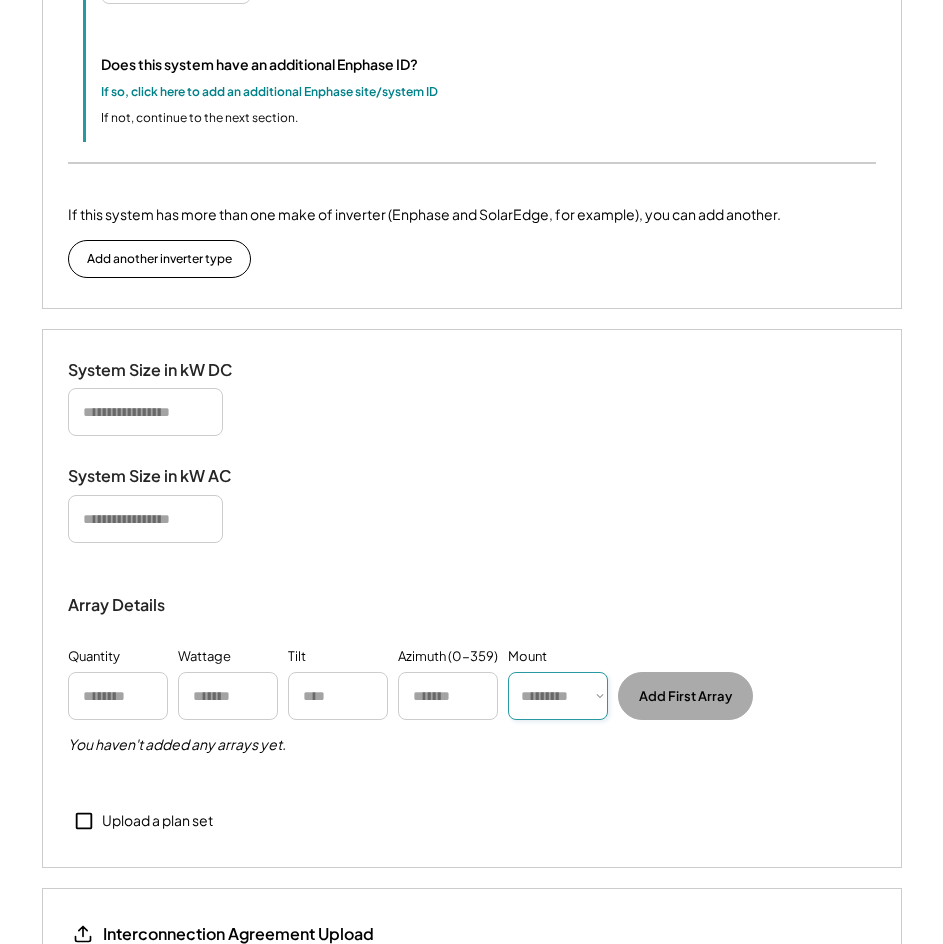 select on "******" 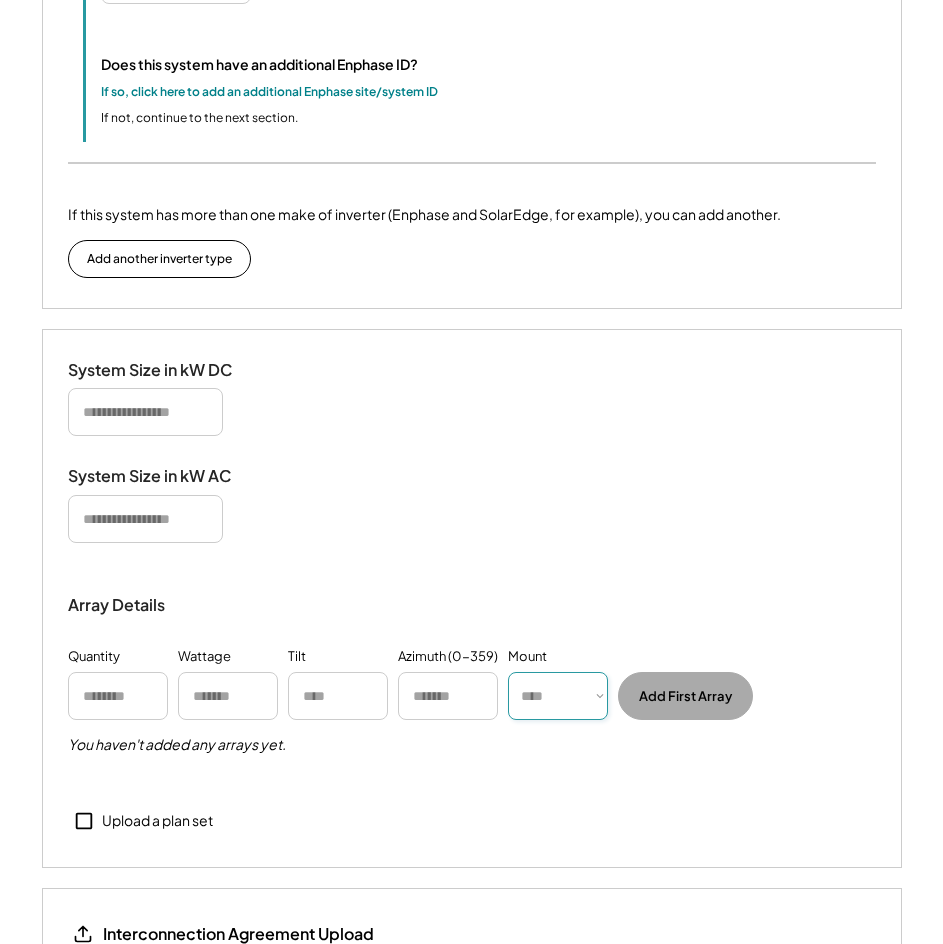 click on "********* **** ******" at bounding box center [558, 696] 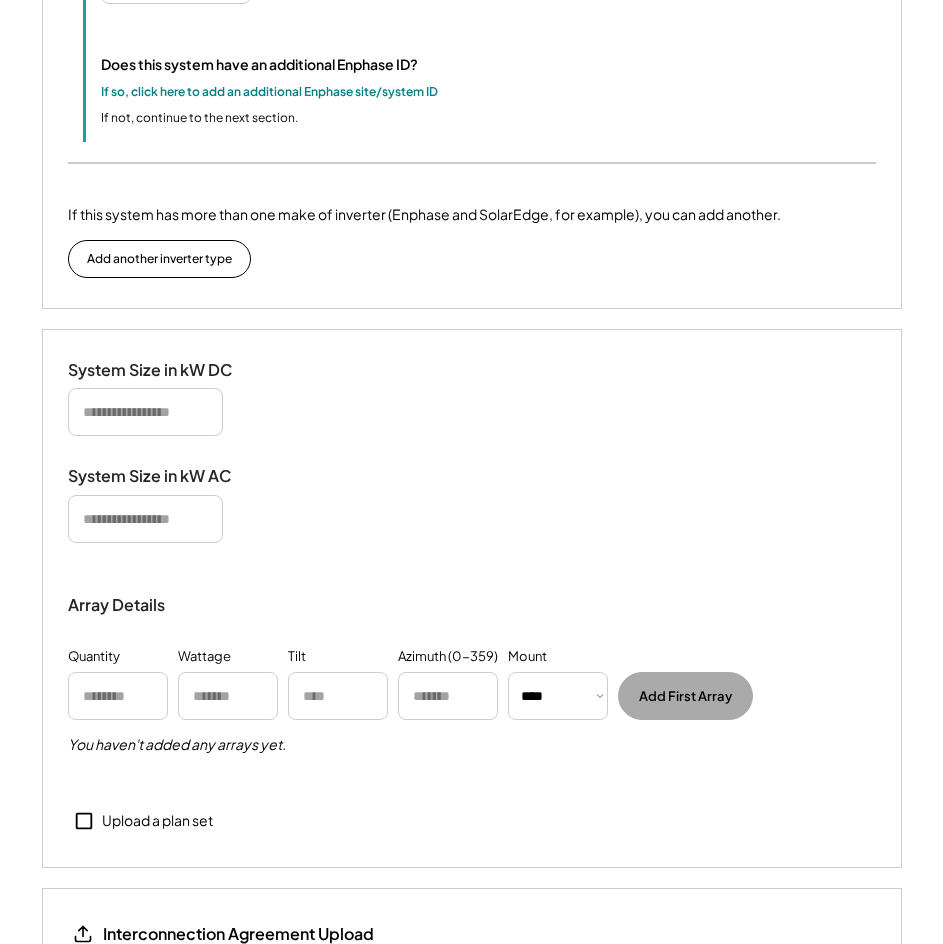 click at bounding box center (145, 412) 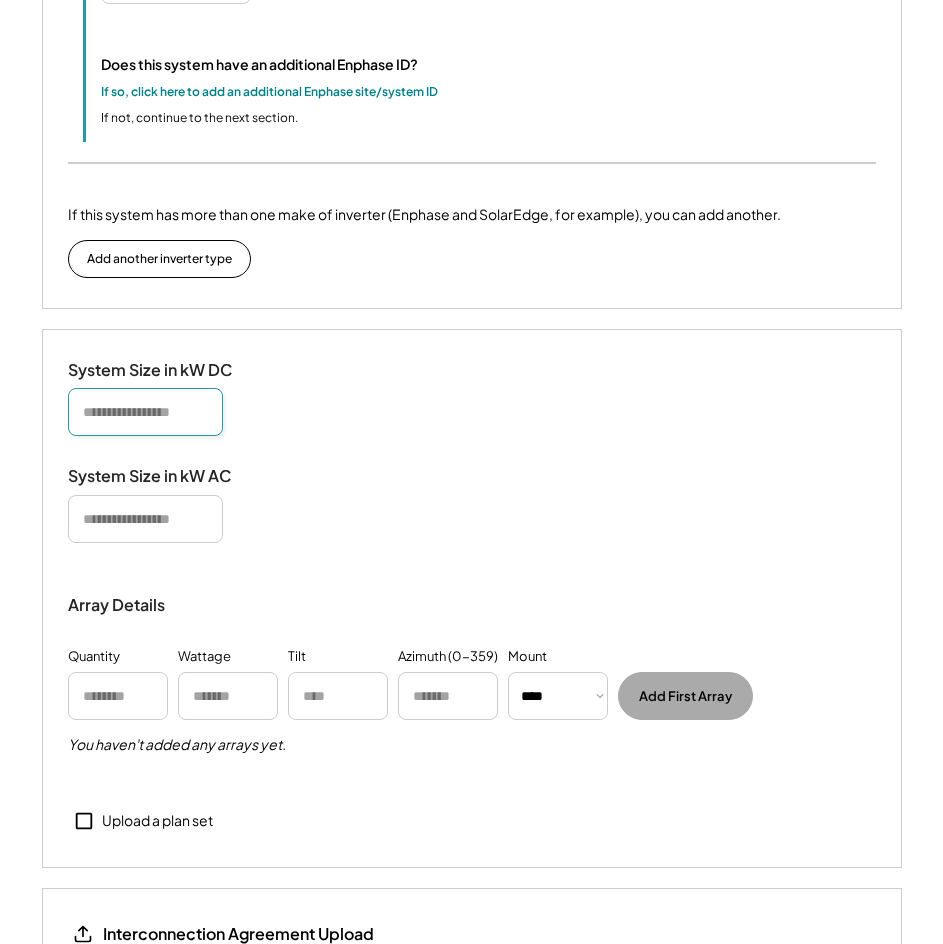 paste on "******" 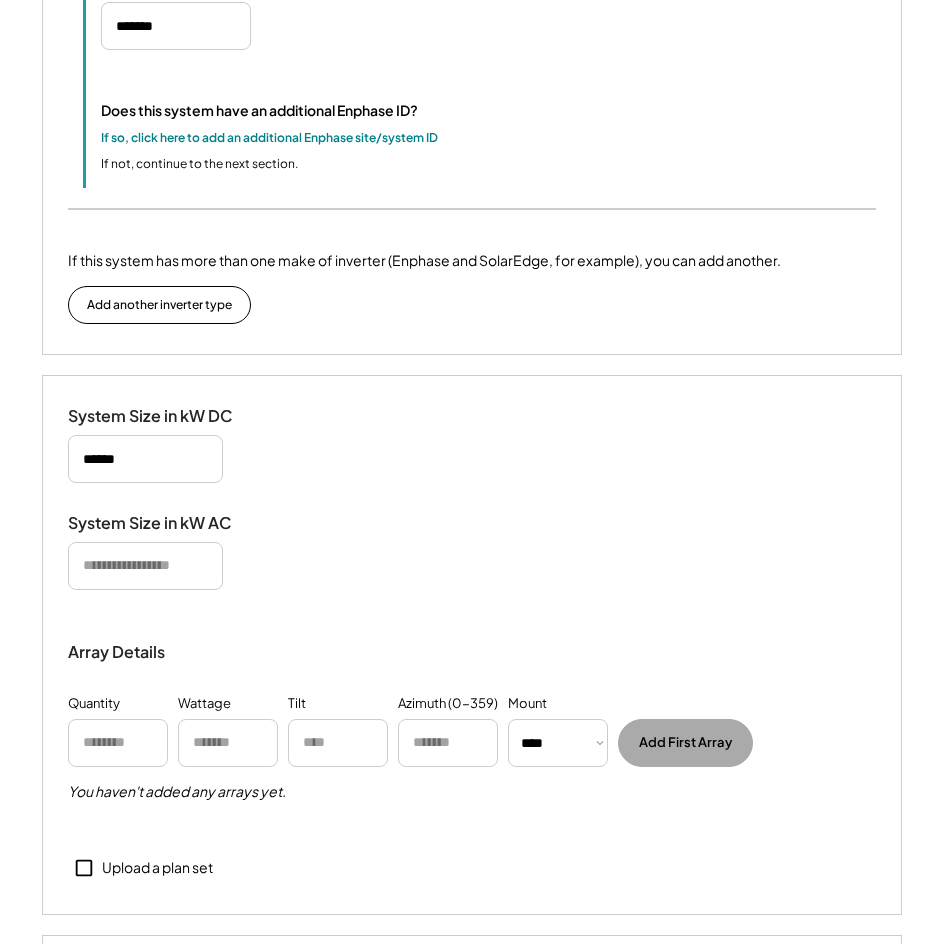 scroll, scrollTop: 1646, scrollLeft: 0, axis: vertical 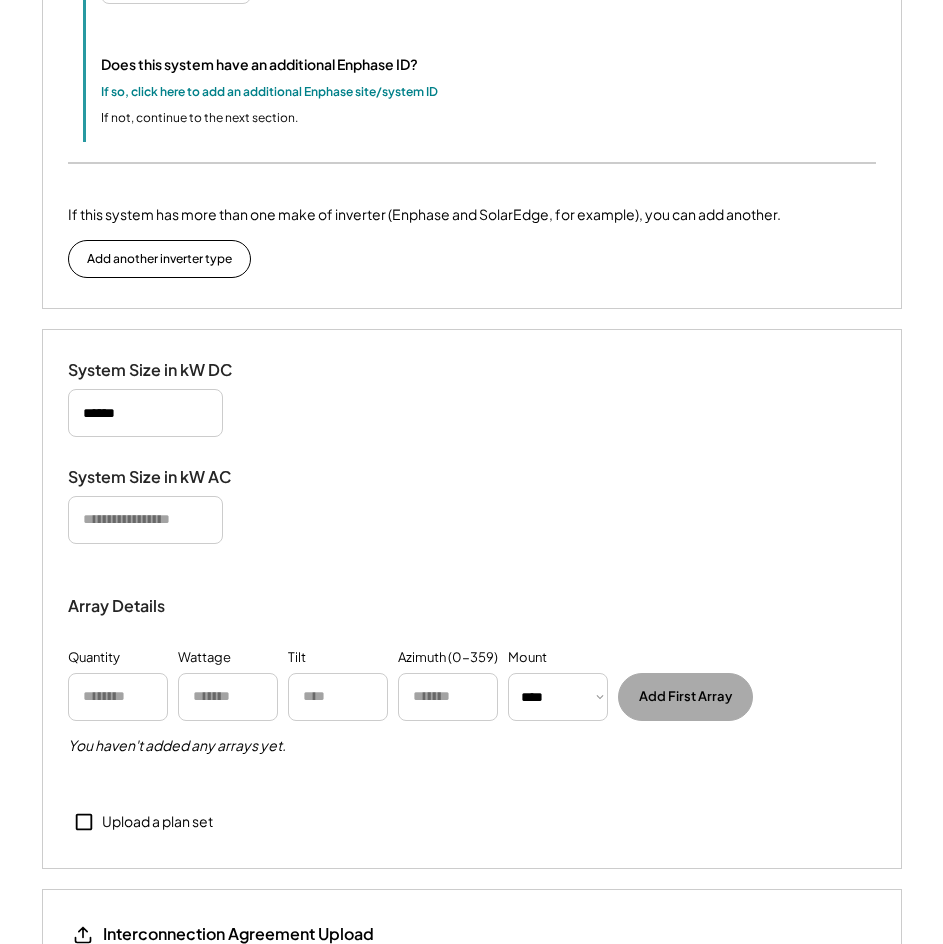 click on "System Size in kW DC System Size in kW AC Array Details Quantity Wattage Tilt Azimuth (0-359) Mount ********* **** ****** Add First Array You haven't added any arrays yet. Upload a plan set Click to upload files, or drag and drop them here" at bounding box center (472, 598) 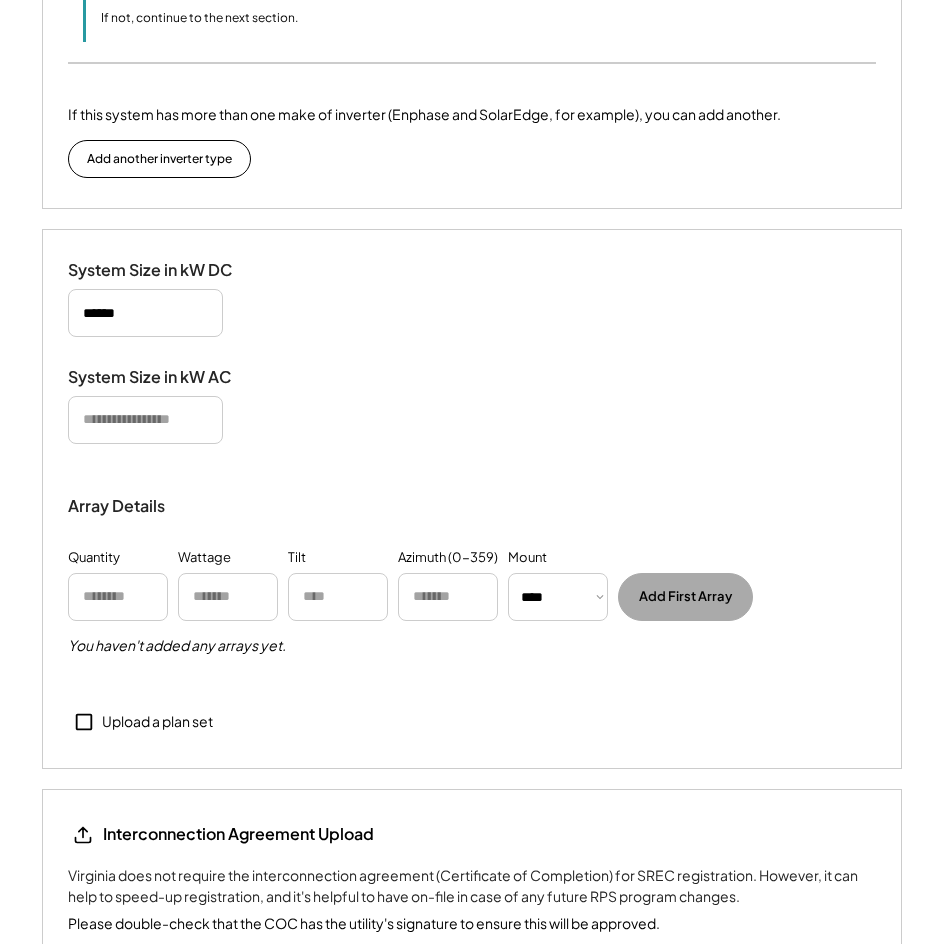 scroll, scrollTop: 1846, scrollLeft: 0, axis: vertical 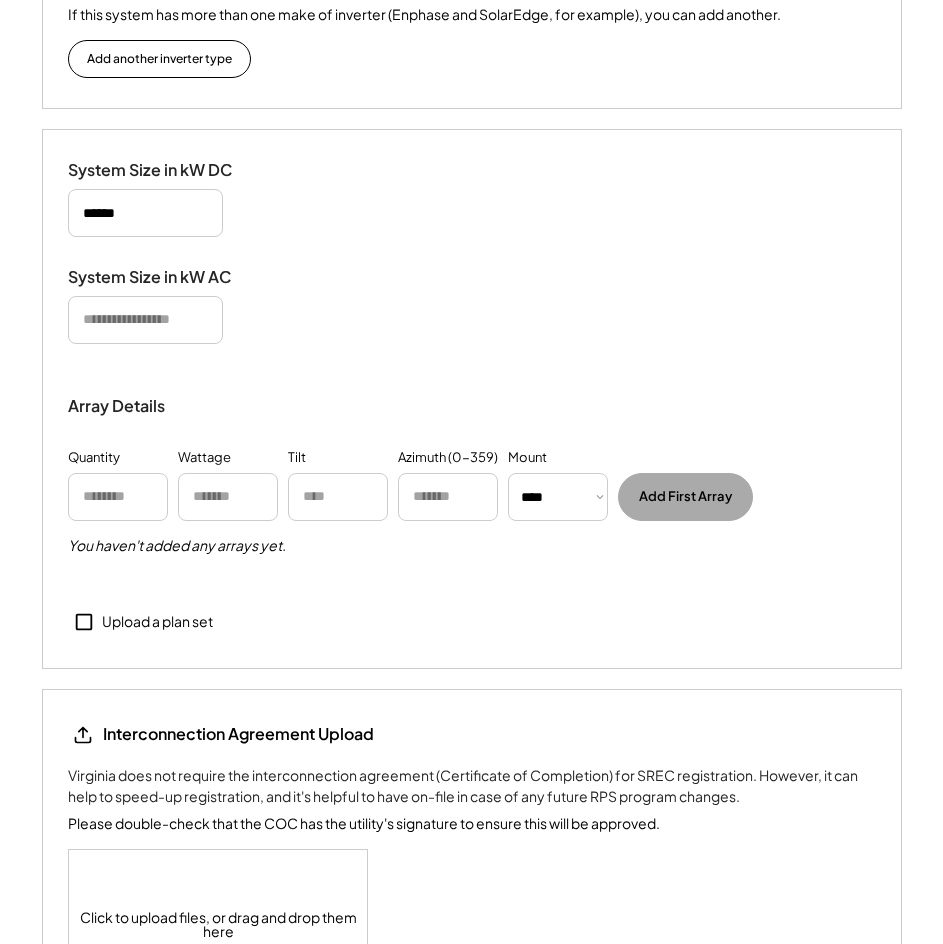 click at bounding box center (118, 497) 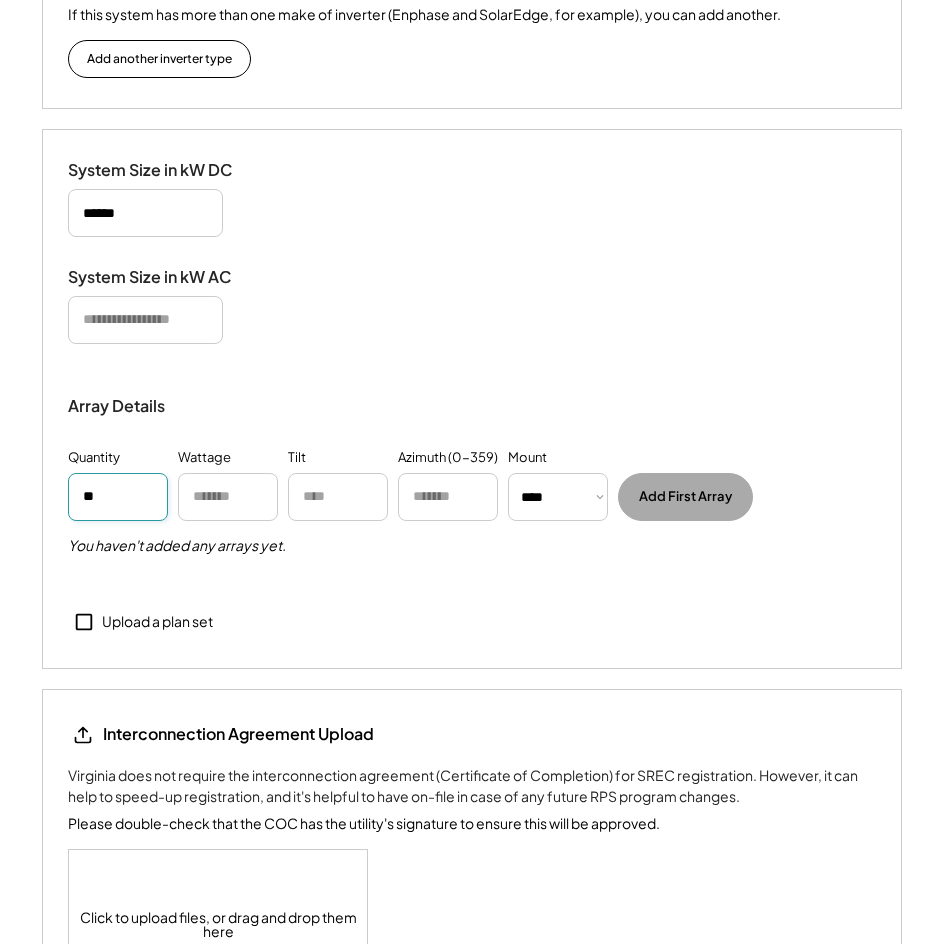 type on "**" 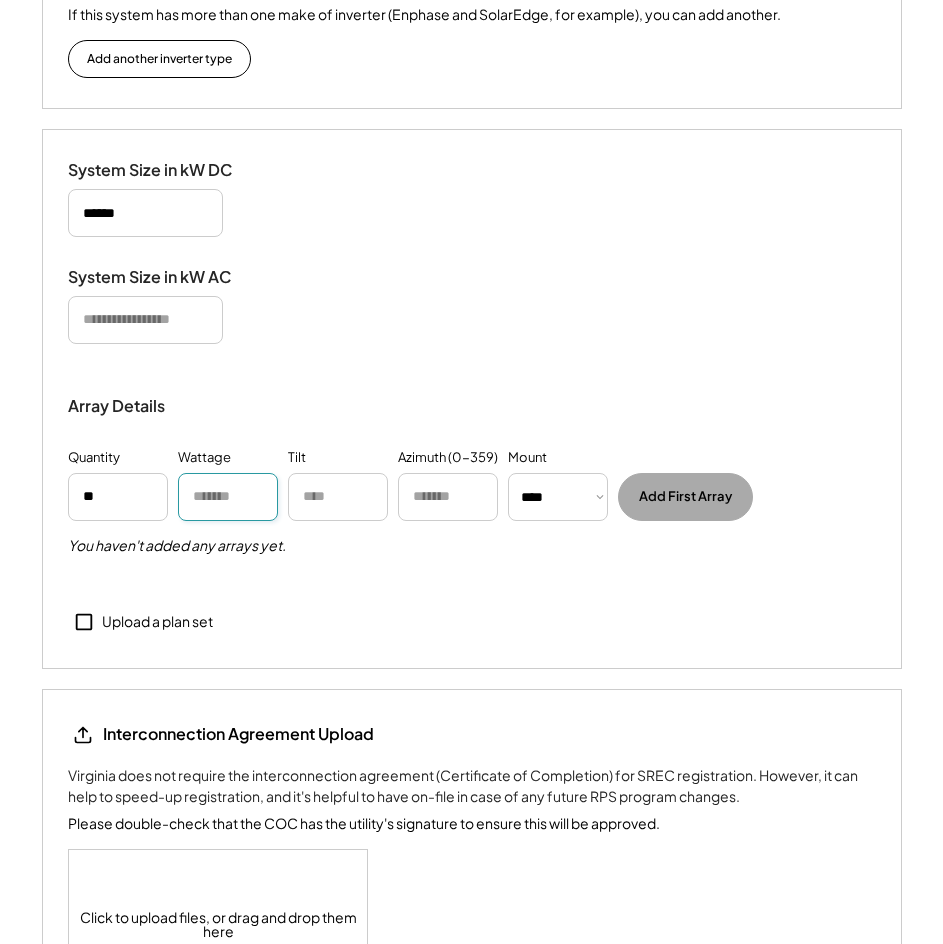 click at bounding box center [228, 497] 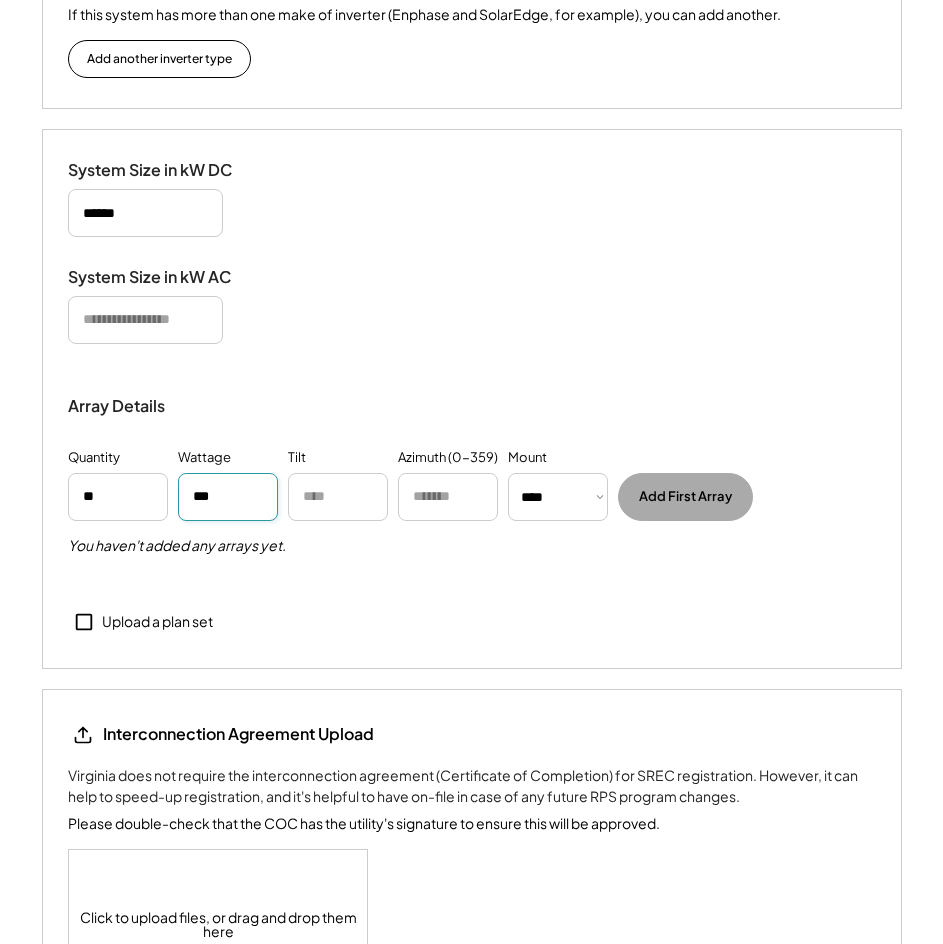 type on "***" 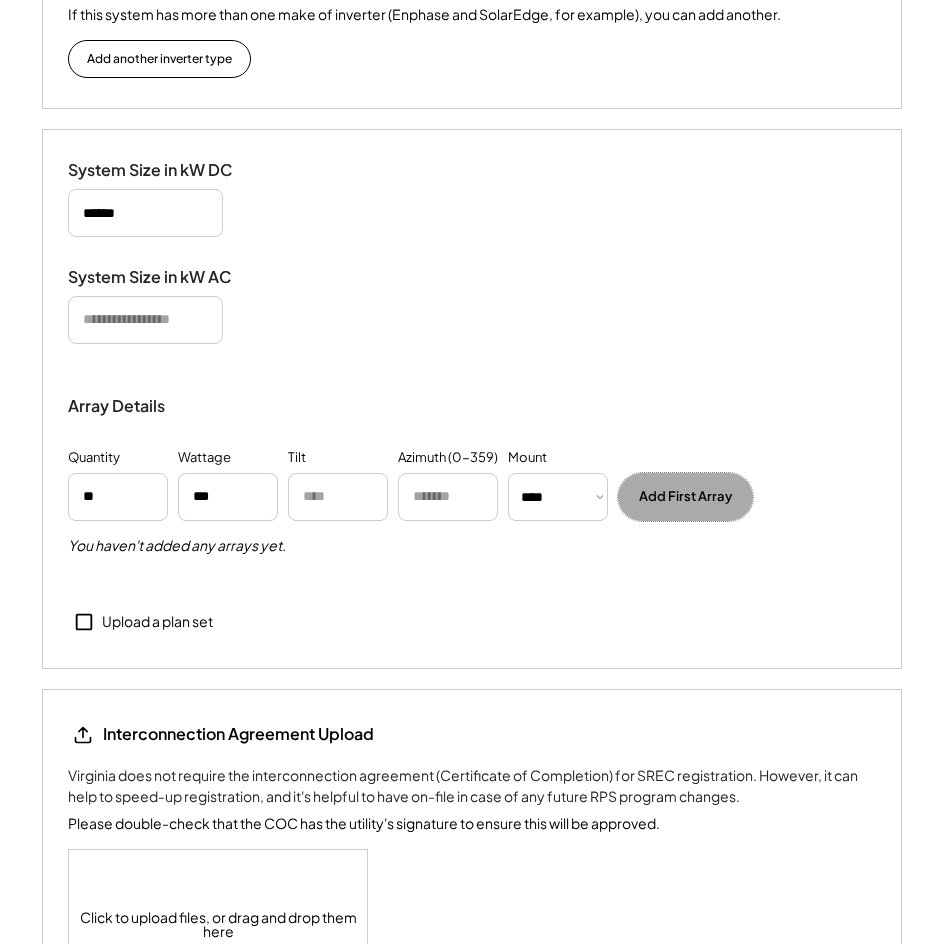 click on "Add First Array" at bounding box center [685, 497] 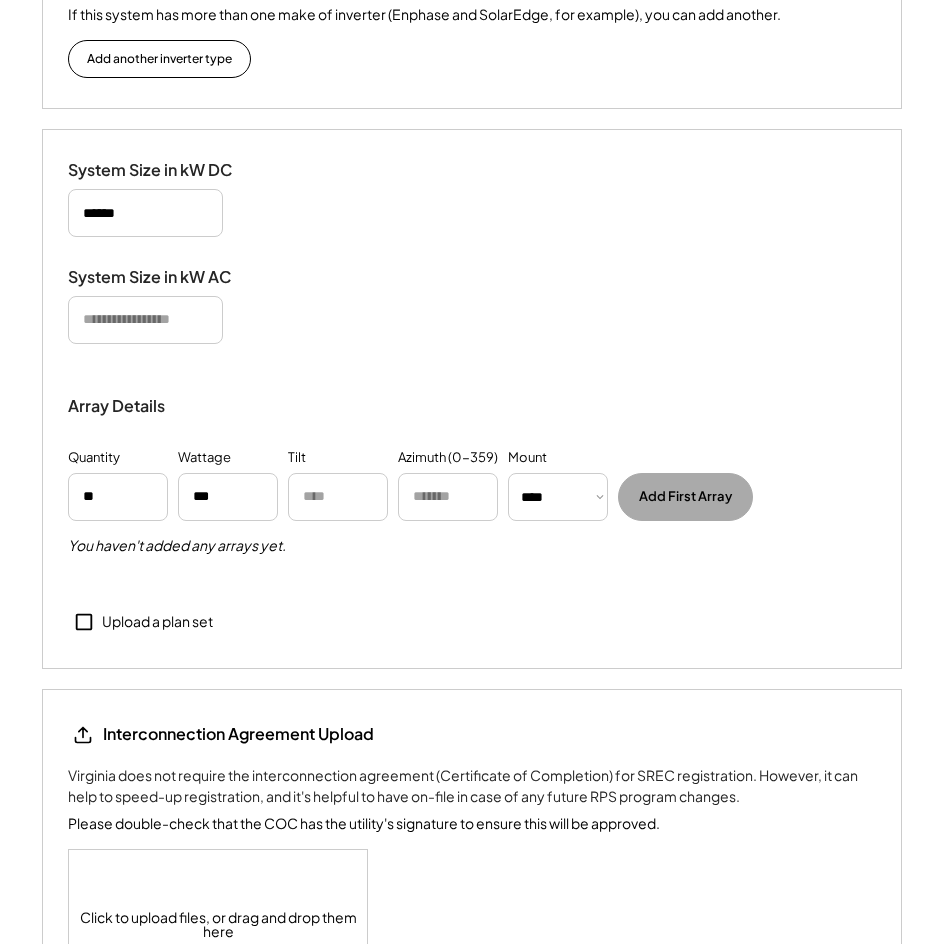 click 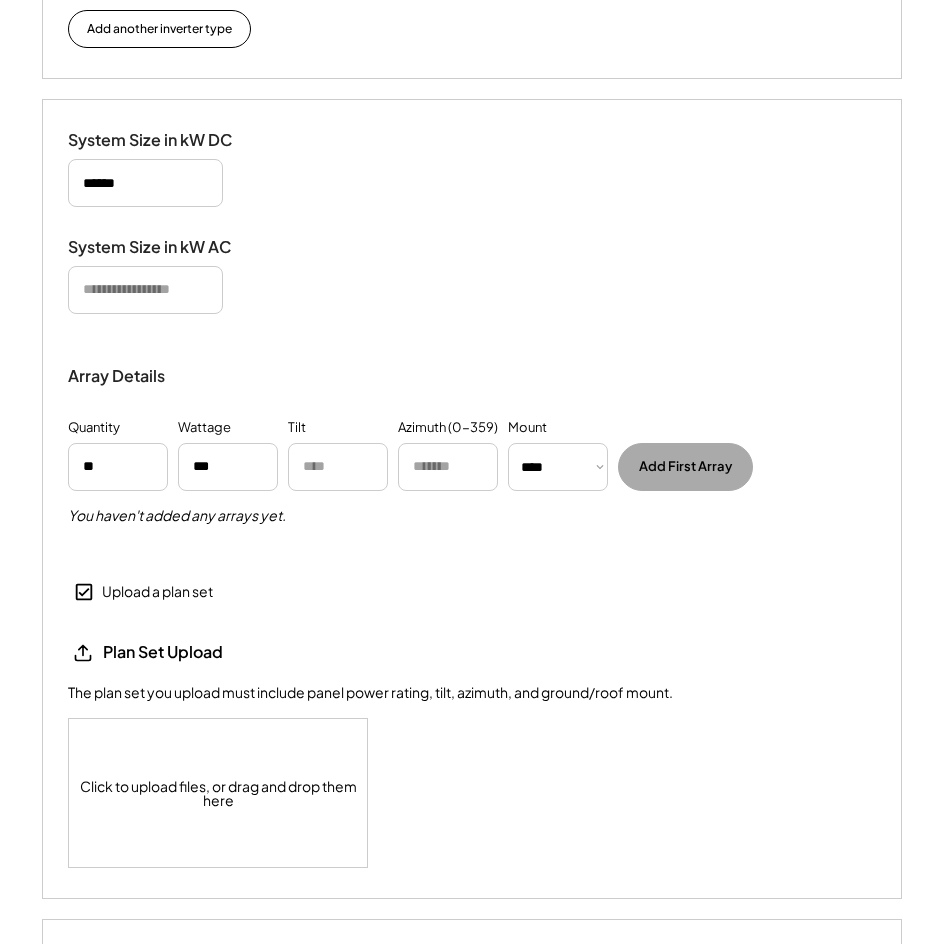 scroll, scrollTop: 1846, scrollLeft: 0, axis: vertical 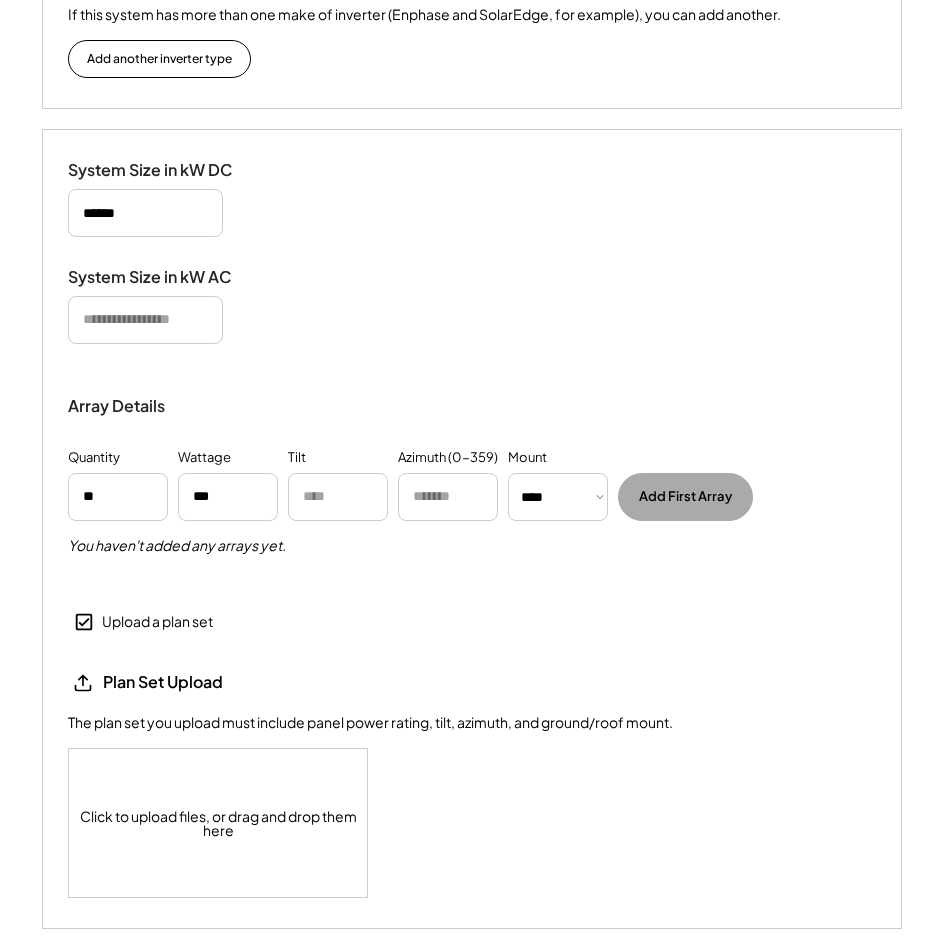 click at bounding box center [145, 213] 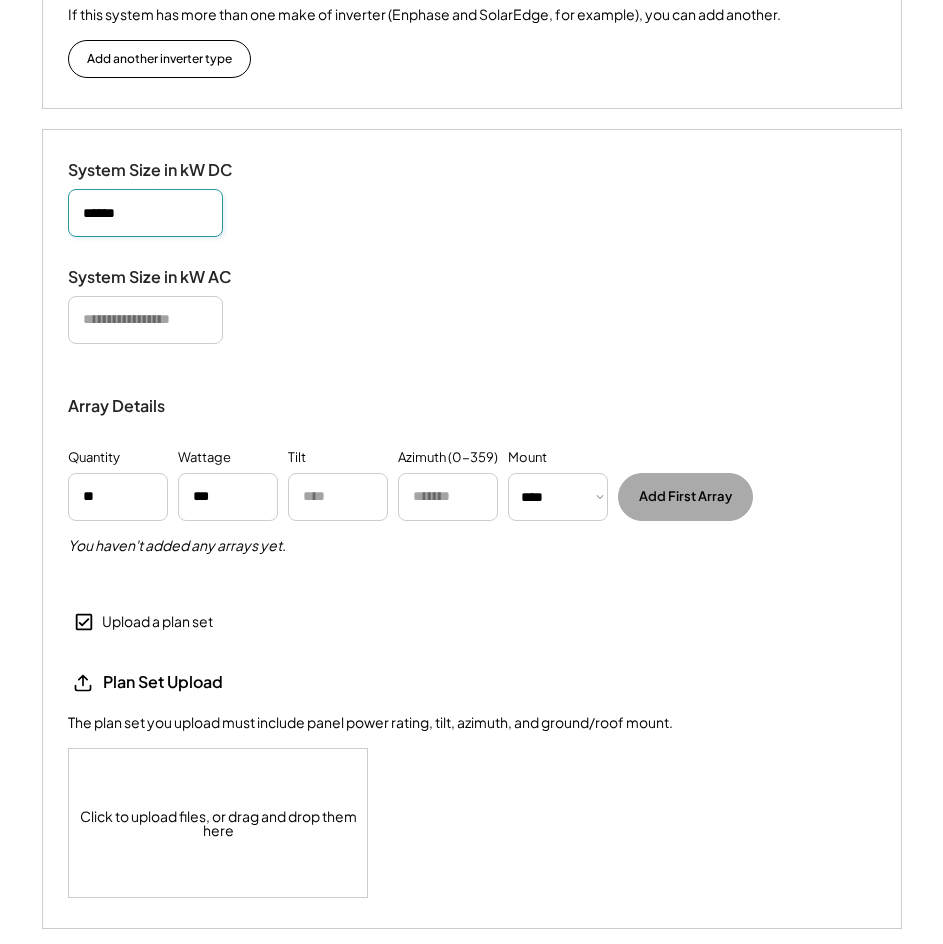 drag, startPoint x: 153, startPoint y: 218, endPoint x: 24, endPoint y: 209, distance: 129.31357 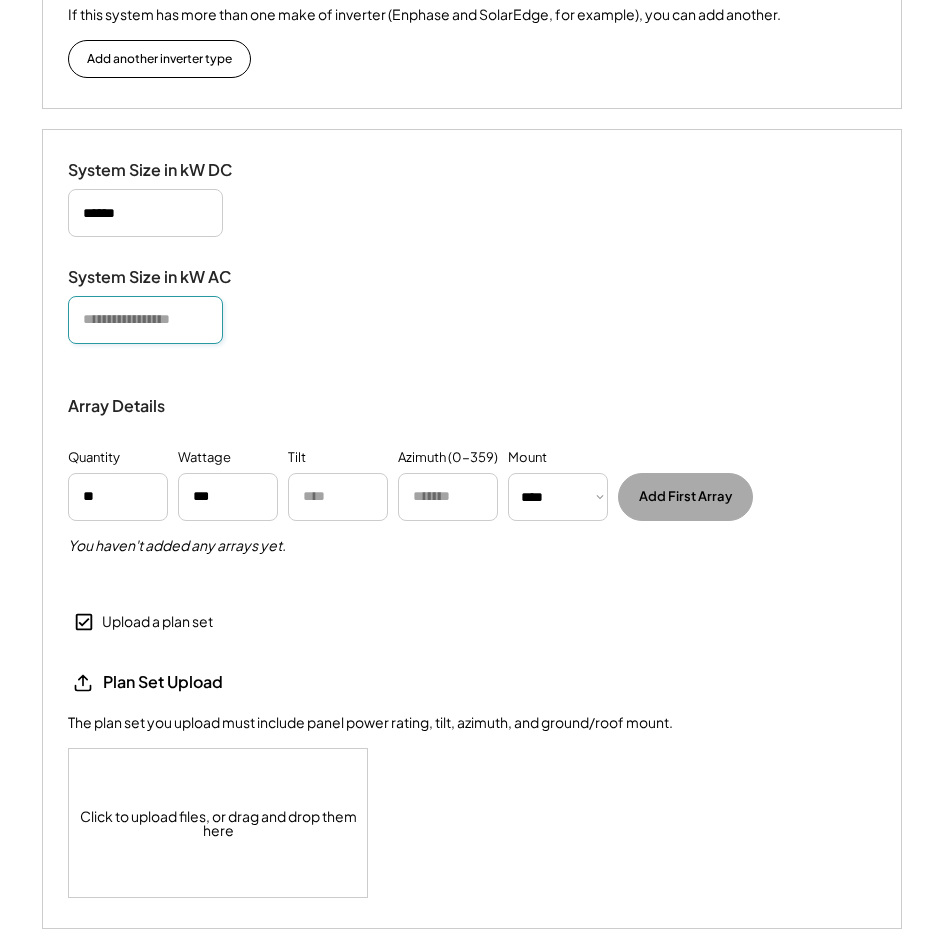 click at bounding box center [145, 320] 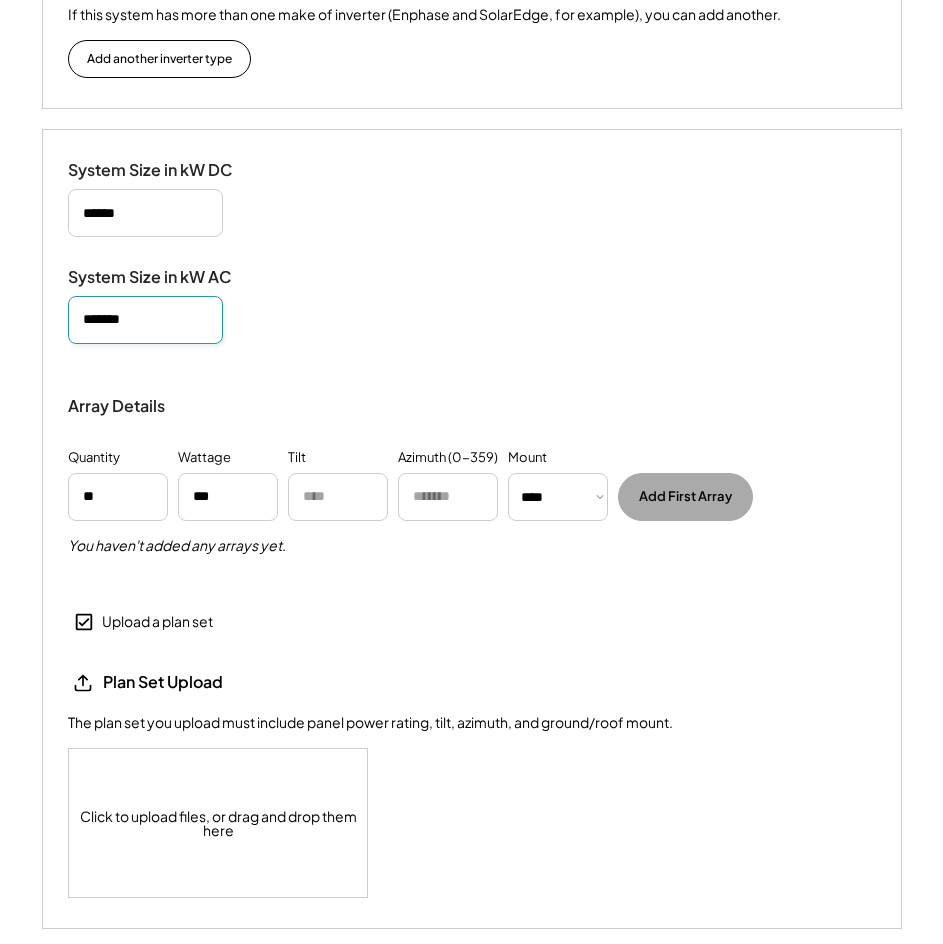 click at bounding box center [145, 213] 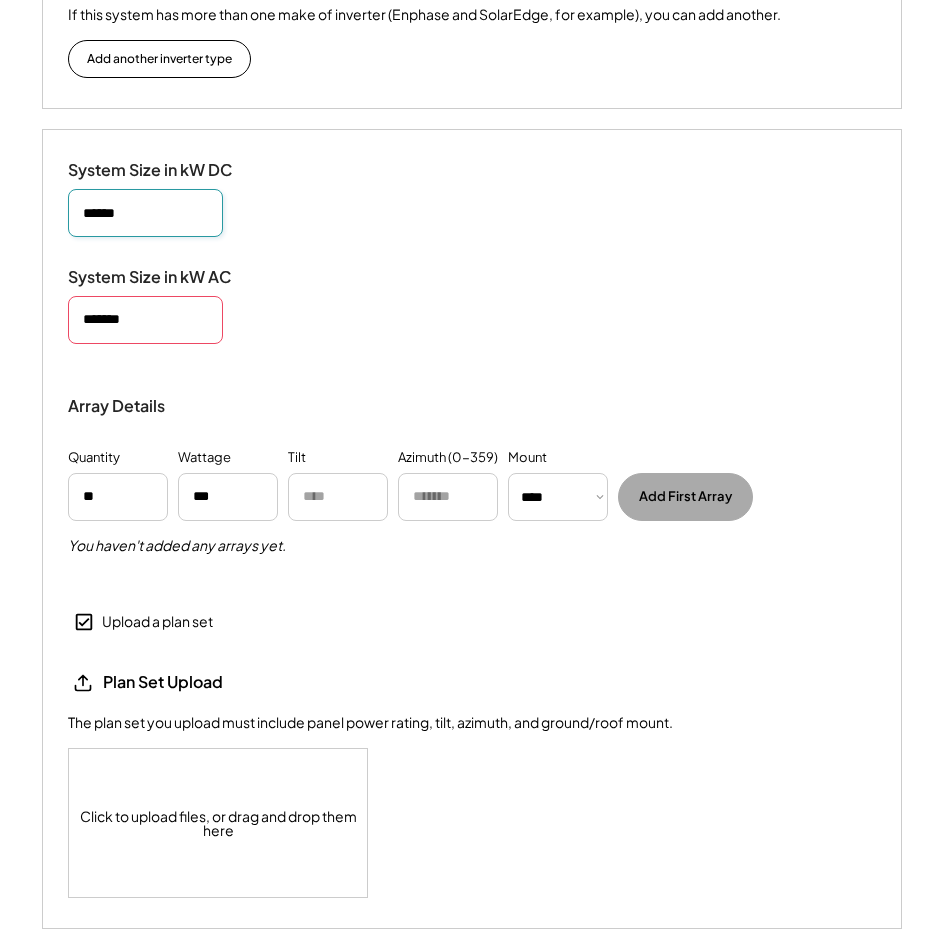 drag, startPoint x: 152, startPoint y: 214, endPoint x: 22, endPoint y: 196, distance: 131.24023 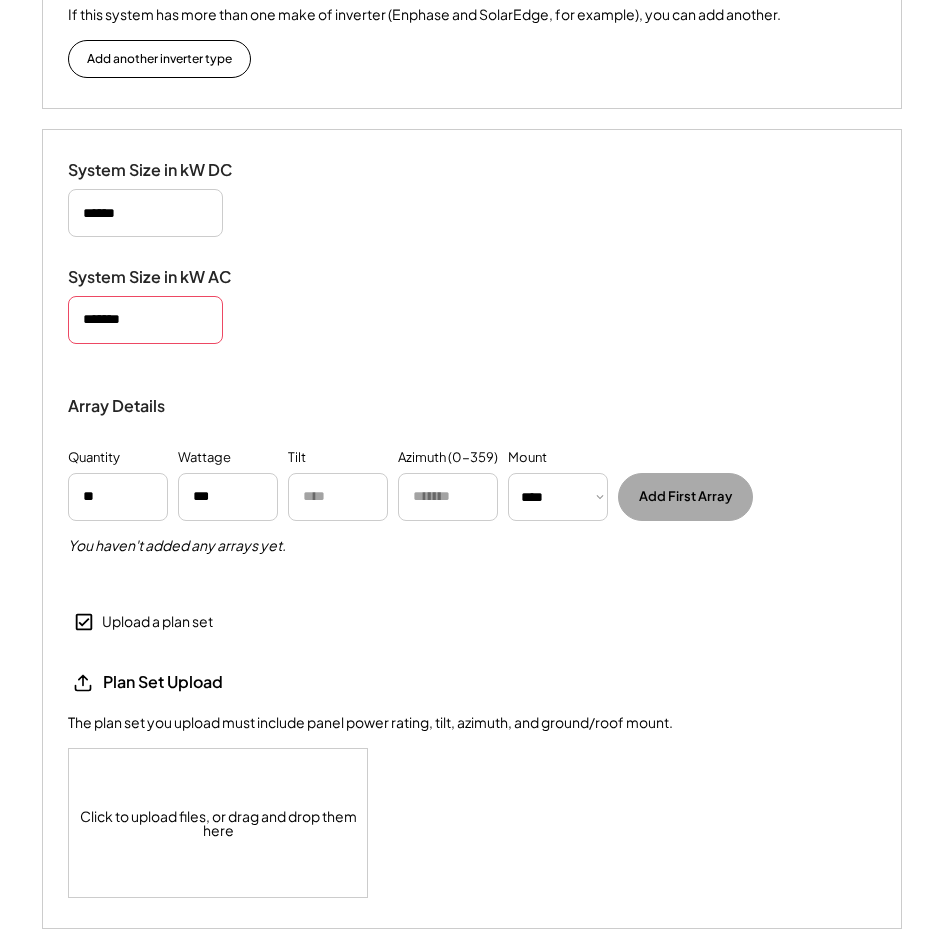 click at bounding box center (145, 320) 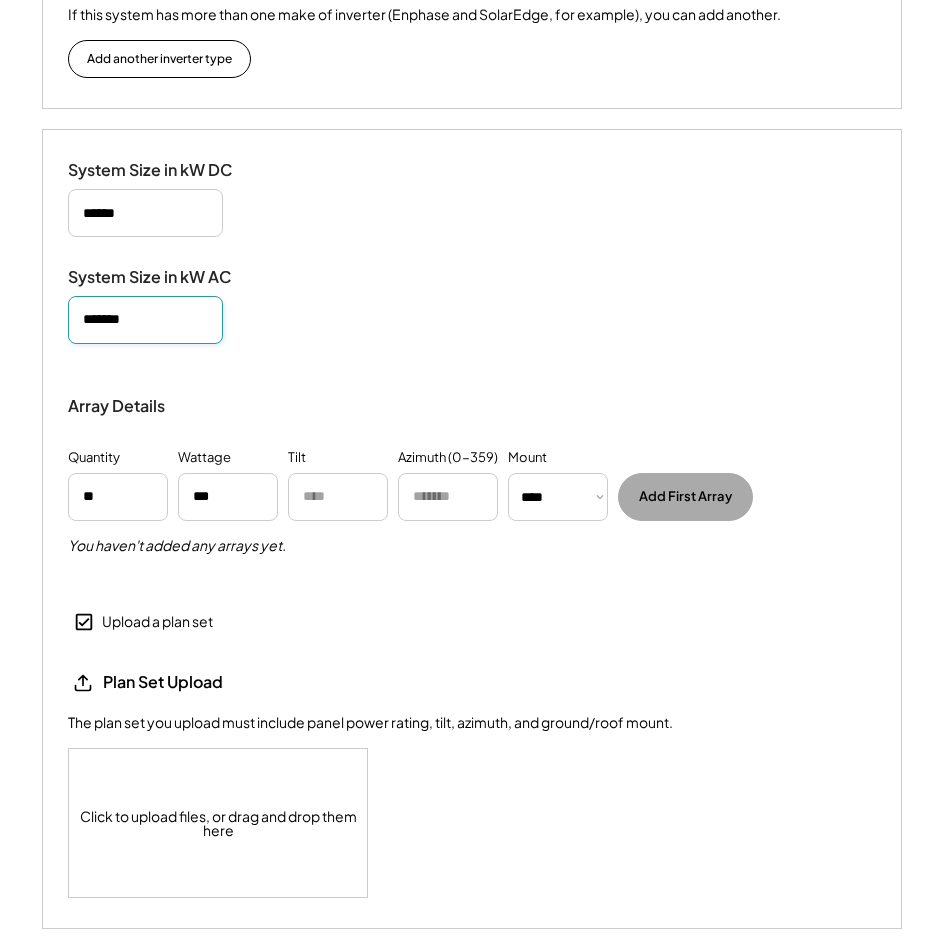 drag, startPoint x: 150, startPoint y: 324, endPoint x: 72, endPoint y: 325, distance: 78.00641 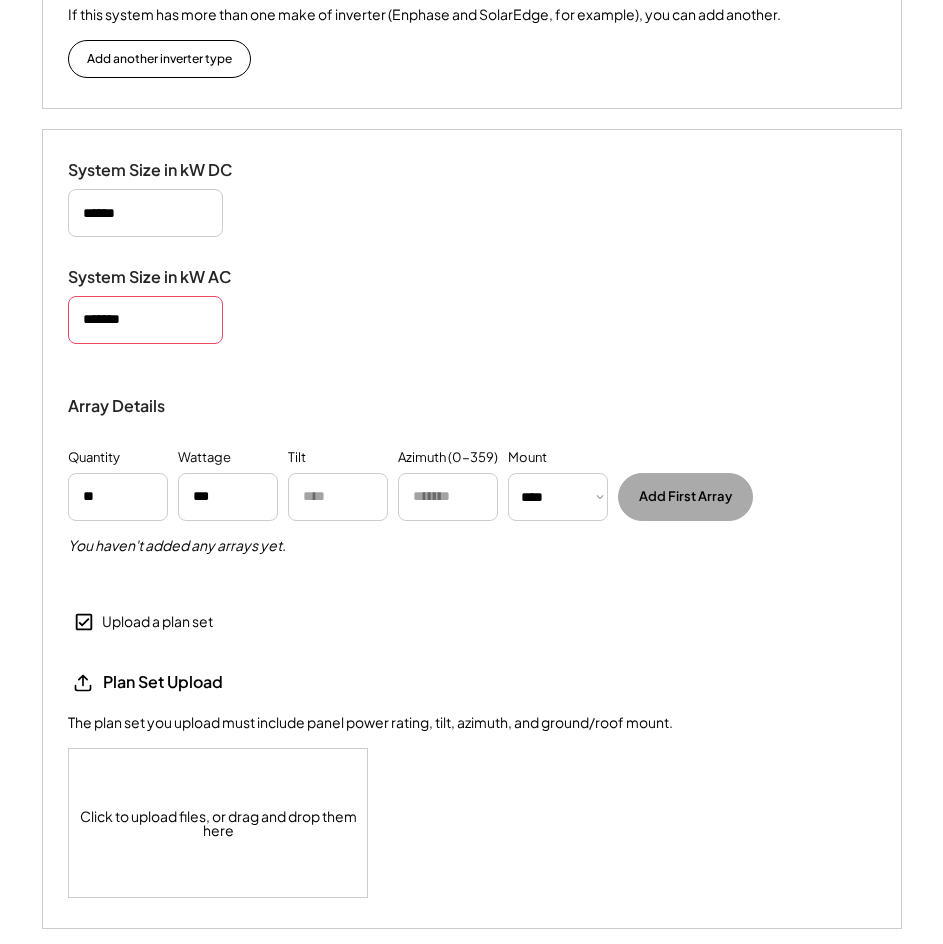 click at bounding box center (145, 320) 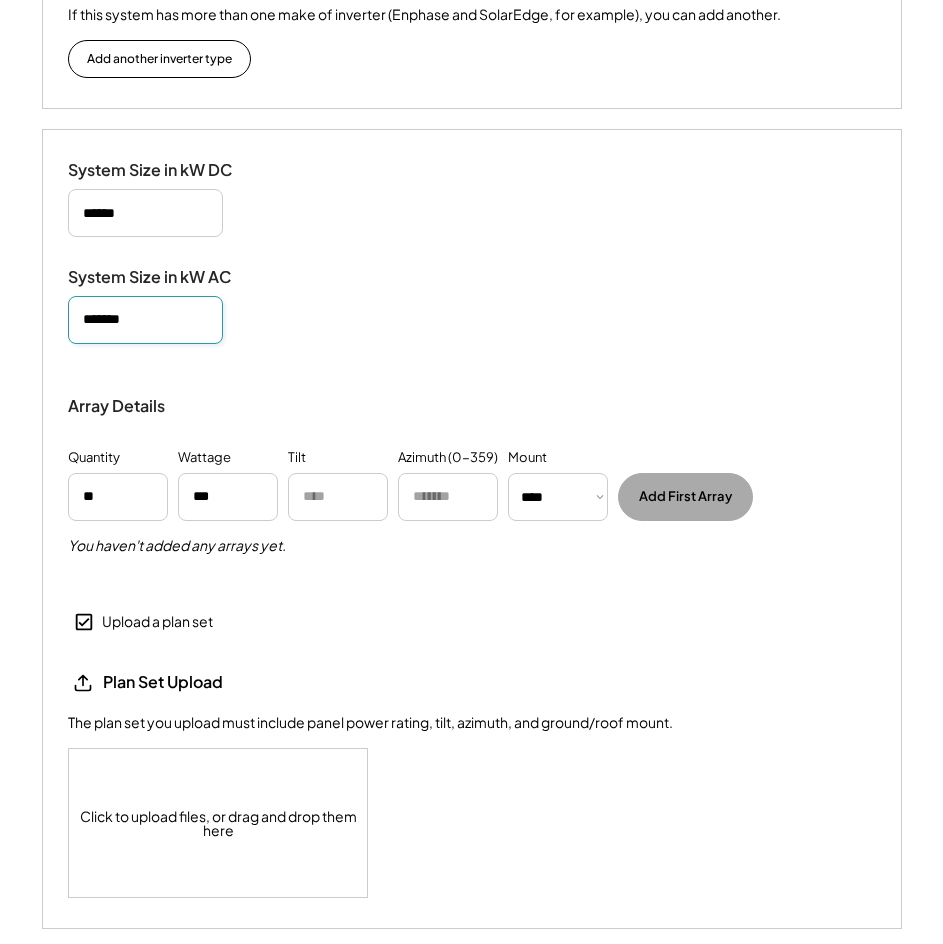 click at bounding box center [145, 320] 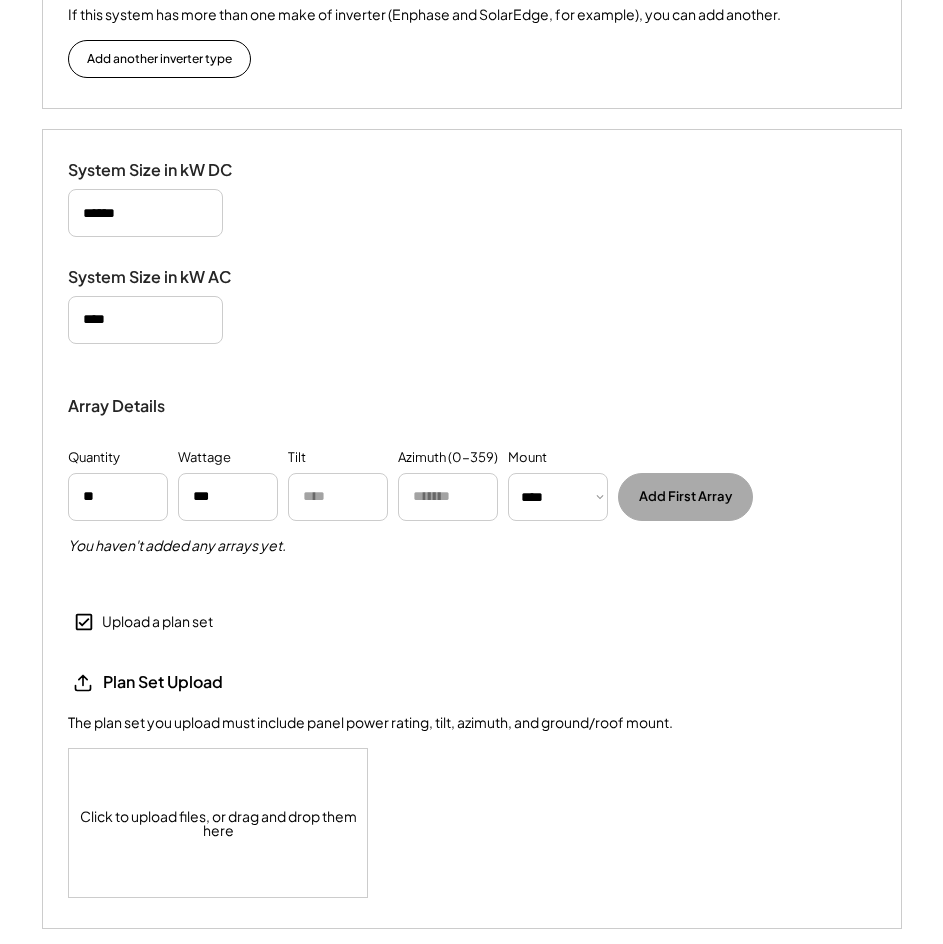 click at bounding box center [145, 320] 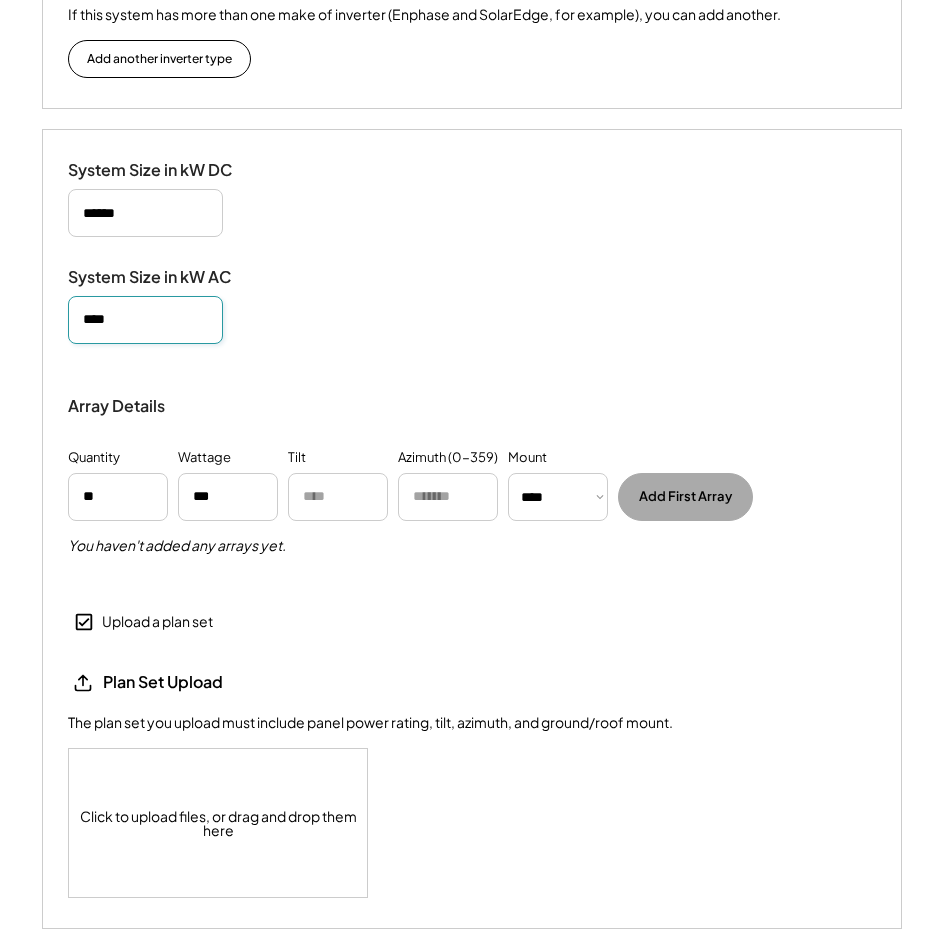 click at bounding box center [145, 320] 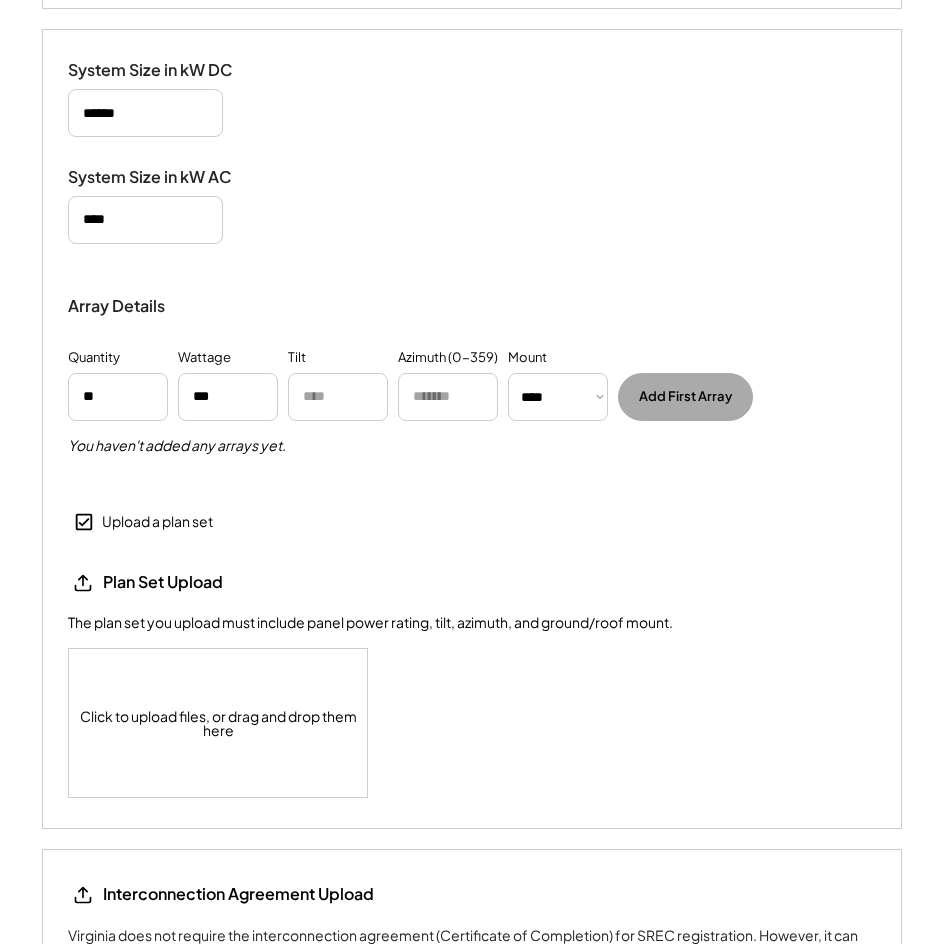 scroll, scrollTop: 2046, scrollLeft: 0, axis: vertical 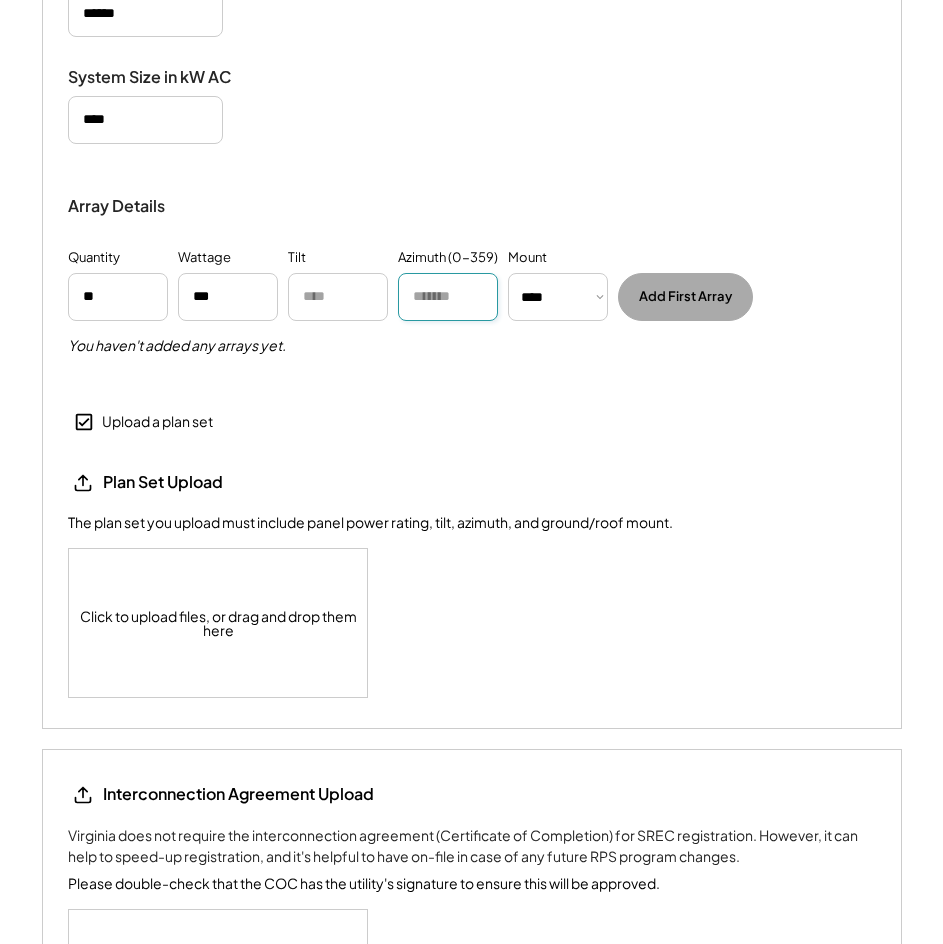 click at bounding box center (448, 297) 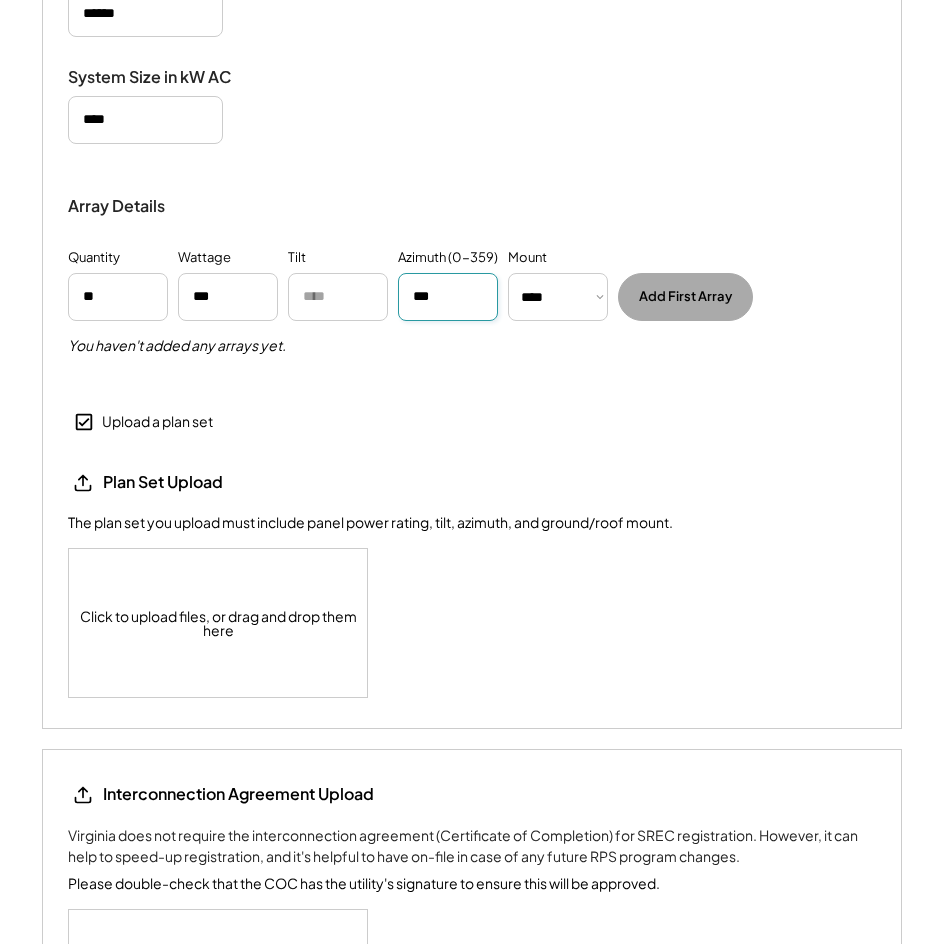 type on "***" 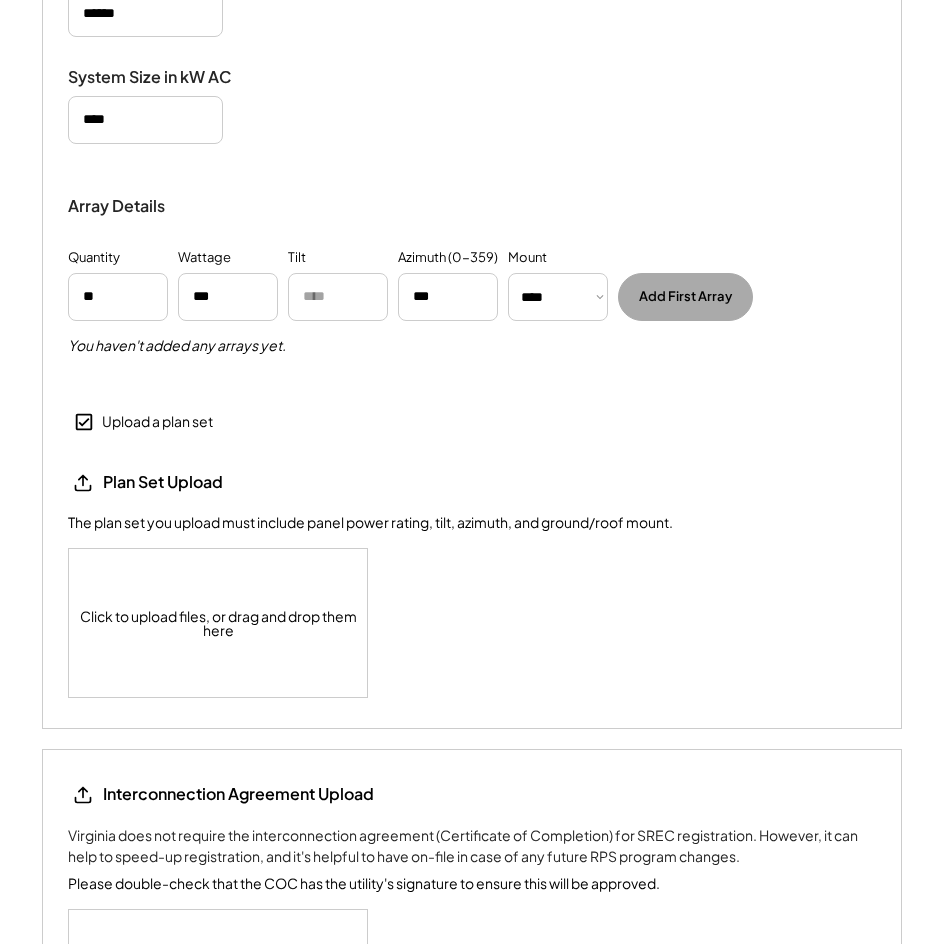 click on "System Size in kW DC System Size in kW AC Array Details Quantity Wattage Tilt Azimuth (0-359) Mount ********* **** ****** Add First Array You haven't added any arrays yet. Upload a plan set Plan Set Upload The plan set you upload must include panel power rating, tilt, azimuth, and ground/roof mount.  Click to upload files, or drag and drop them here" at bounding box center (472, 328) 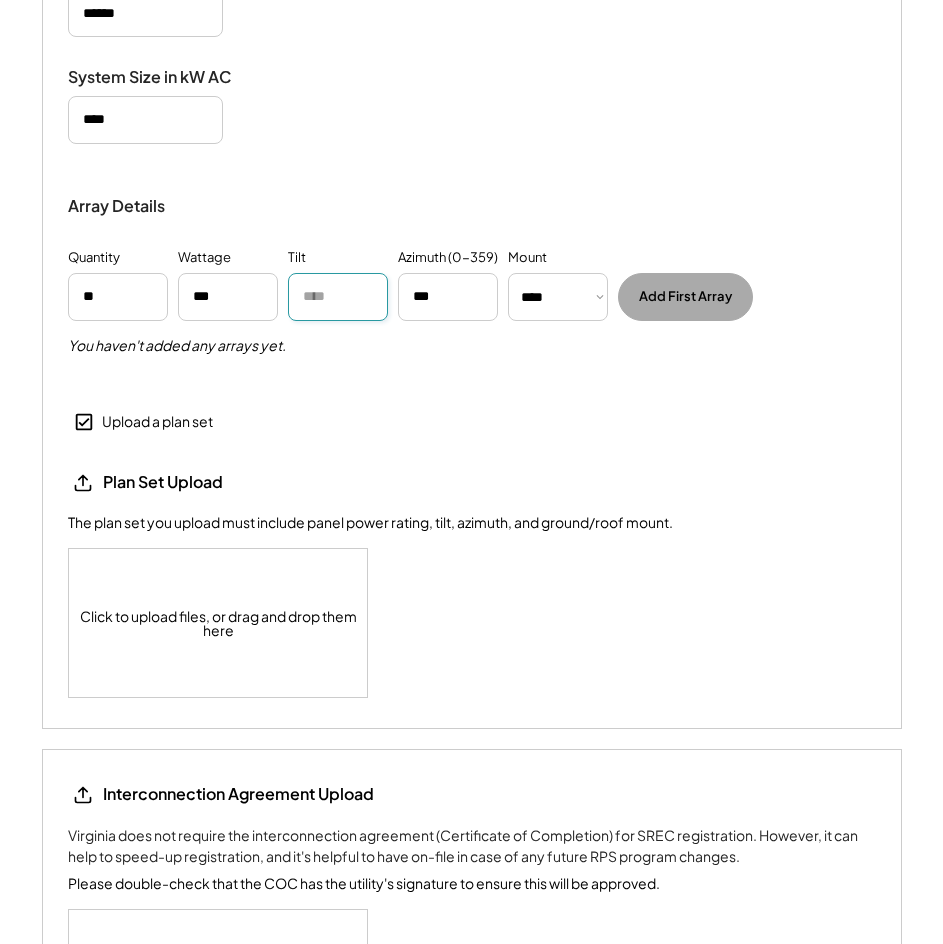 click at bounding box center [338, 297] 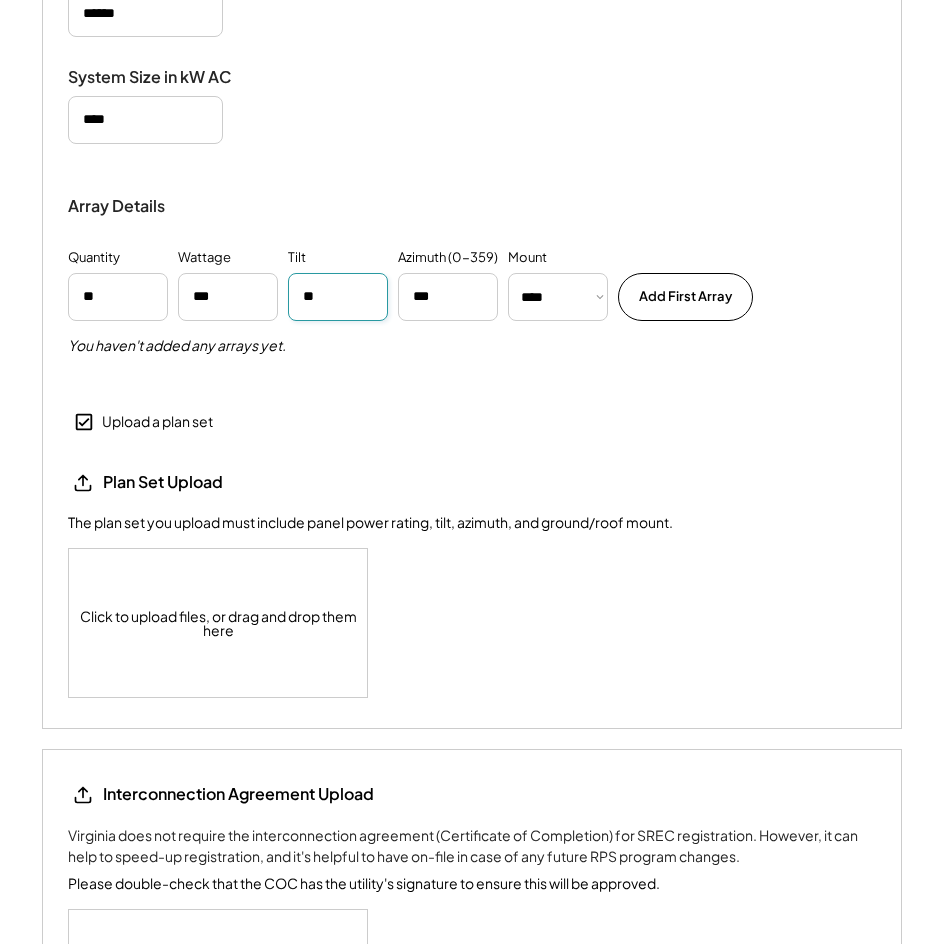 type on "**" 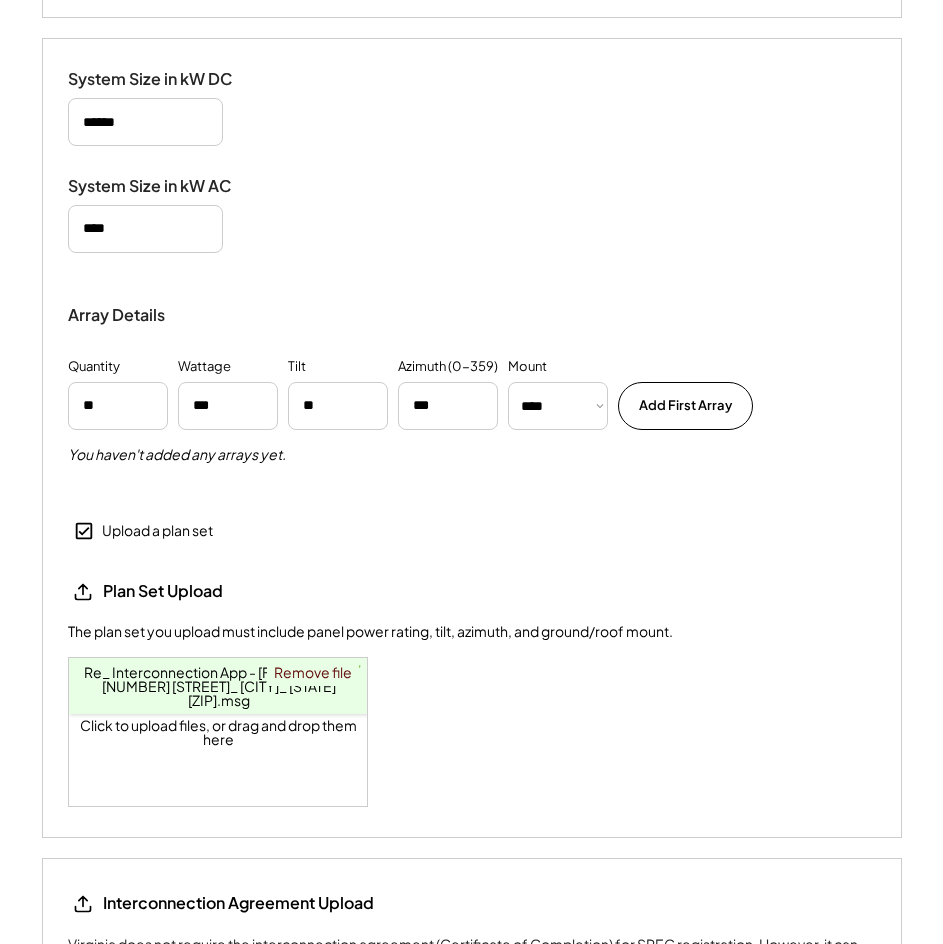 scroll, scrollTop: 1946, scrollLeft: 0, axis: vertical 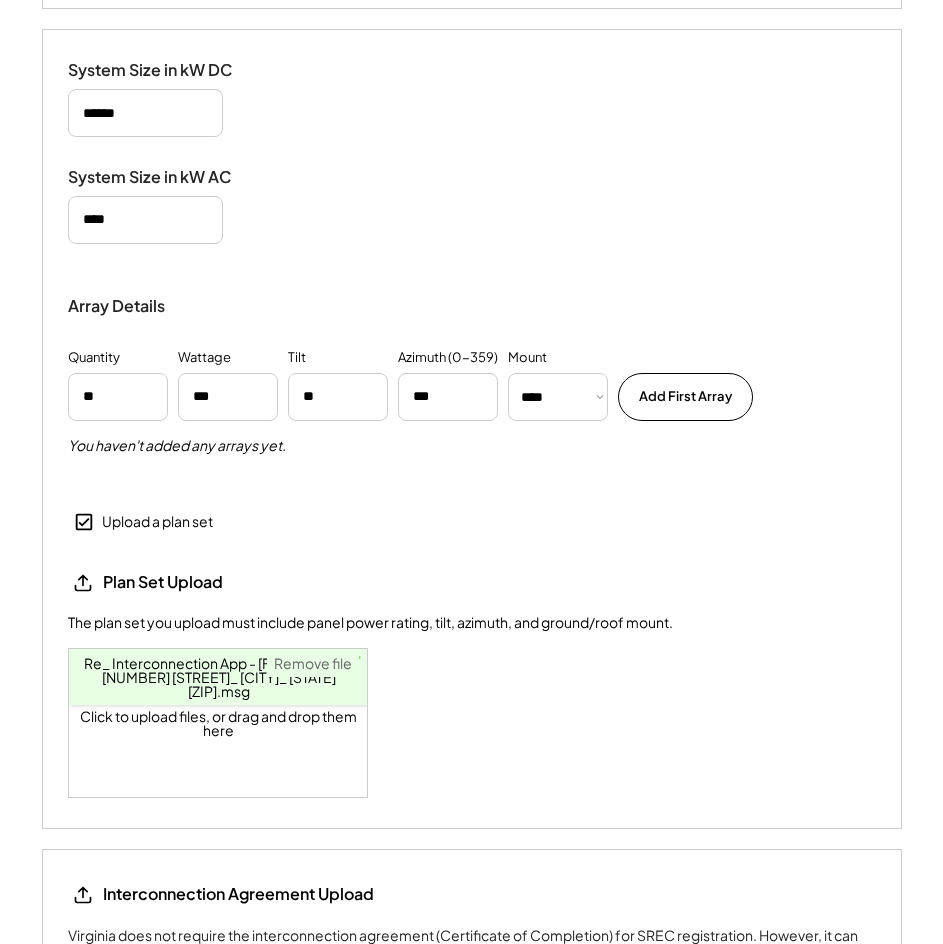 click on "Remove file" at bounding box center [313, 663] 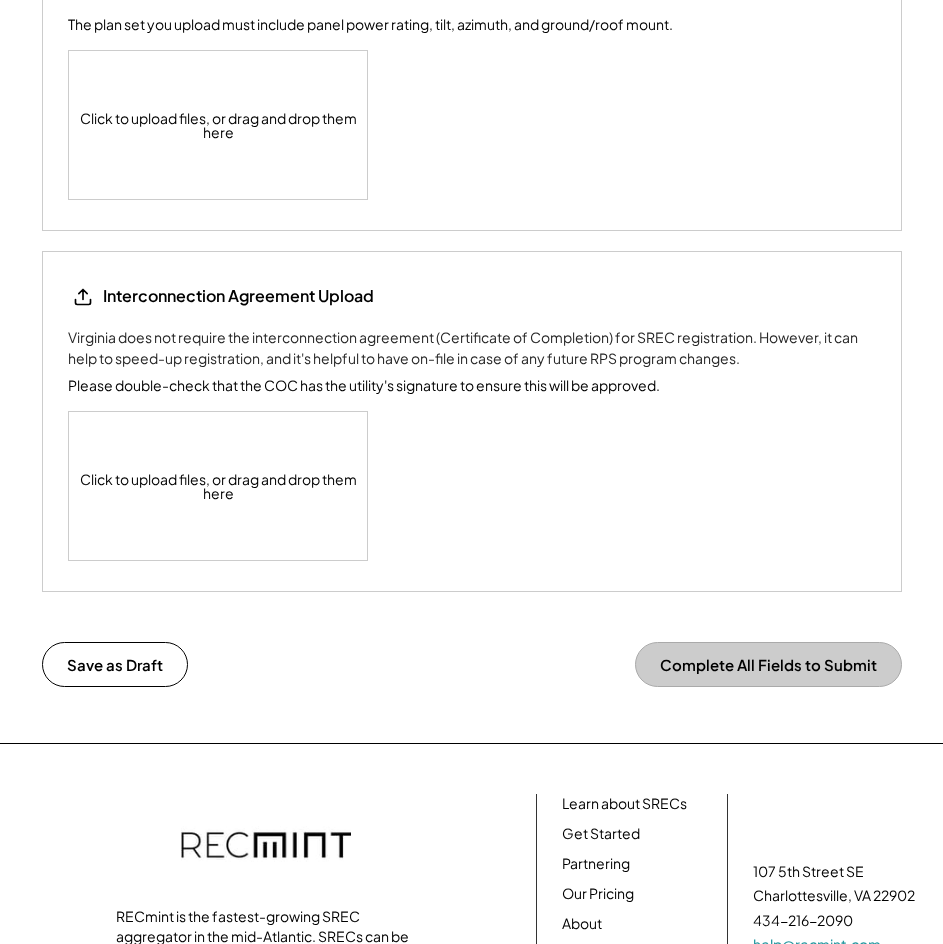 scroll, scrollTop: 2546, scrollLeft: 0, axis: vertical 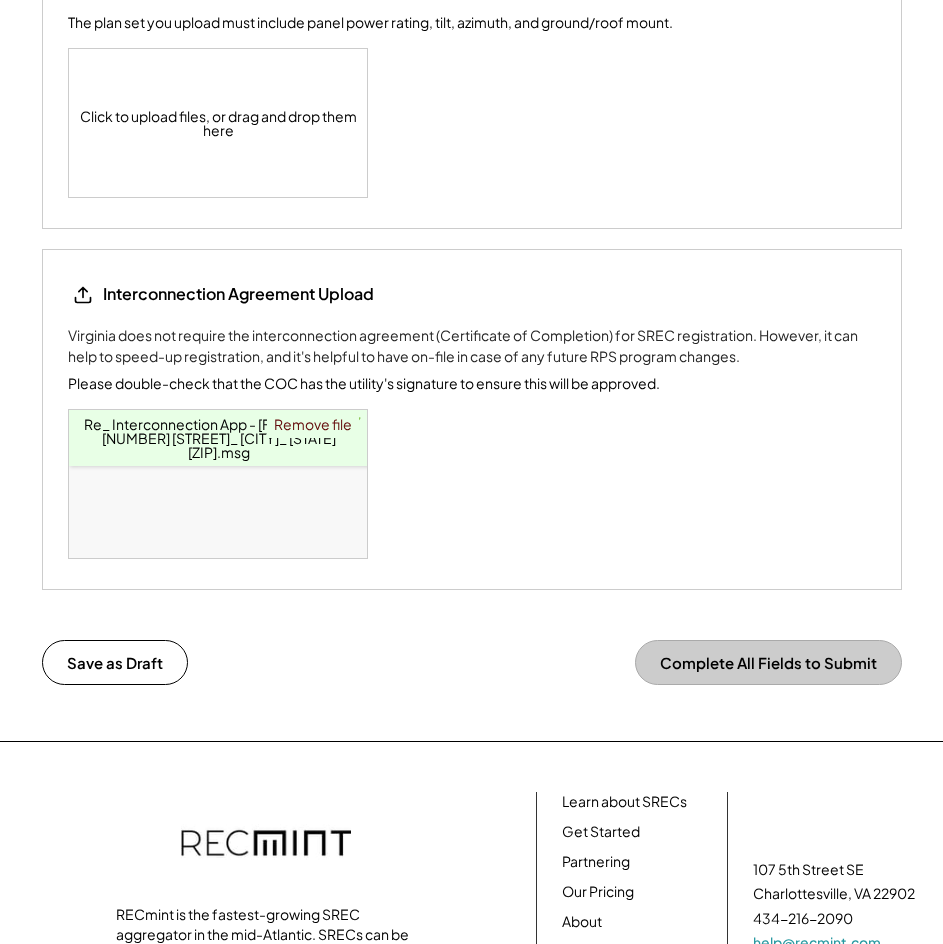click on "Complete All Fields to Submit" at bounding box center (768, 662) 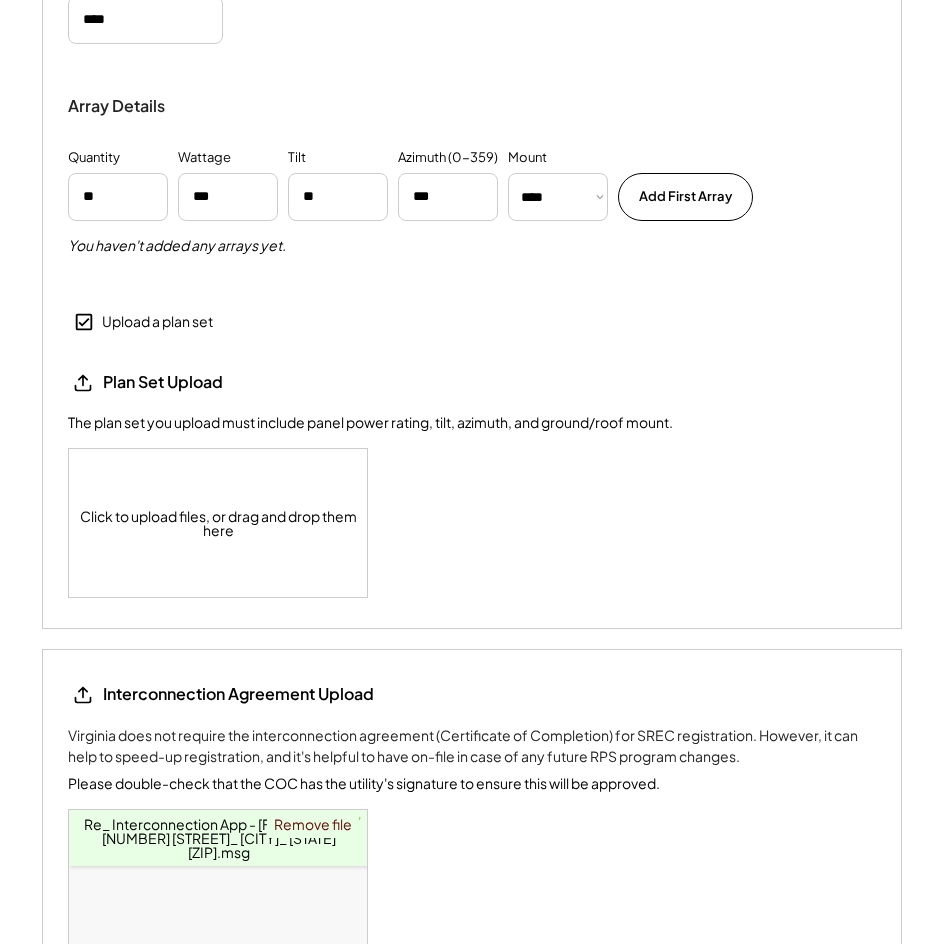 scroll, scrollTop: 1746, scrollLeft: 0, axis: vertical 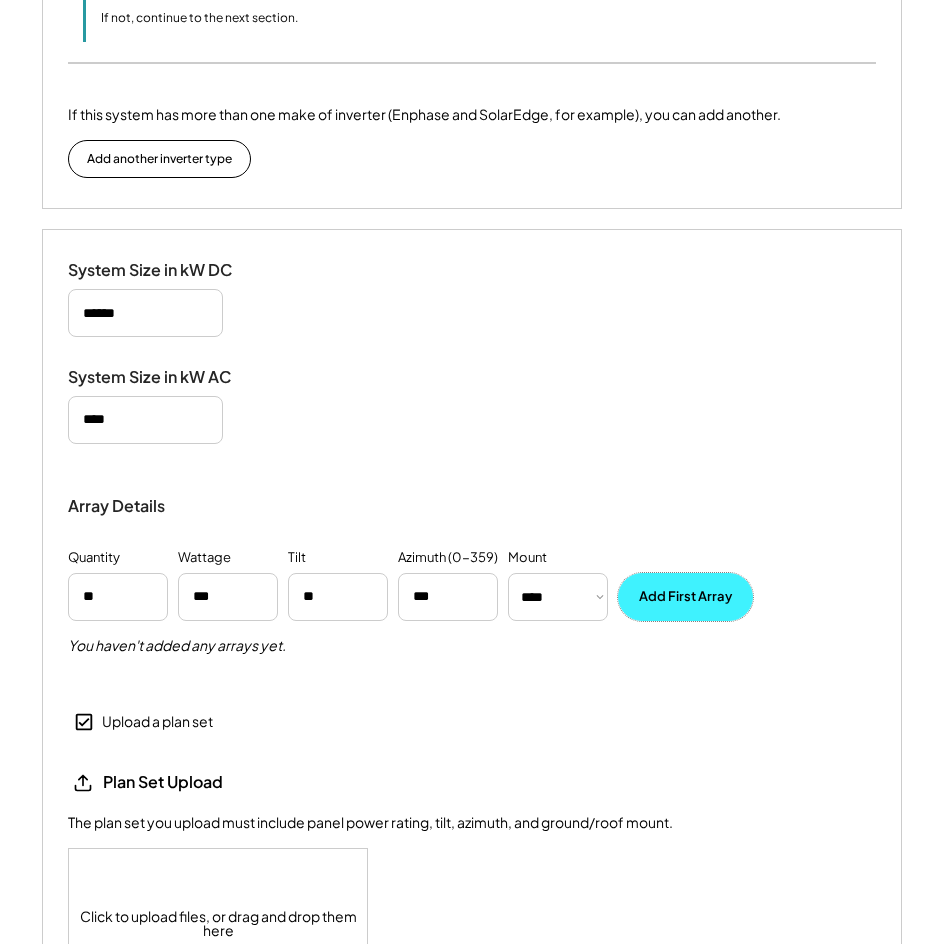 click on "Add First Array" at bounding box center [685, 597] 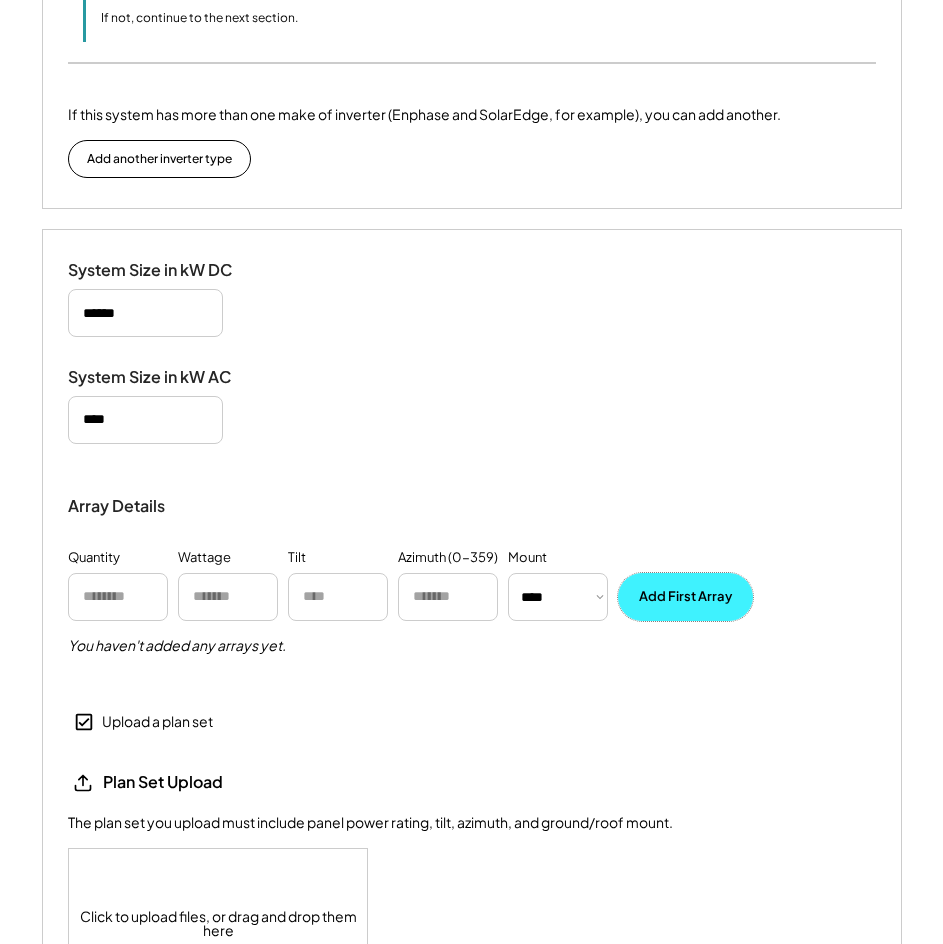 select on "**********" 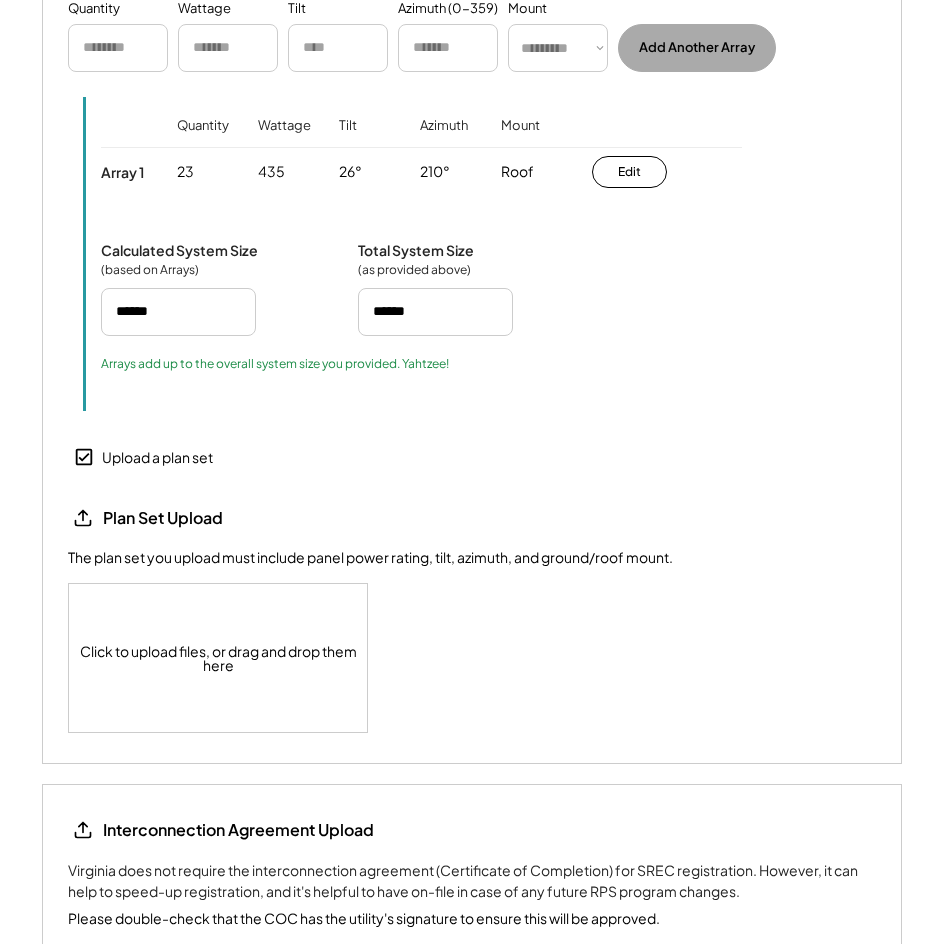 scroll, scrollTop: 2346, scrollLeft: 0, axis: vertical 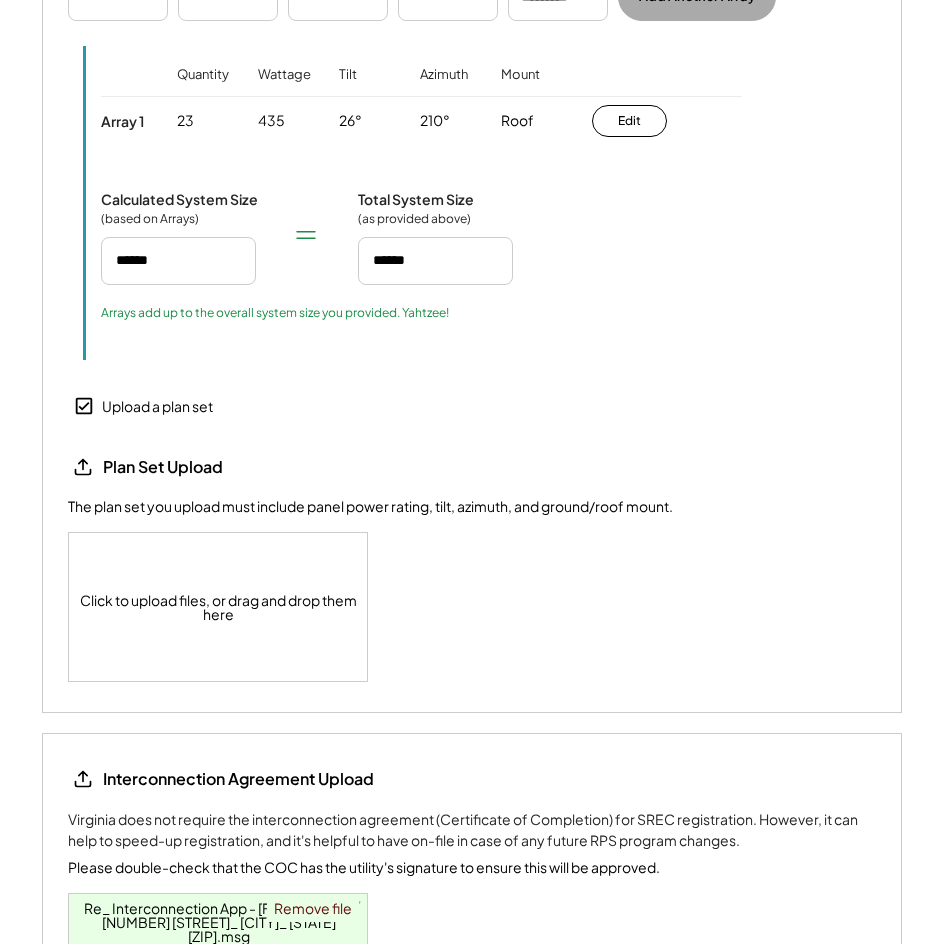 click 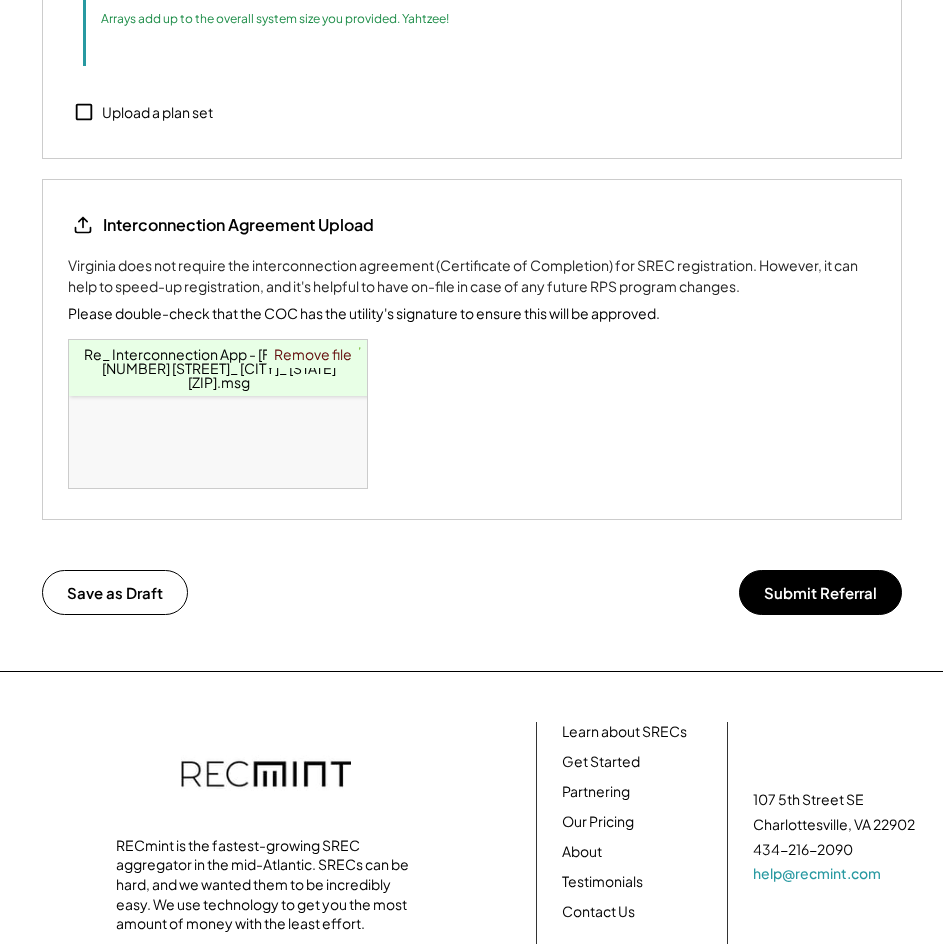scroll, scrollTop: 2816, scrollLeft: 0, axis: vertical 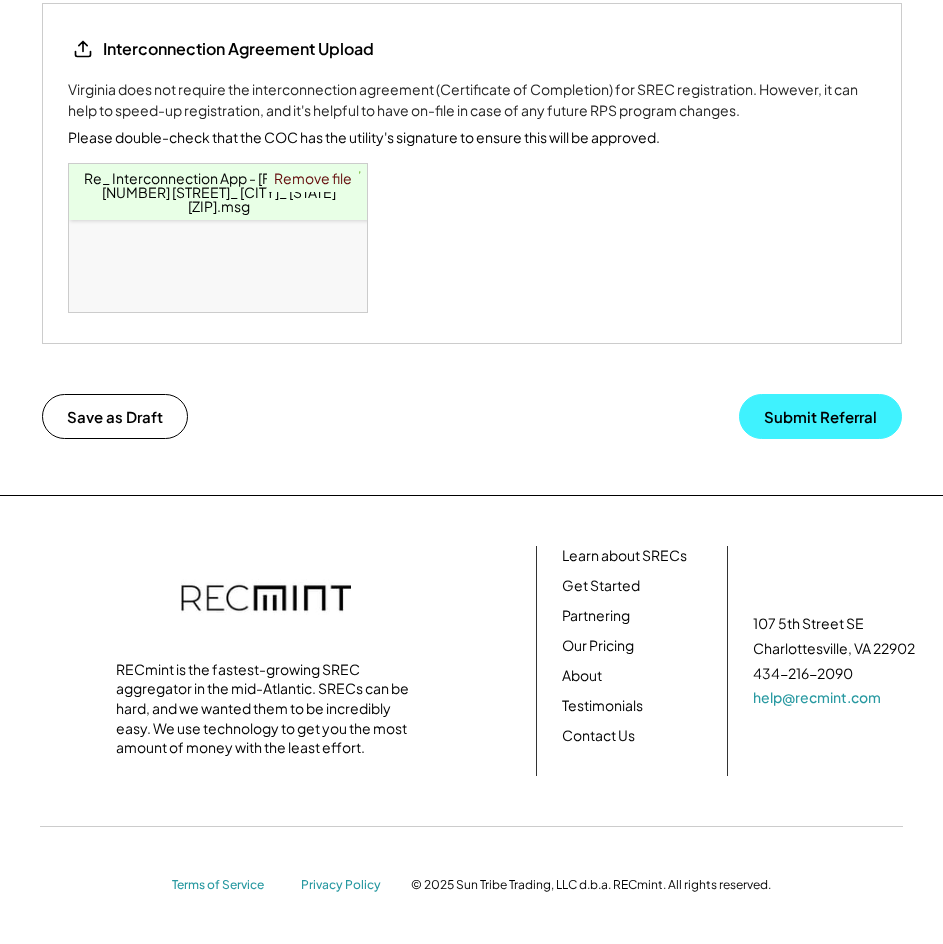 click on "Submit Referral" at bounding box center [820, 416] 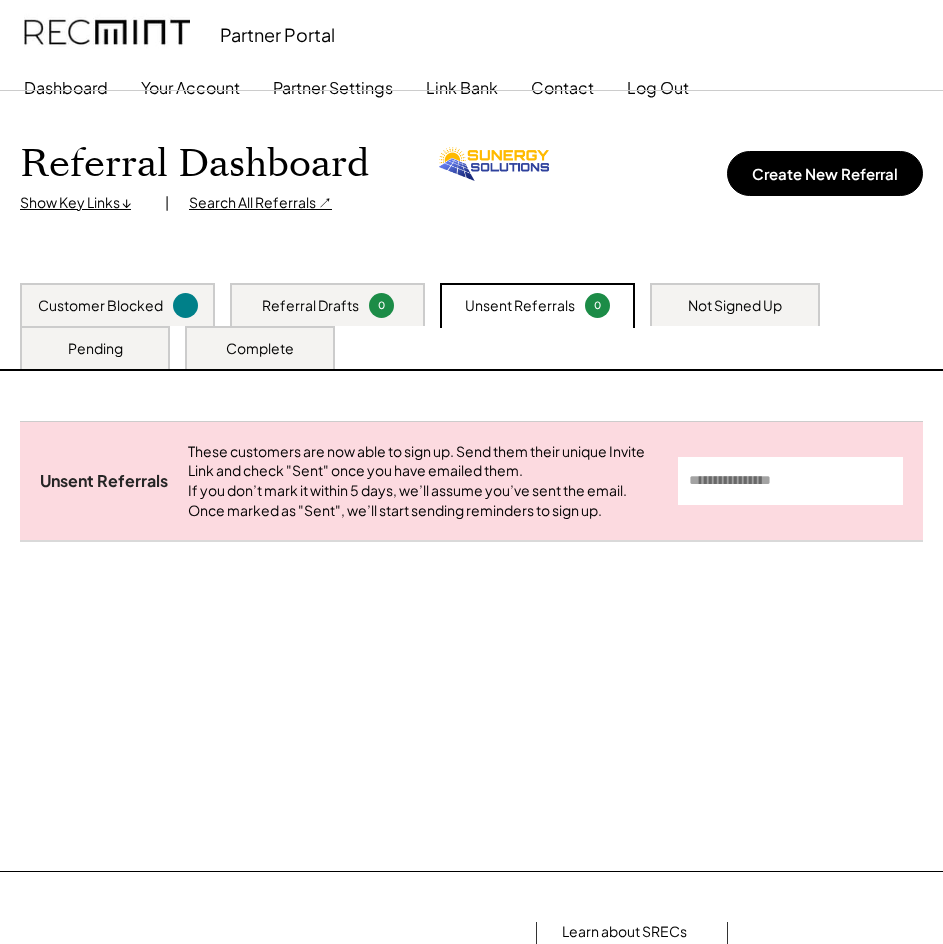 scroll, scrollTop: 0, scrollLeft: 0, axis: both 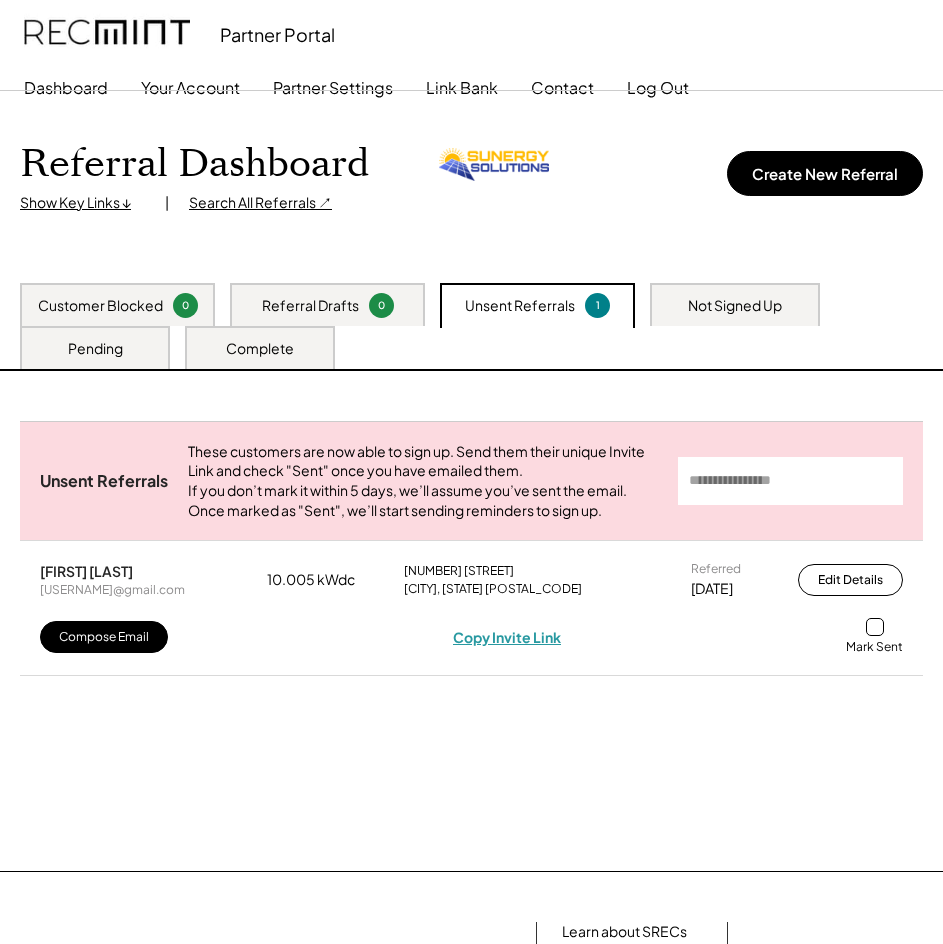 click on "Copy Invite Link" at bounding box center (507, 637) 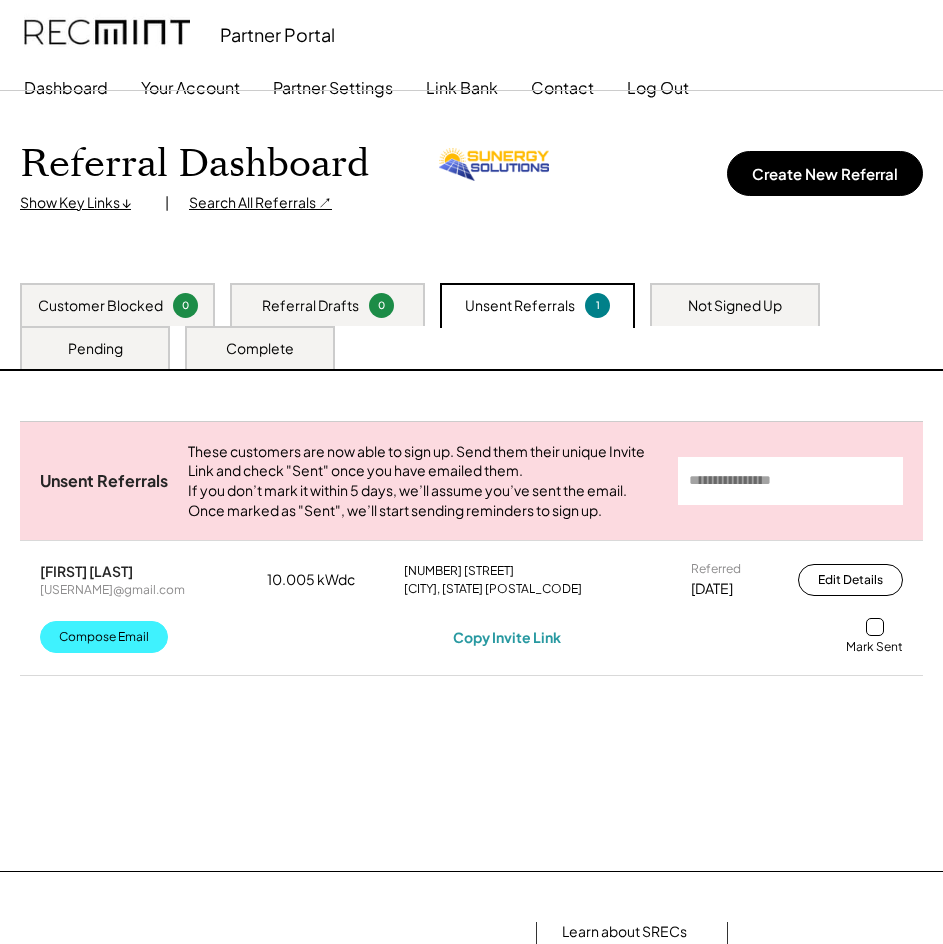 click on "Compose Email" at bounding box center (104, 637) 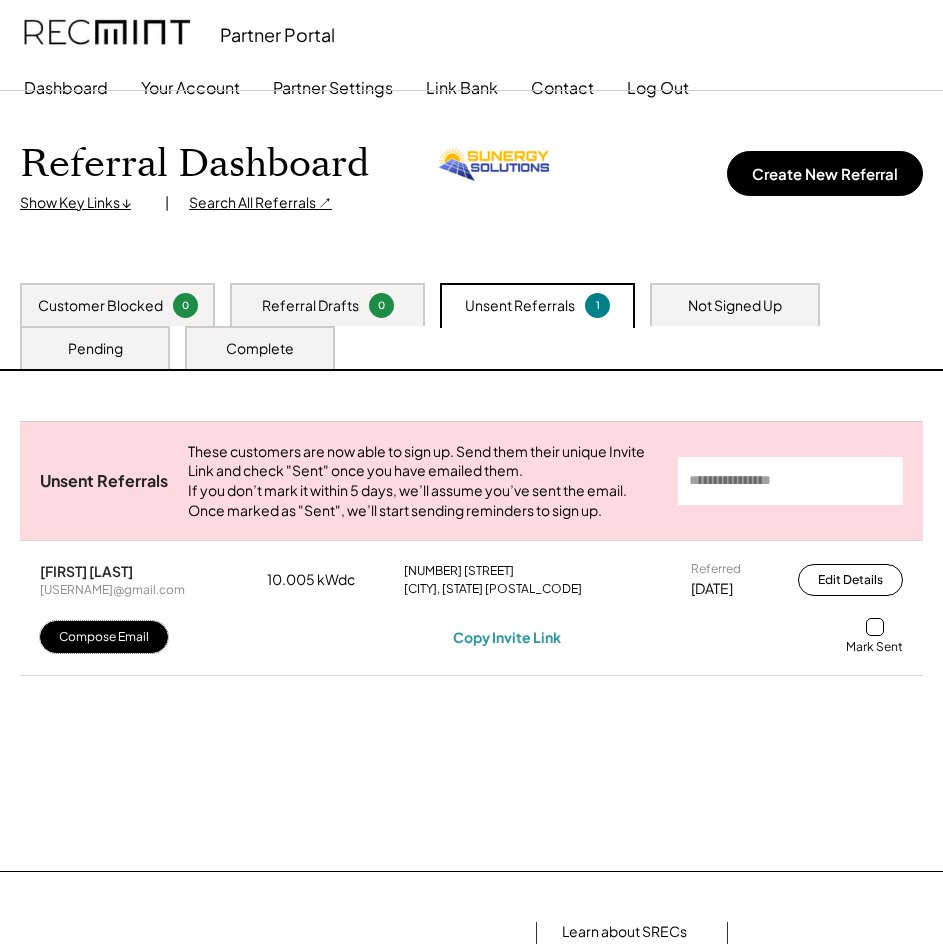 click at bounding box center [875, 627] 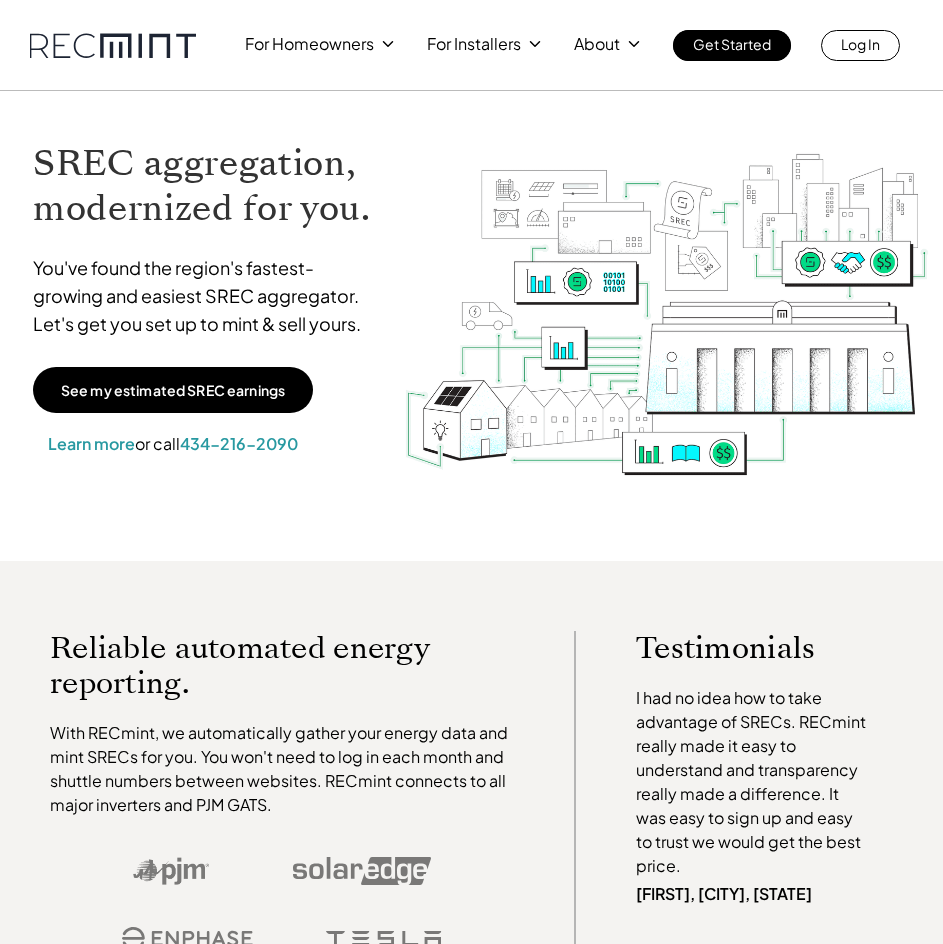 scroll, scrollTop: 0, scrollLeft: 0, axis: both 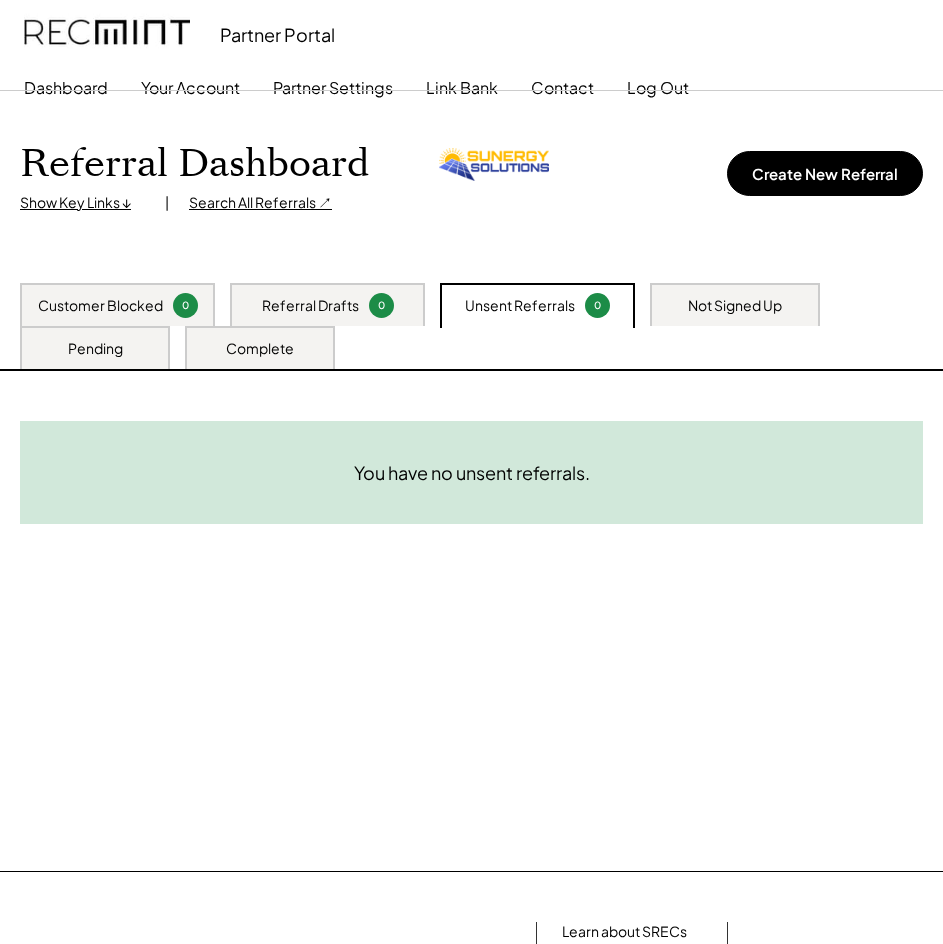 click on "Complete" at bounding box center (260, 349) 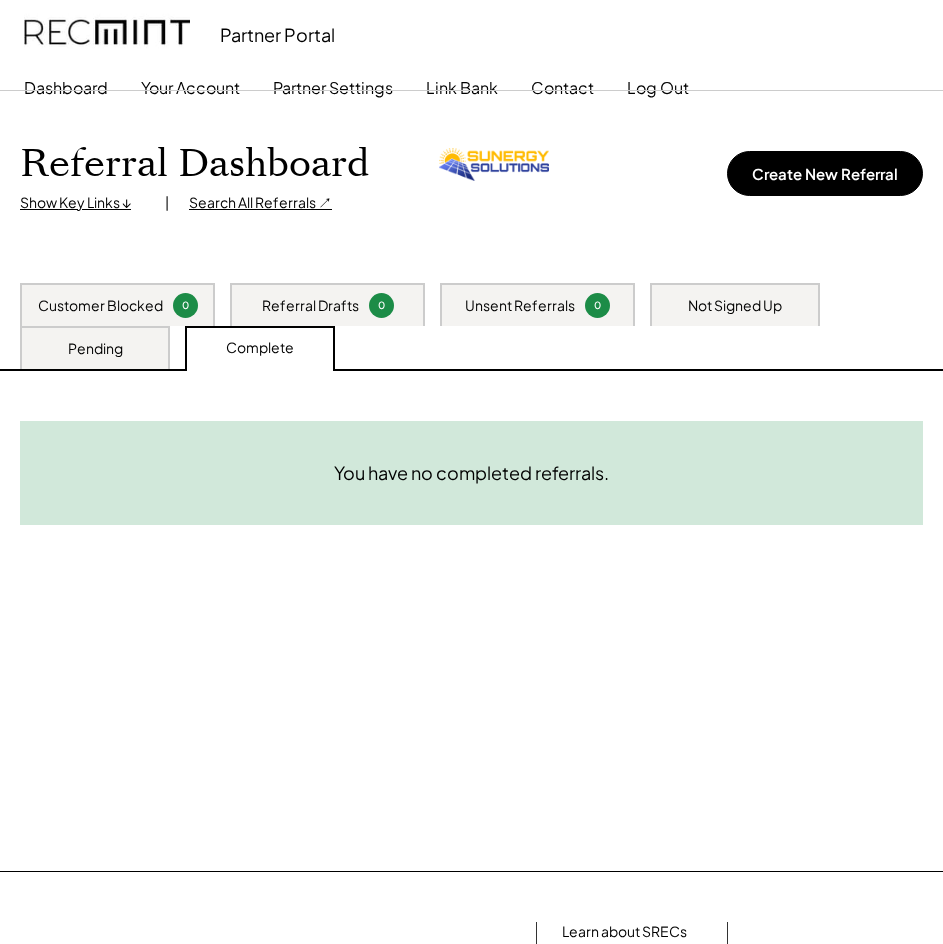 click on "Pending" at bounding box center (95, 349) 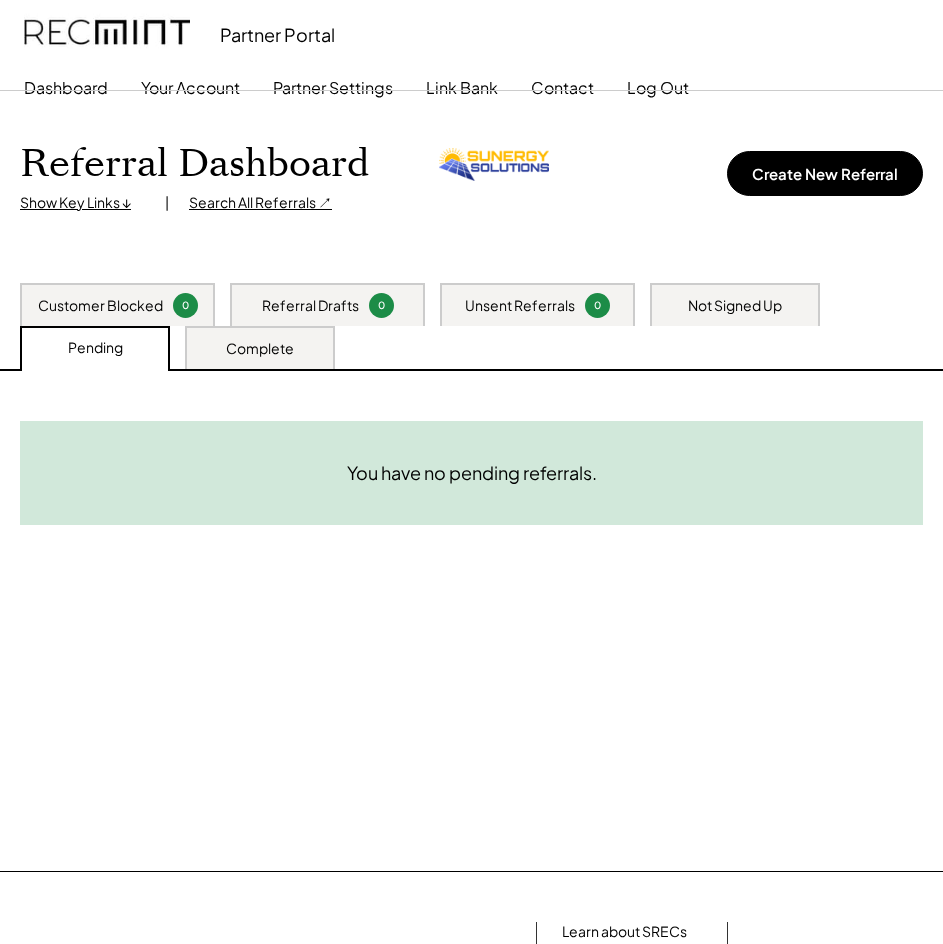click on "Not Signed Up" at bounding box center [735, 306] 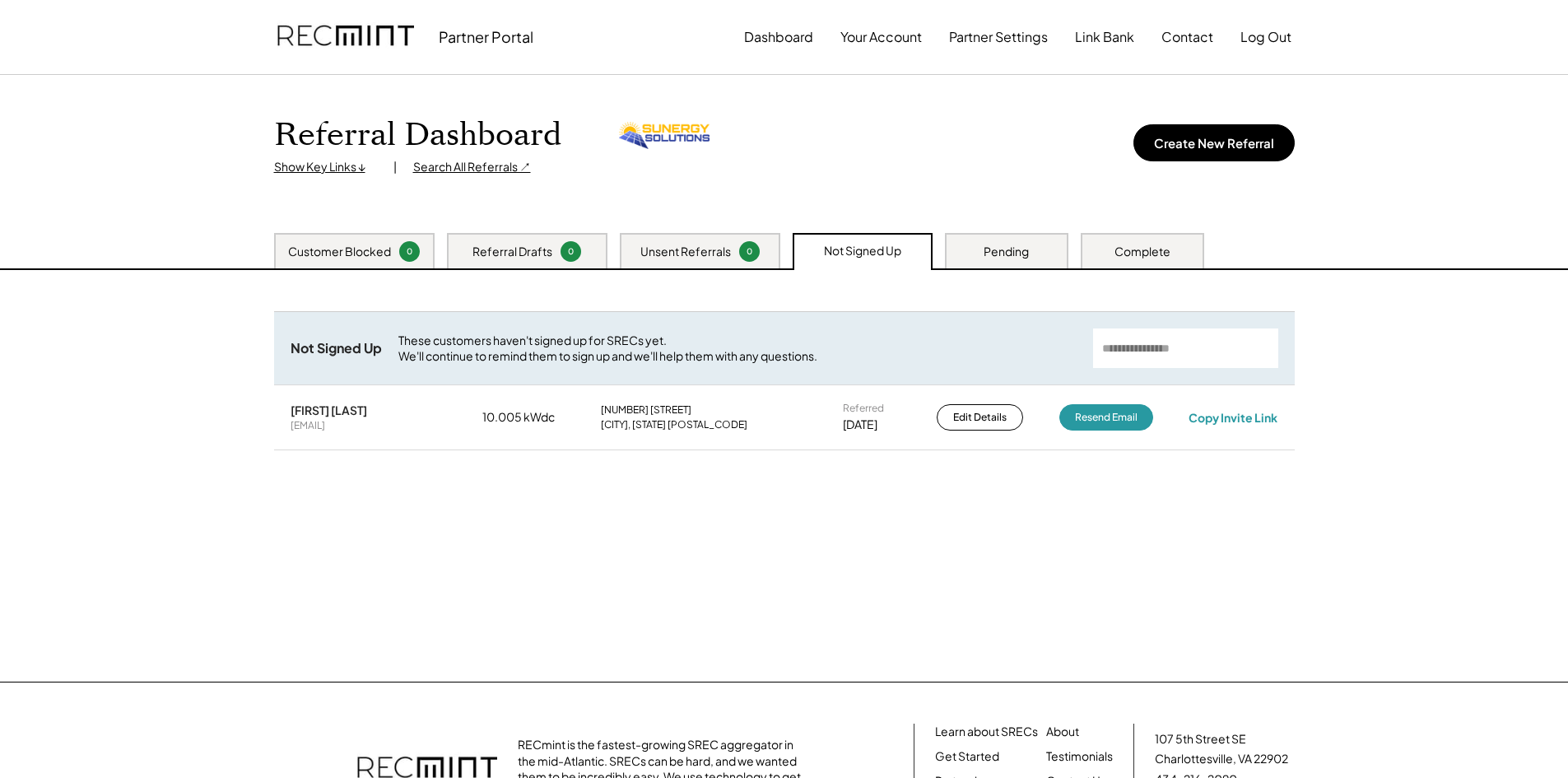 click on "Search All Referrals ↗" at bounding box center [472, 167] 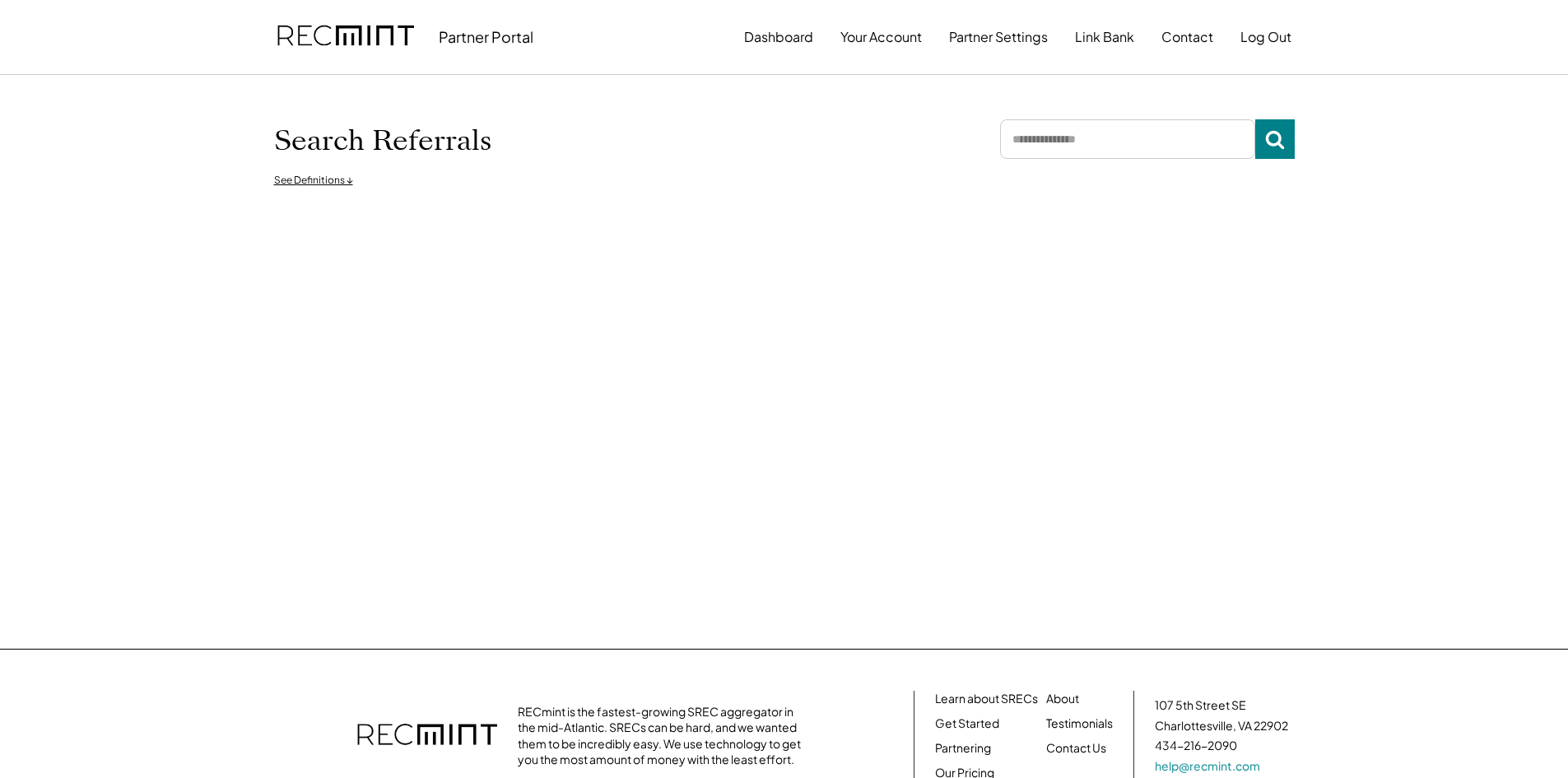 scroll, scrollTop: 0, scrollLeft: 0, axis: both 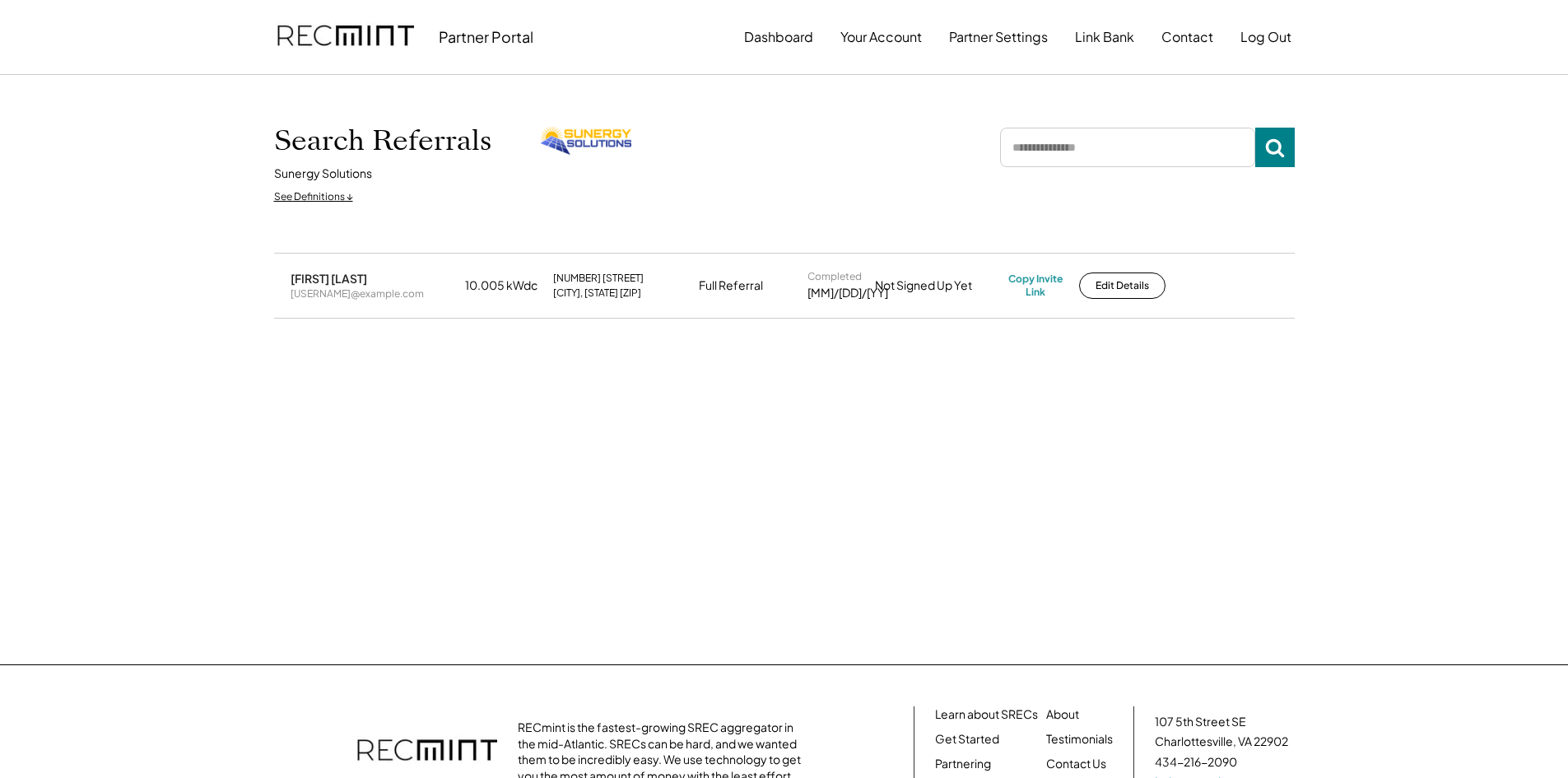 click on "[FIRST] [LAST]" at bounding box center [328, 278] 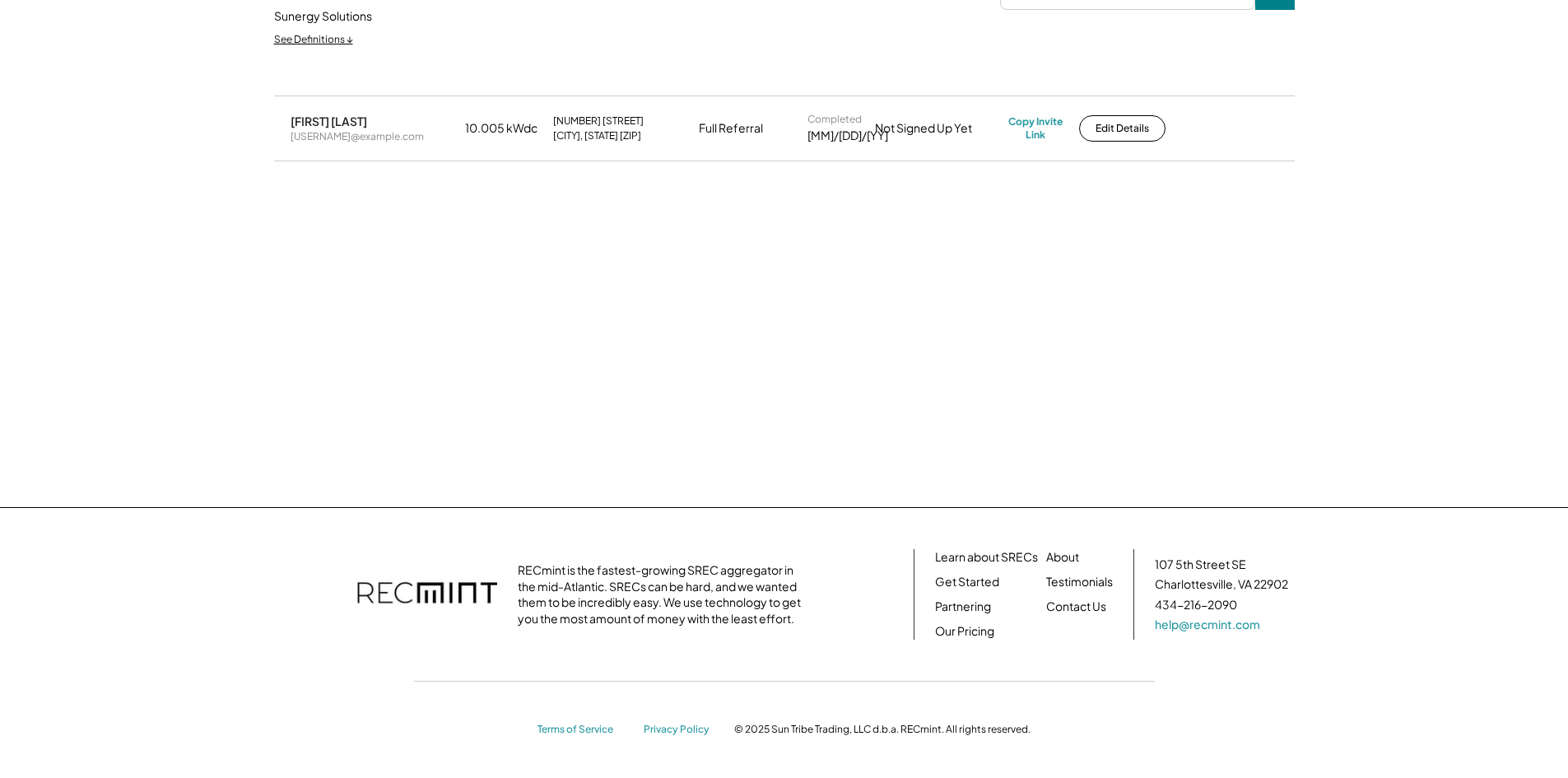 scroll, scrollTop: 0, scrollLeft: 0, axis: both 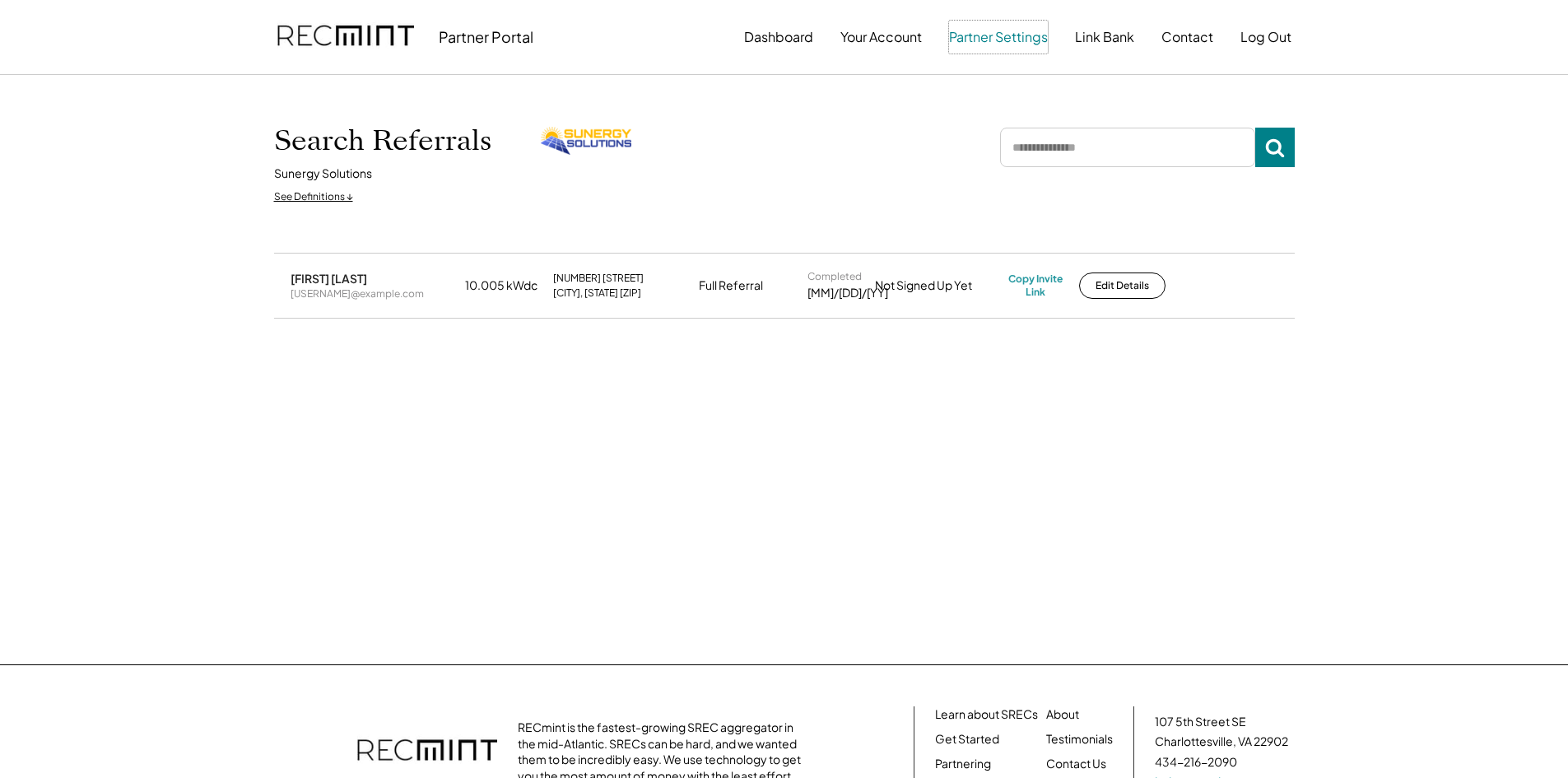 click on "Partner Settings" at bounding box center [998, 37] 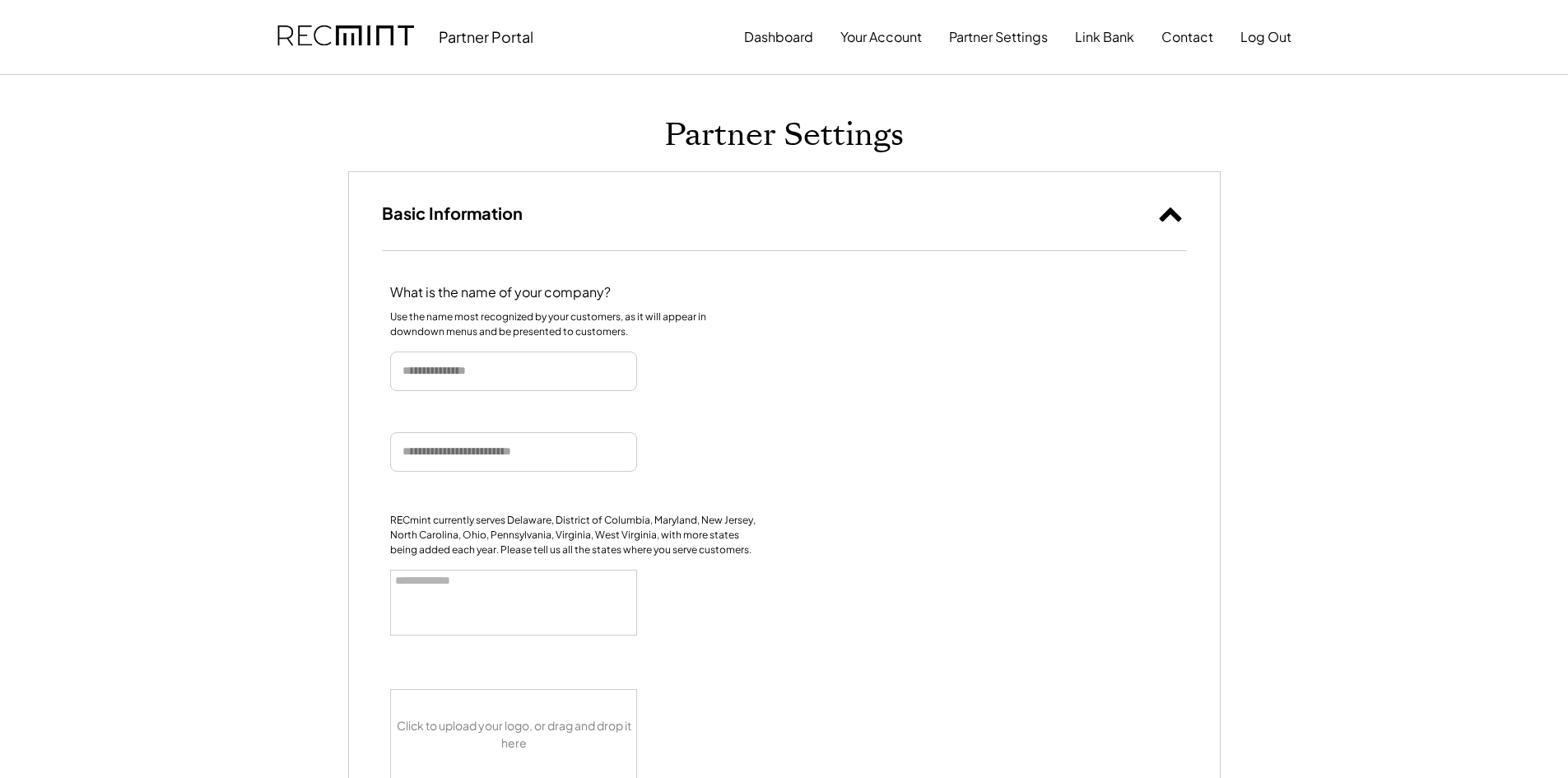 select 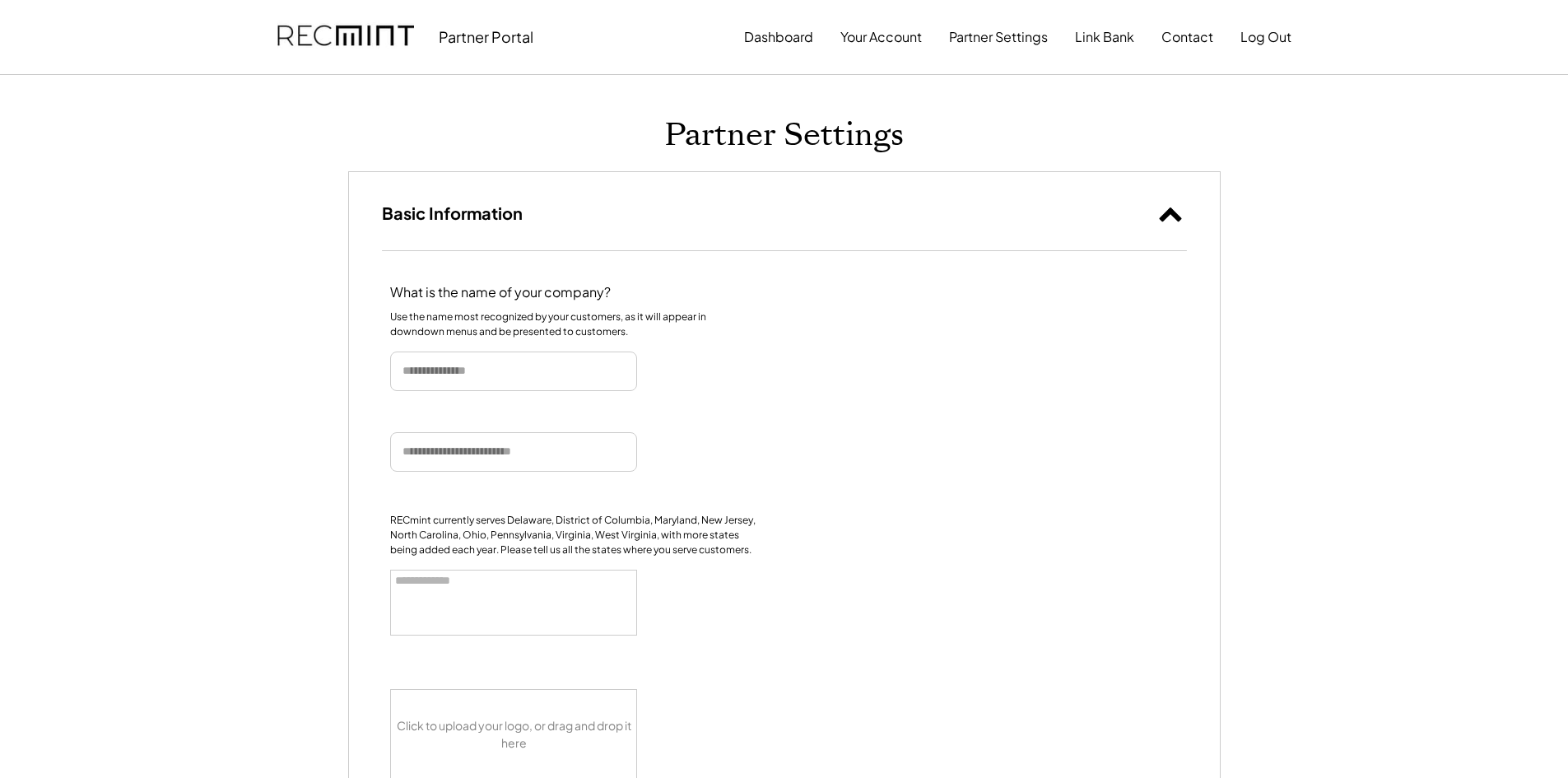 type on "**********" 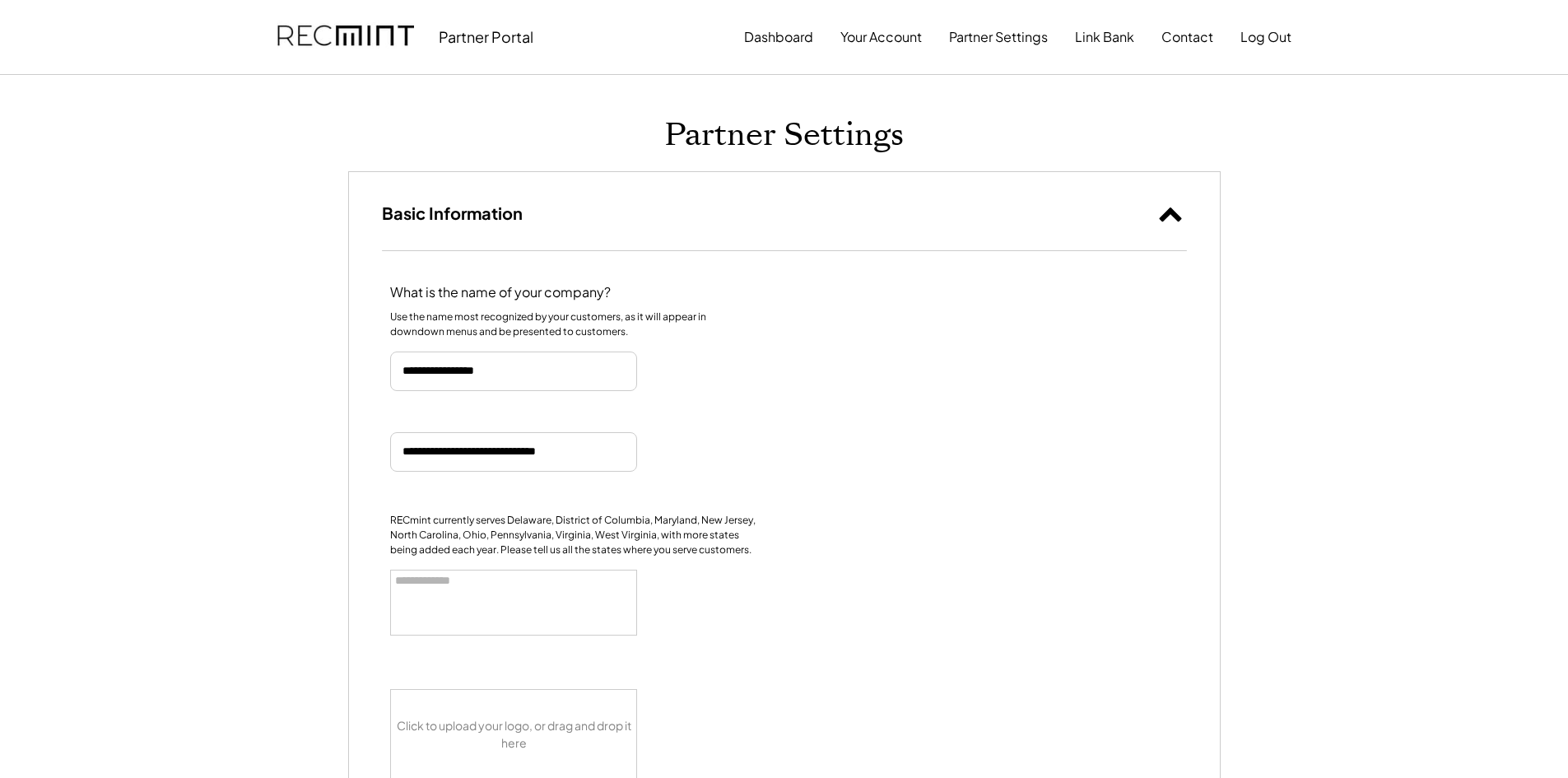 scroll, scrollTop: 644, scrollLeft: 0, axis: vertical 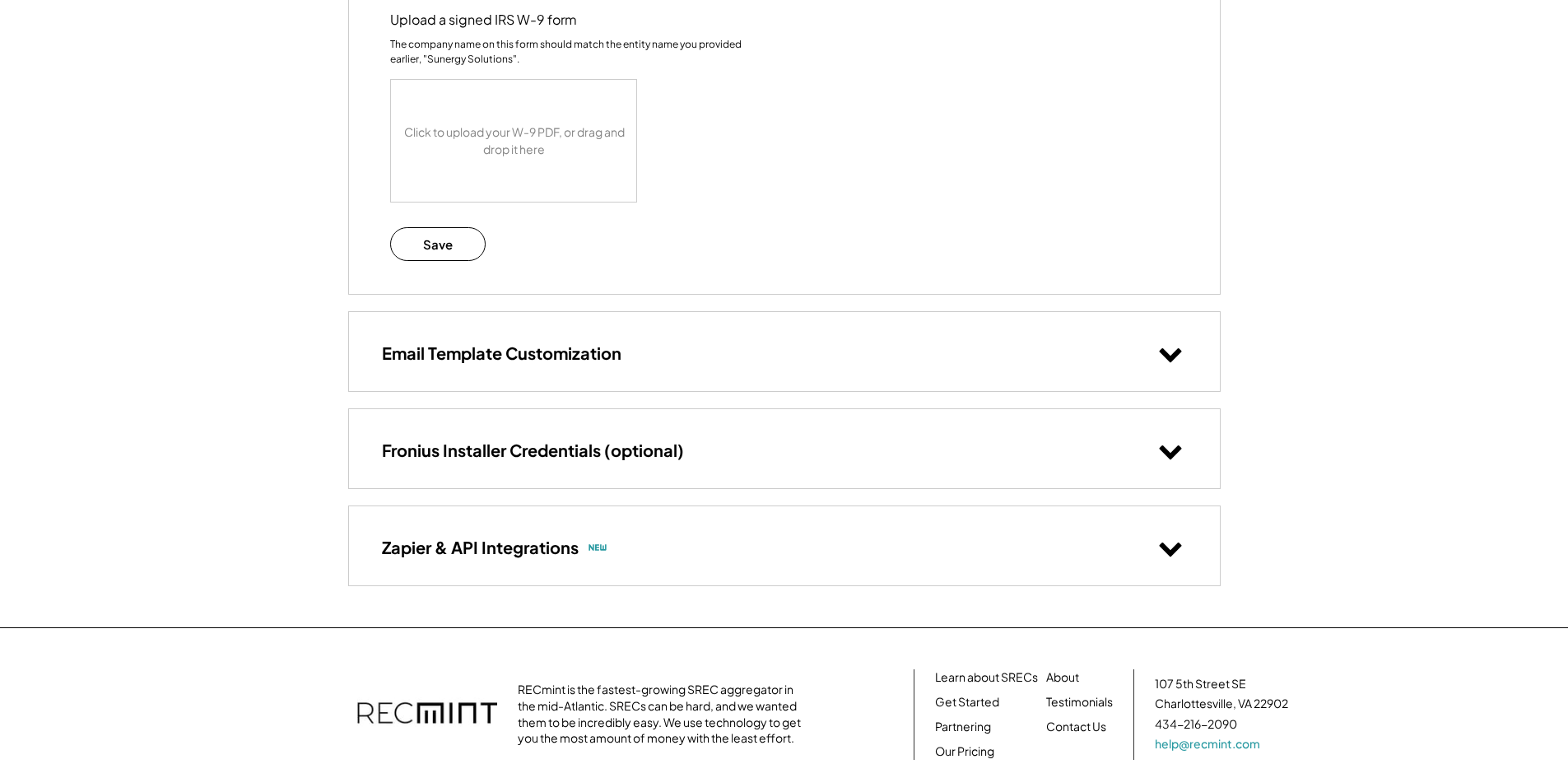 click on "Email Template Customization" at bounding box center [784, 351] 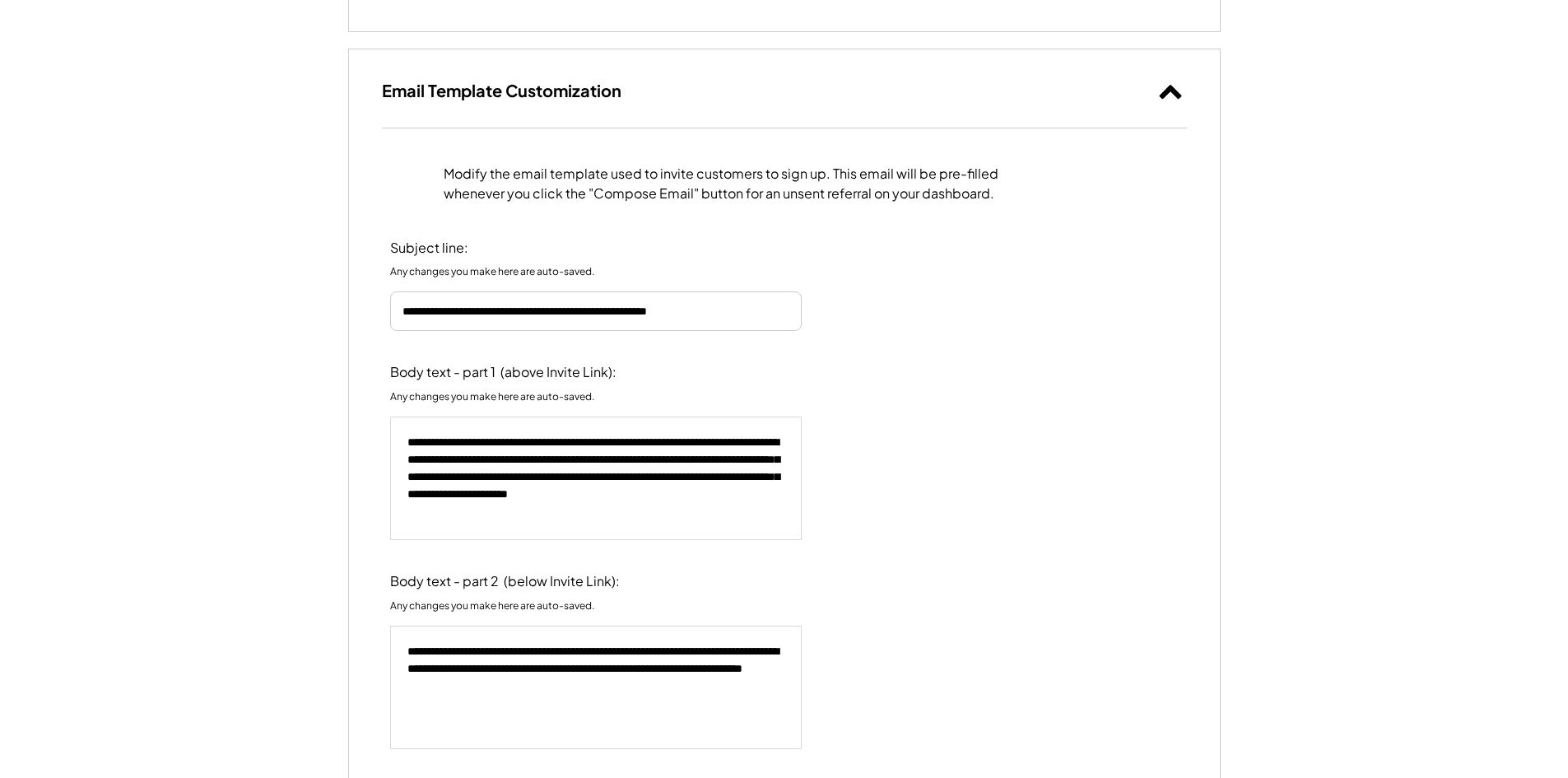 scroll, scrollTop: 1894, scrollLeft: 0, axis: vertical 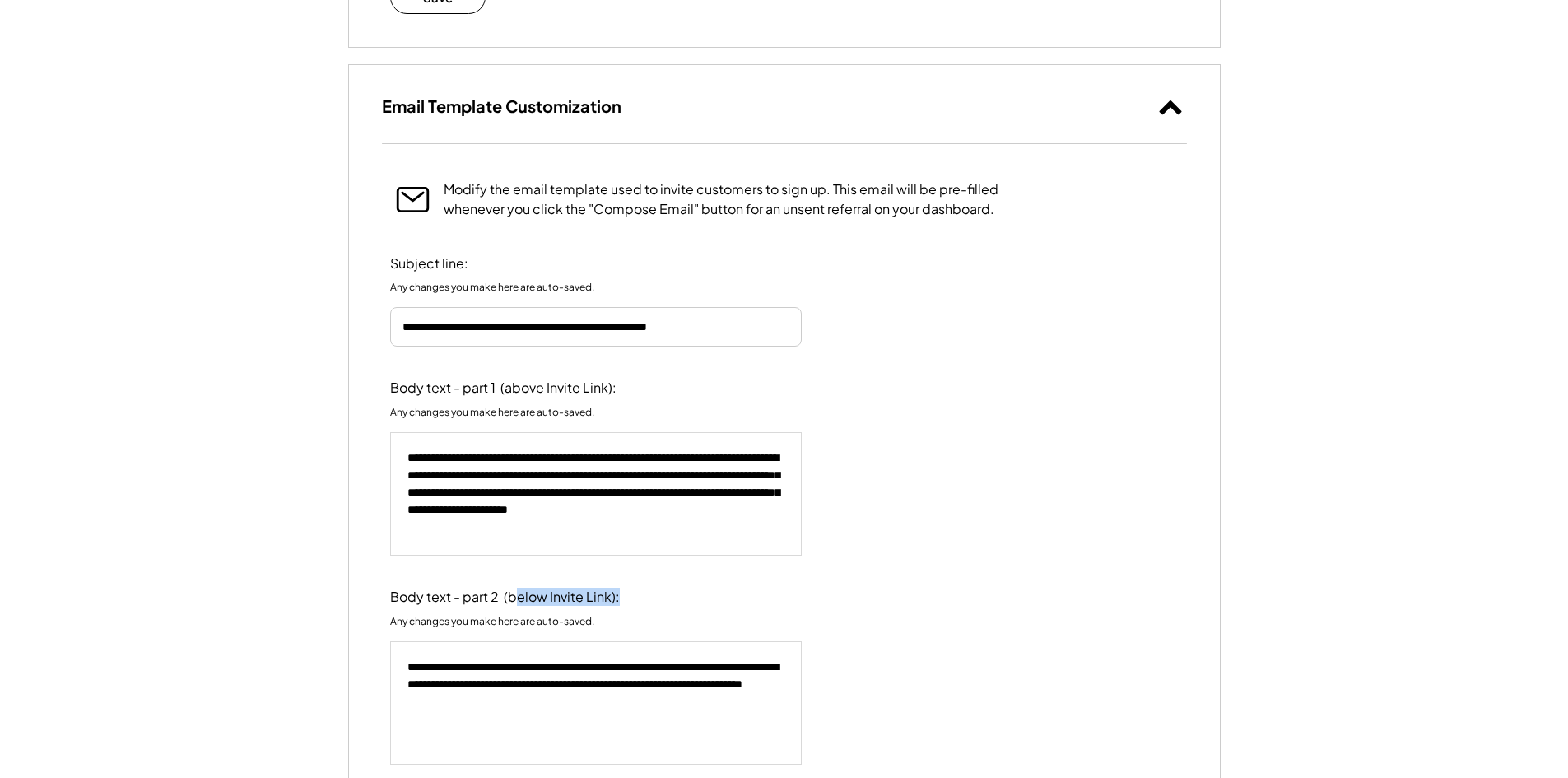drag, startPoint x: 514, startPoint y: 599, endPoint x: 628, endPoint y: 604, distance: 114.1096 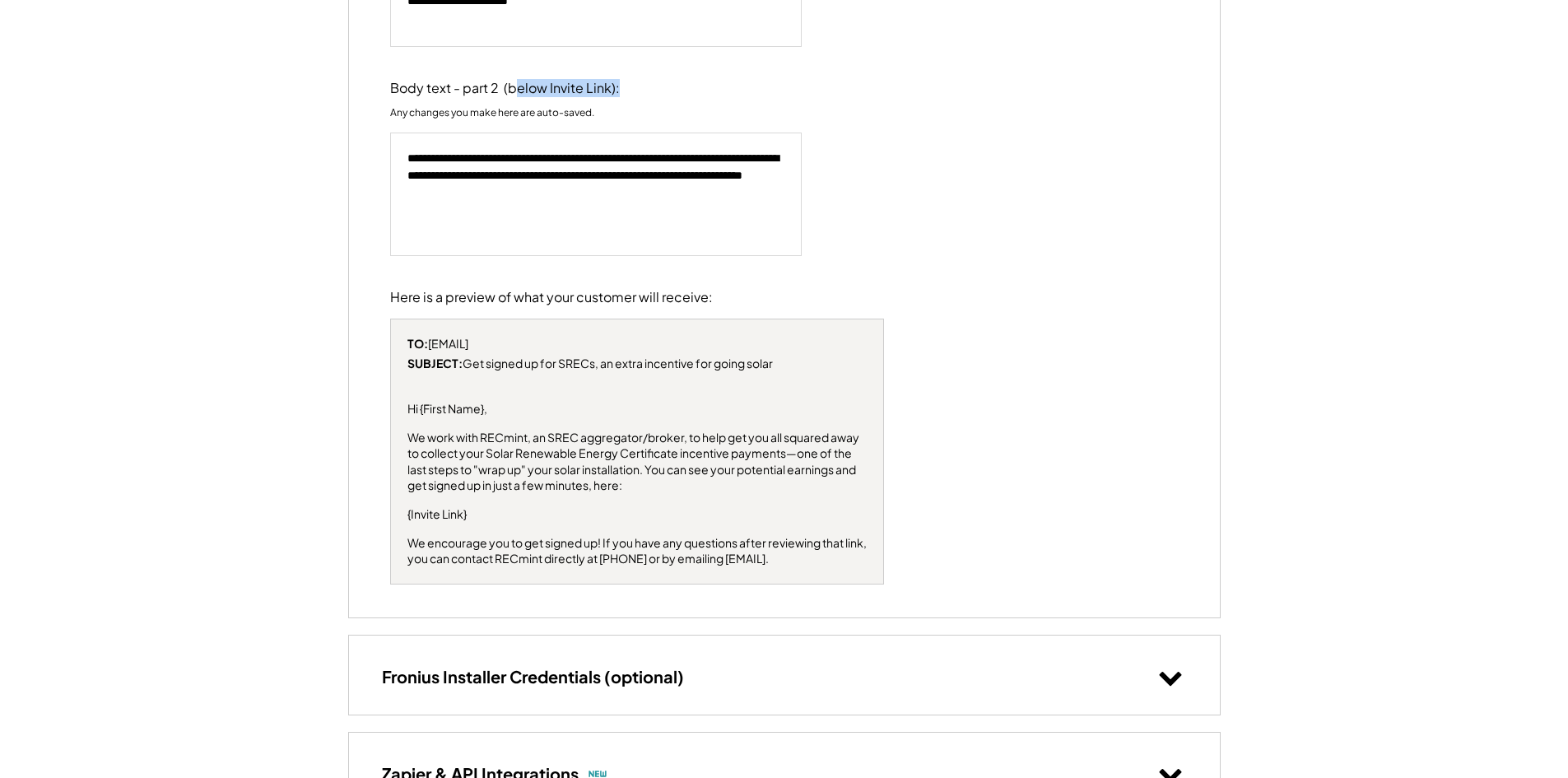 scroll, scrollTop: 2470, scrollLeft: 0, axis: vertical 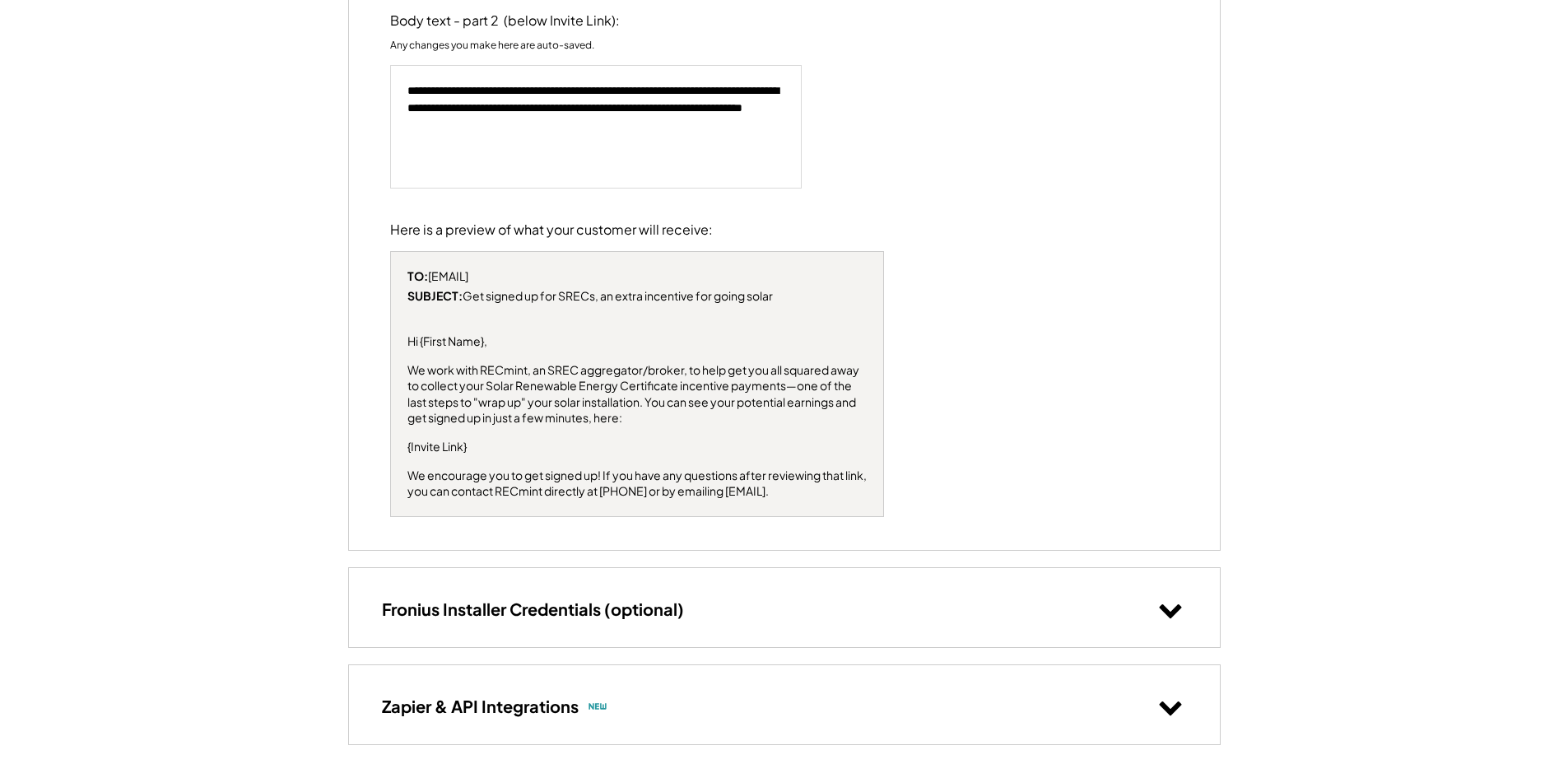 click on "We encourage you to get signed up! If you have any questions after reviewing that link, you can contact RECmint directly at (434) 216-2090 or by emailing help@recmint.com." at bounding box center [637, 483] 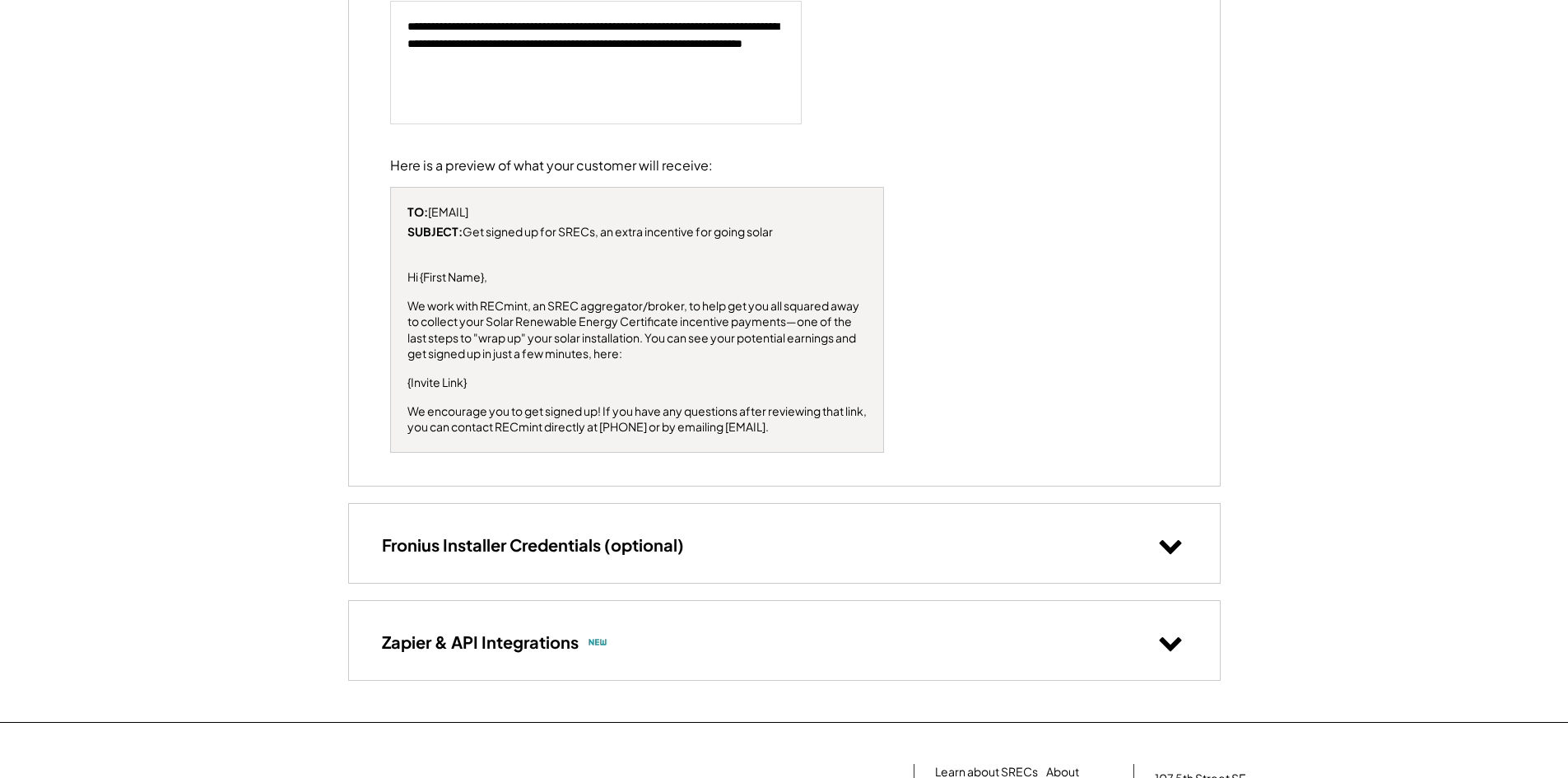 scroll, scrollTop: 2305, scrollLeft: 0, axis: vertical 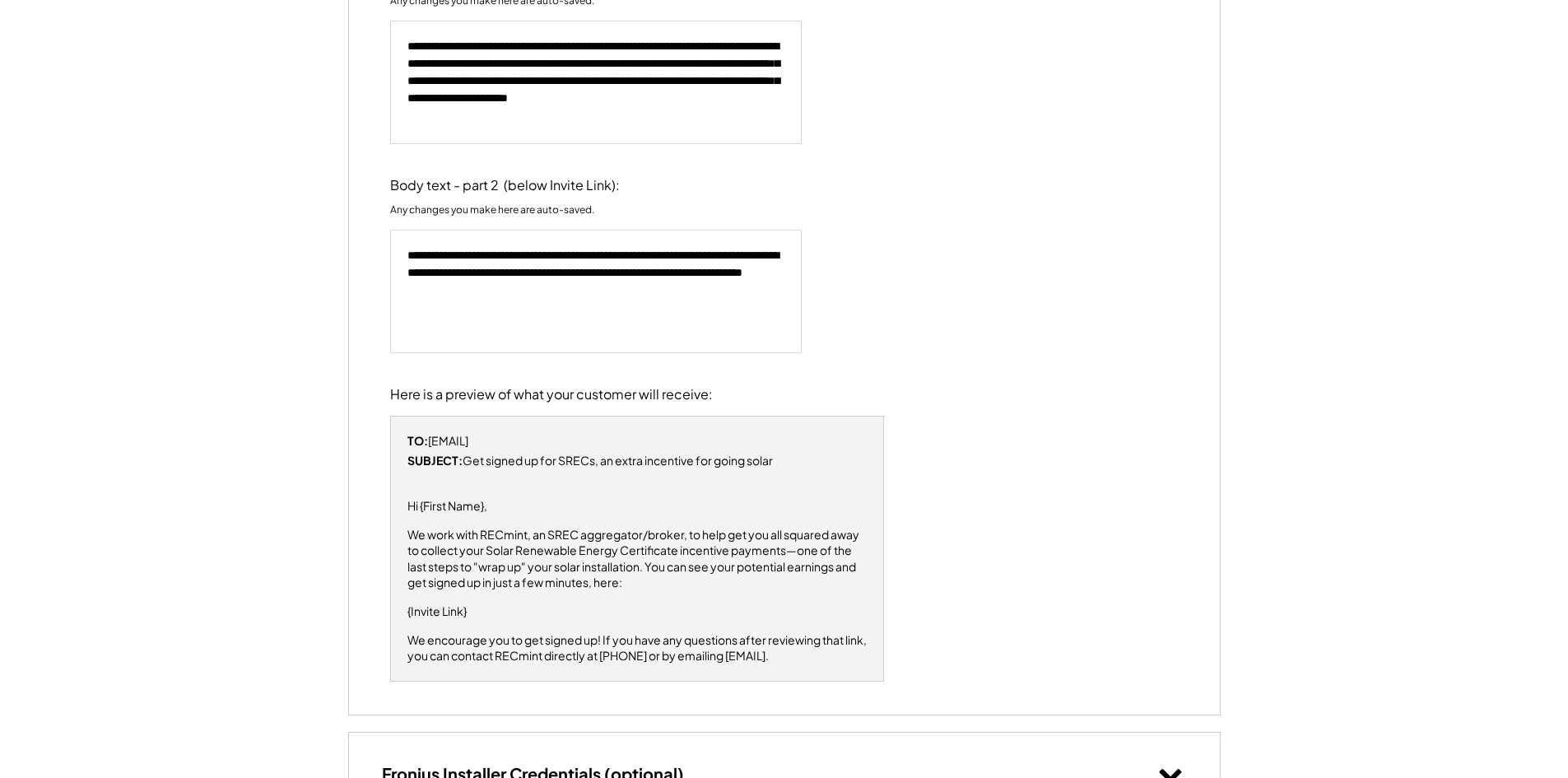 click on "**********" at bounding box center (784, -543) 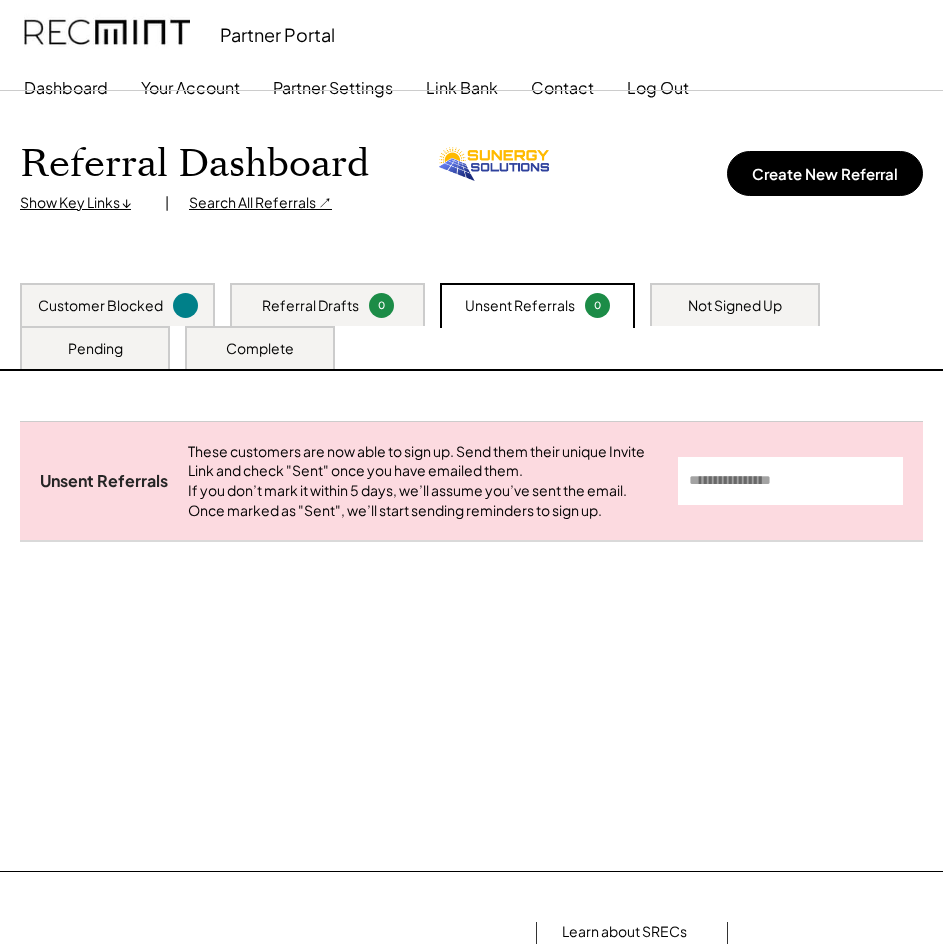 scroll, scrollTop: 0, scrollLeft: 0, axis: both 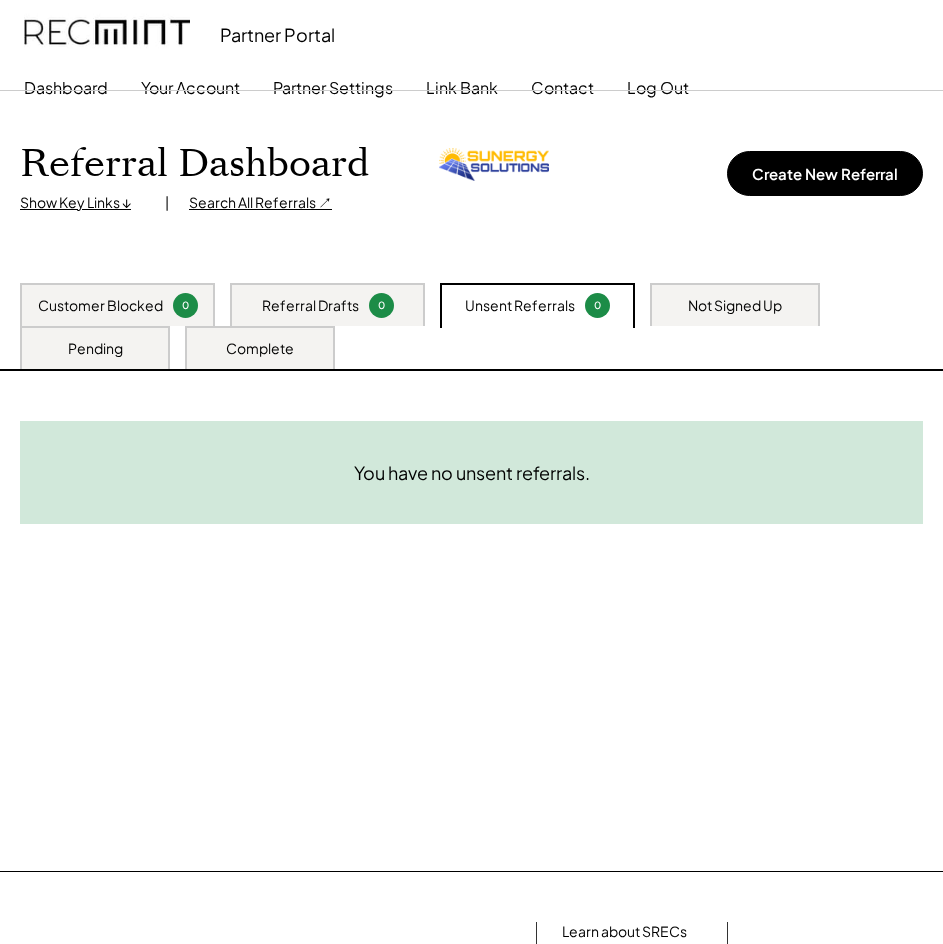 click on "Not Signed Up" at bounding box center (735, 306) 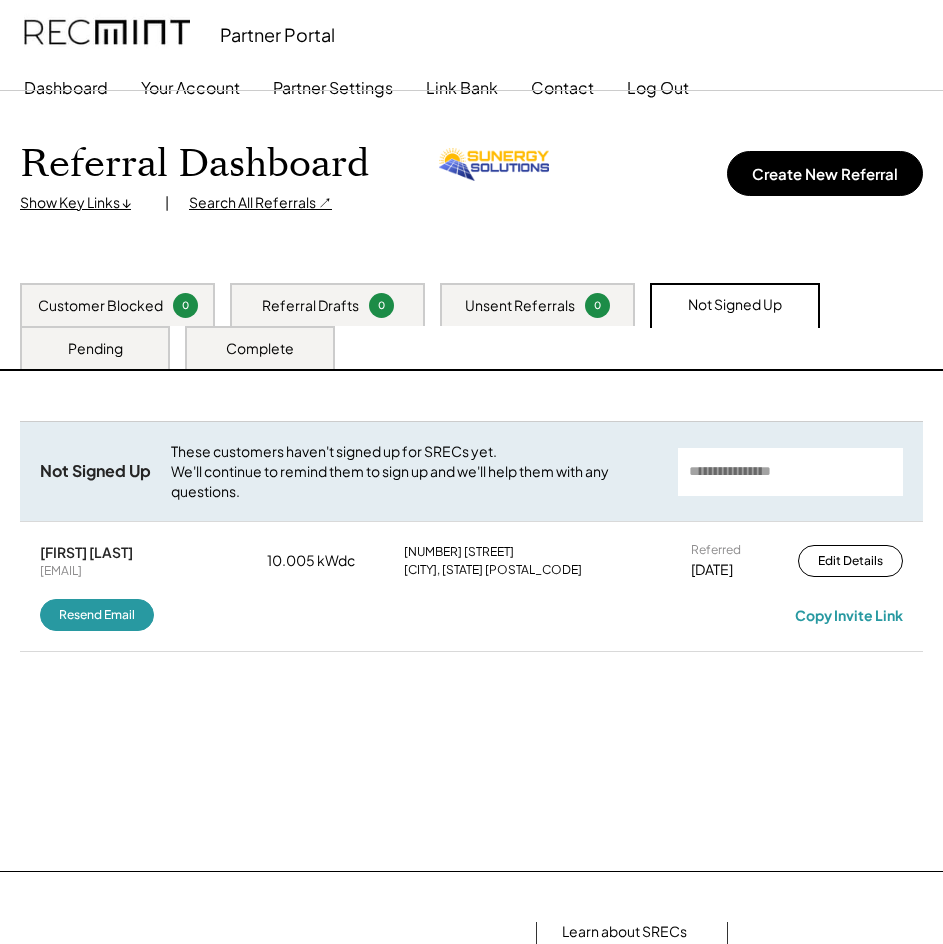 click on "10.005 kWdc" at bounding box center (317, 561) 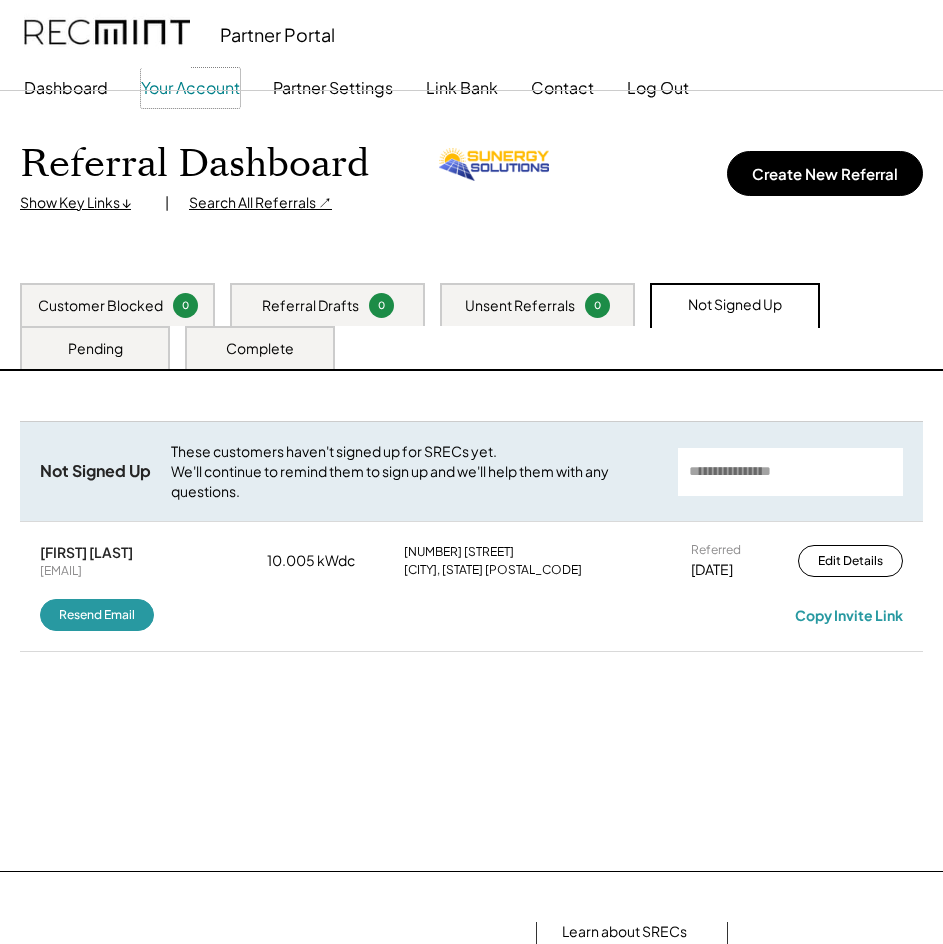 click on "Your Account" at bounding box center (190, 88) 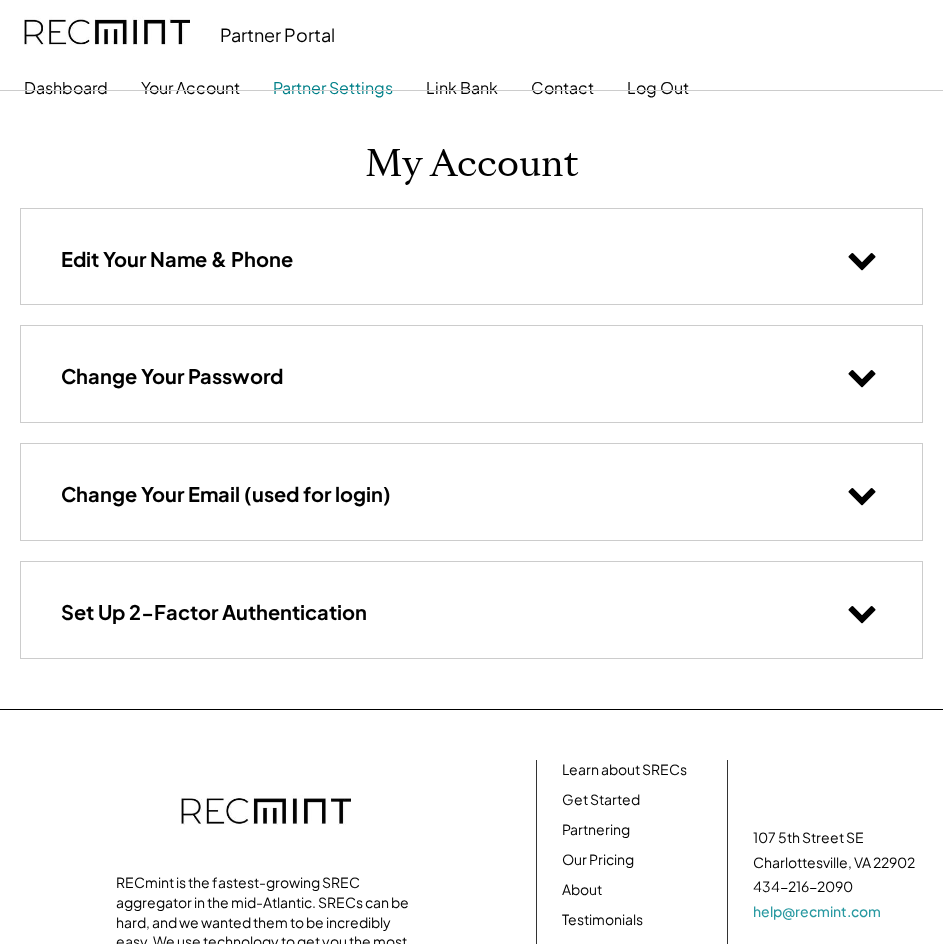 scroll, scrollTop: 0, scrollLeft: 0, axis: both 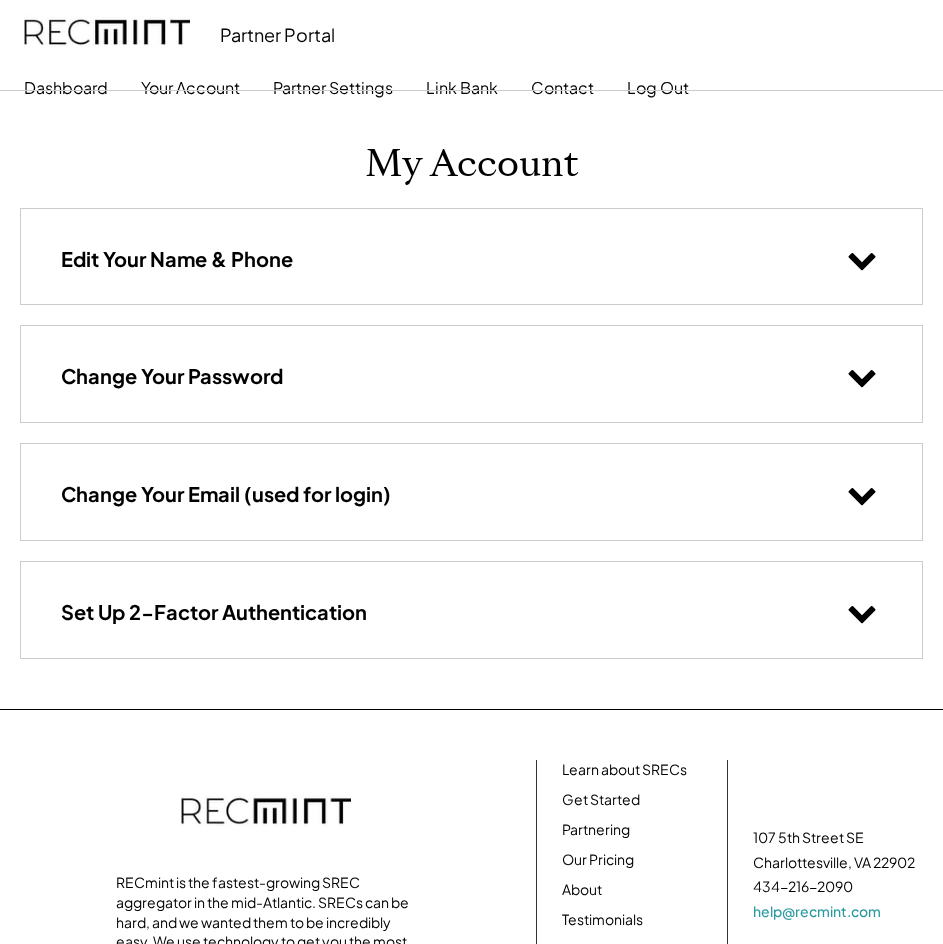 click on "Edit Your Name & Phone" at bounding box center (471, 256) 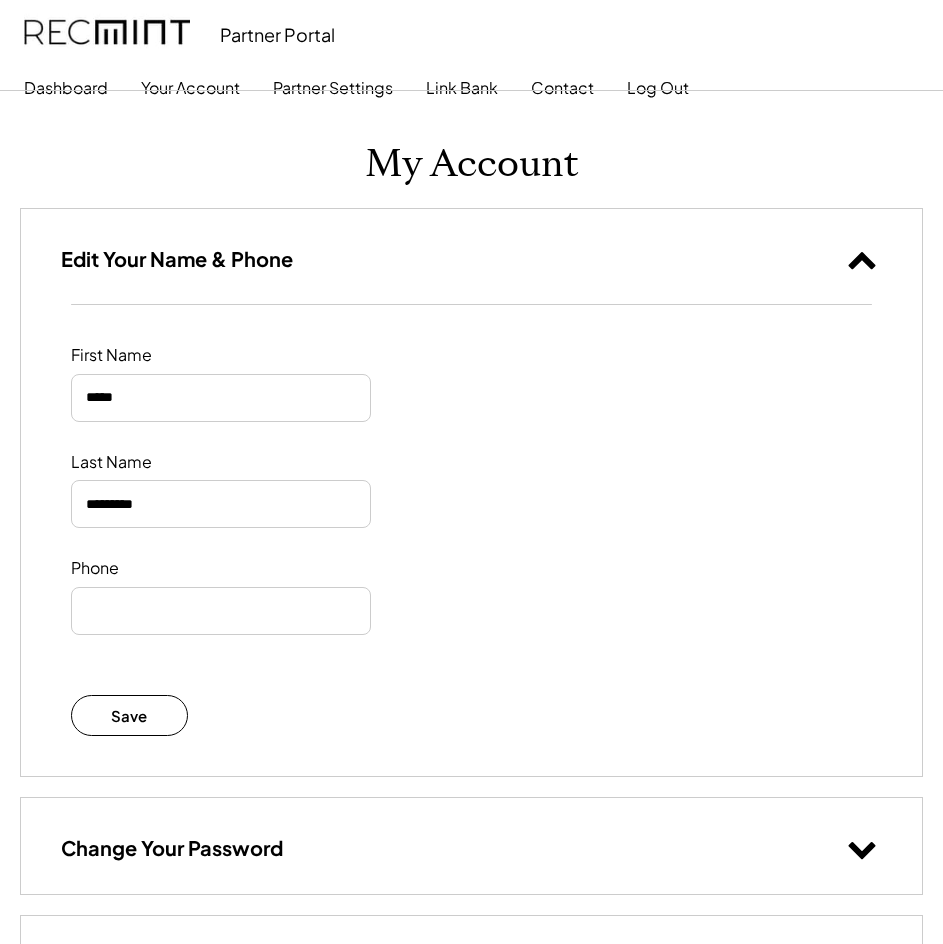 click on "Edit Your Name & Phone" at bounding box center [471, 256] 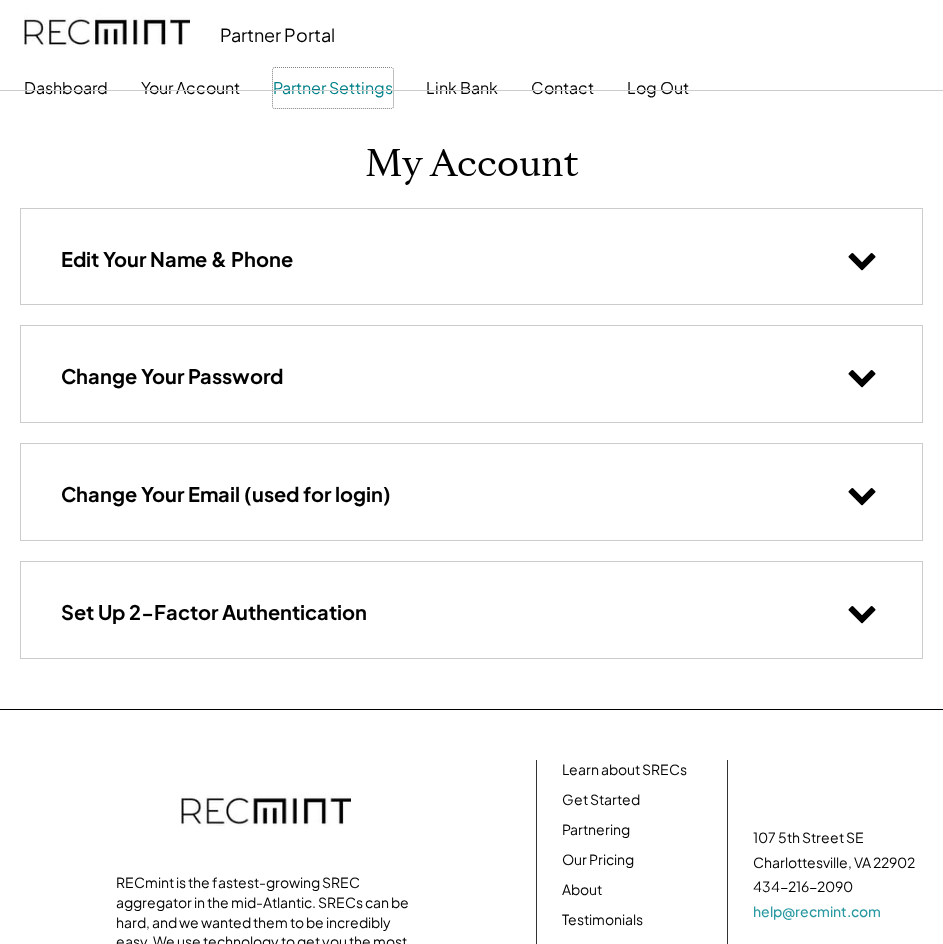 click on "Partner Settings" at bounding box center (333, 88) 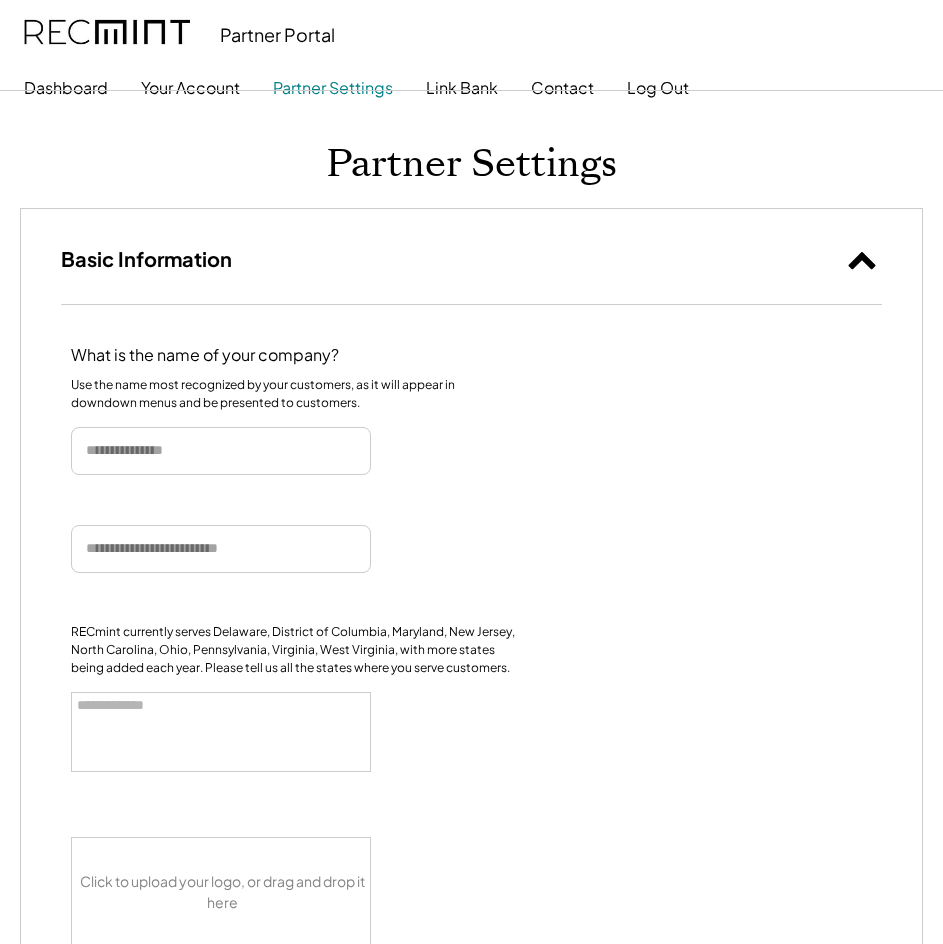 select 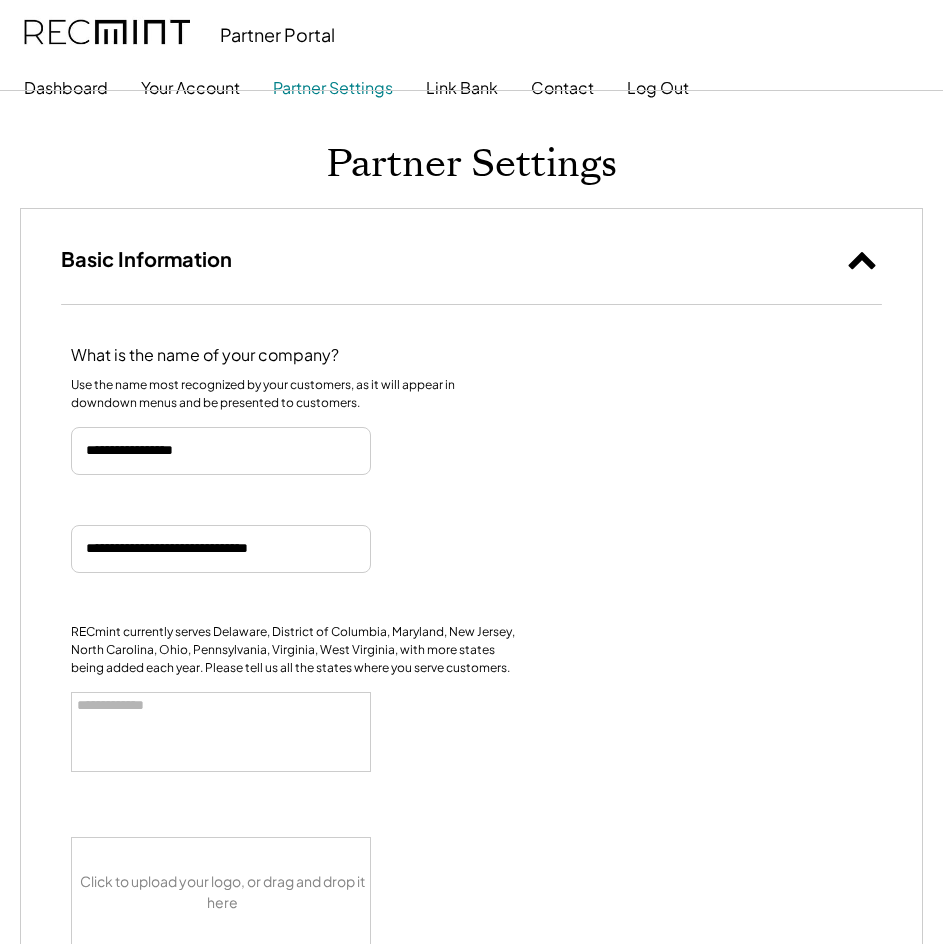 scroll, scrollTop: 782, scrollLeft: 0, axis: vertical 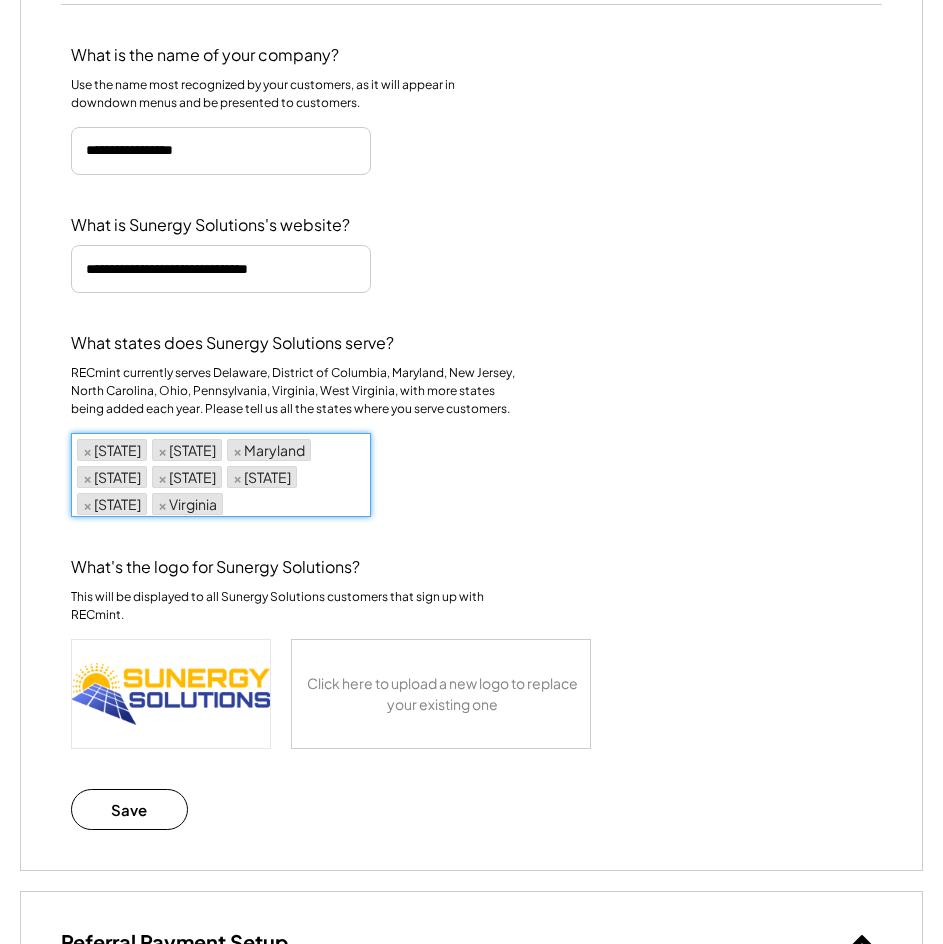 click at bounding box center [233, 498] 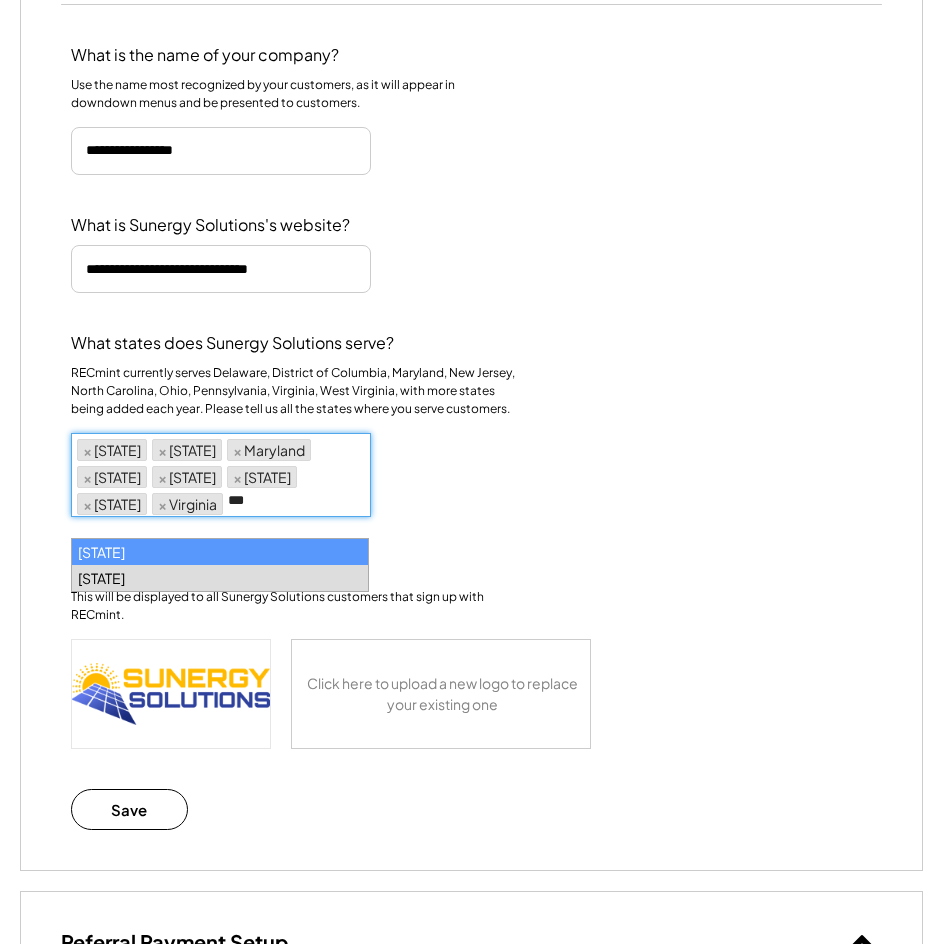type on "***" 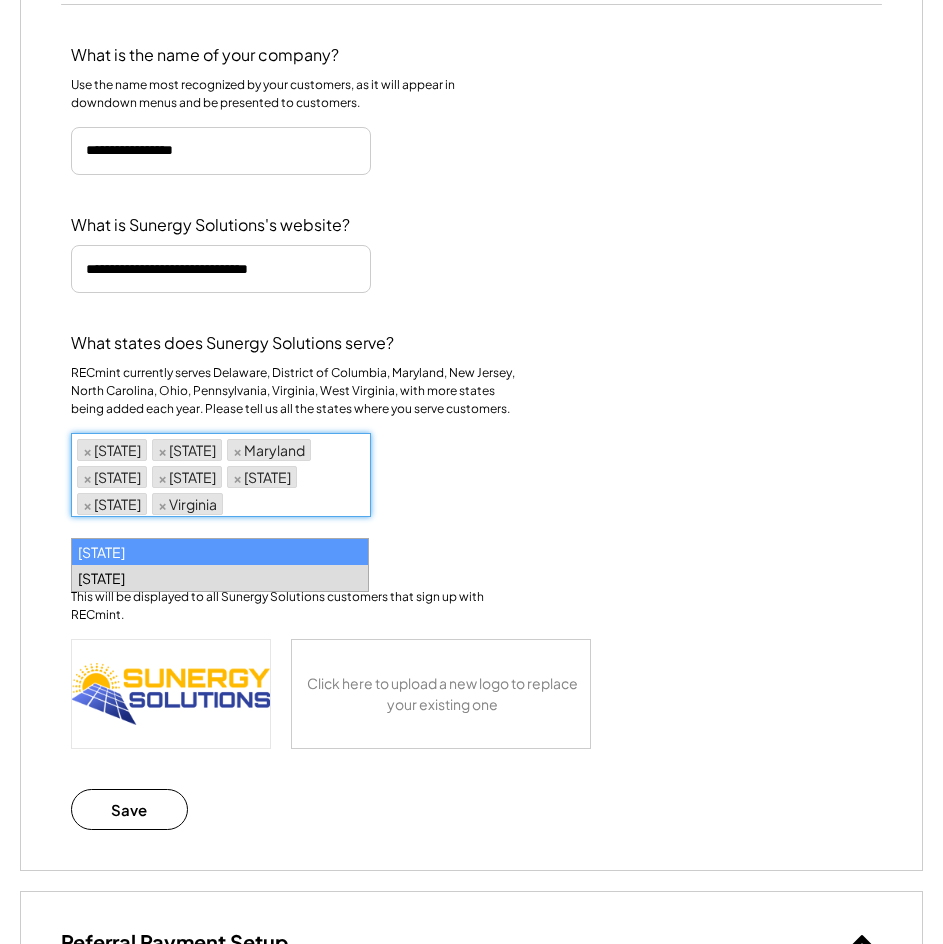 scroll, scrollTop: 782, scrollLeft: 0, axis: vertical 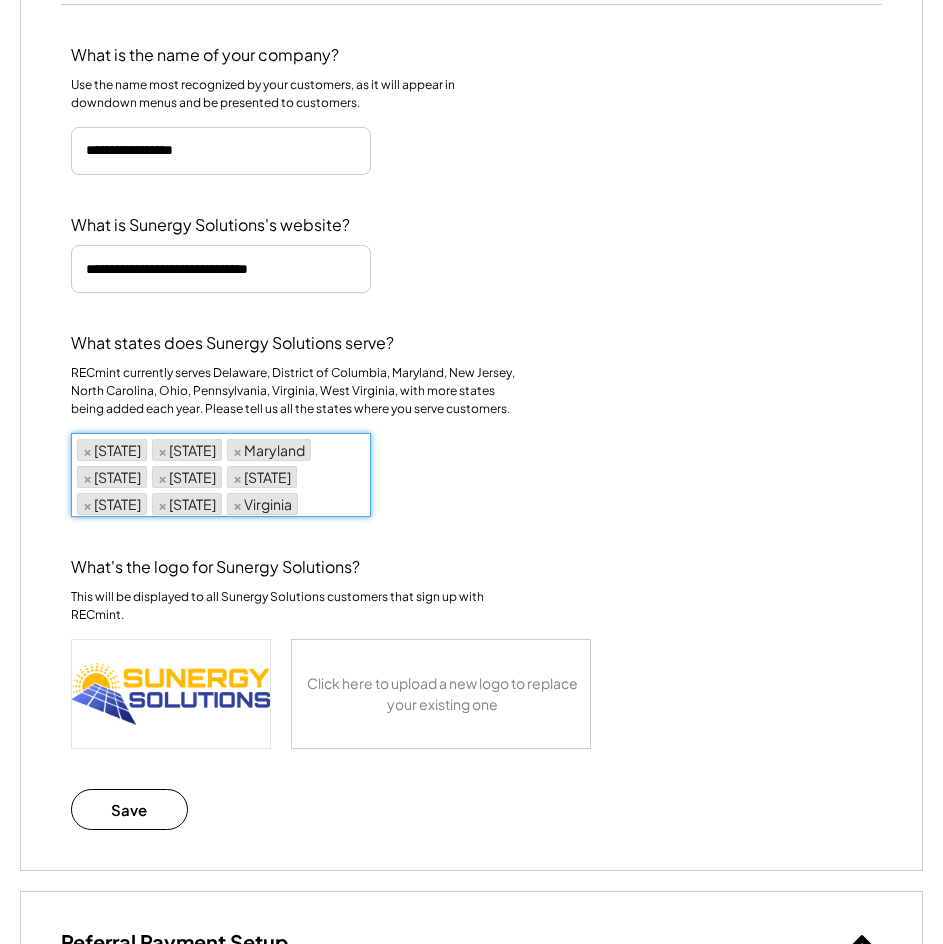 click on "×" at bounding box center (237, 450) 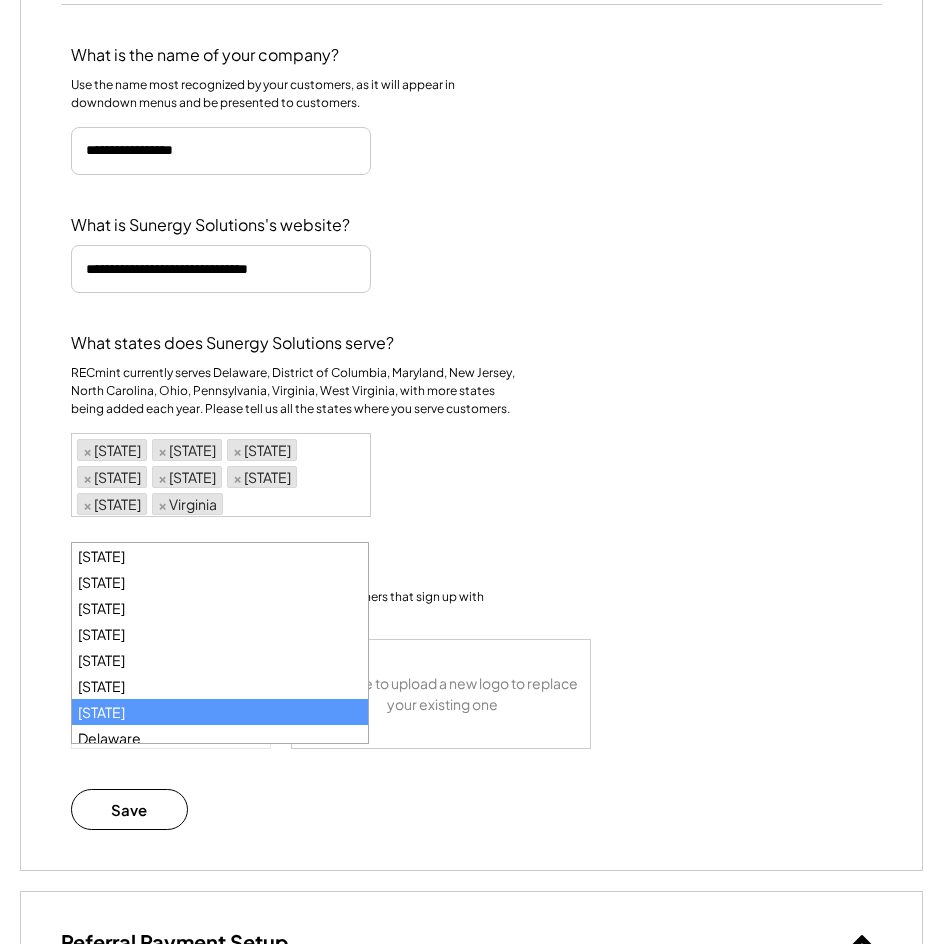 scroll, scrollTop: 400, scrollLeft: 0, axis: vertical 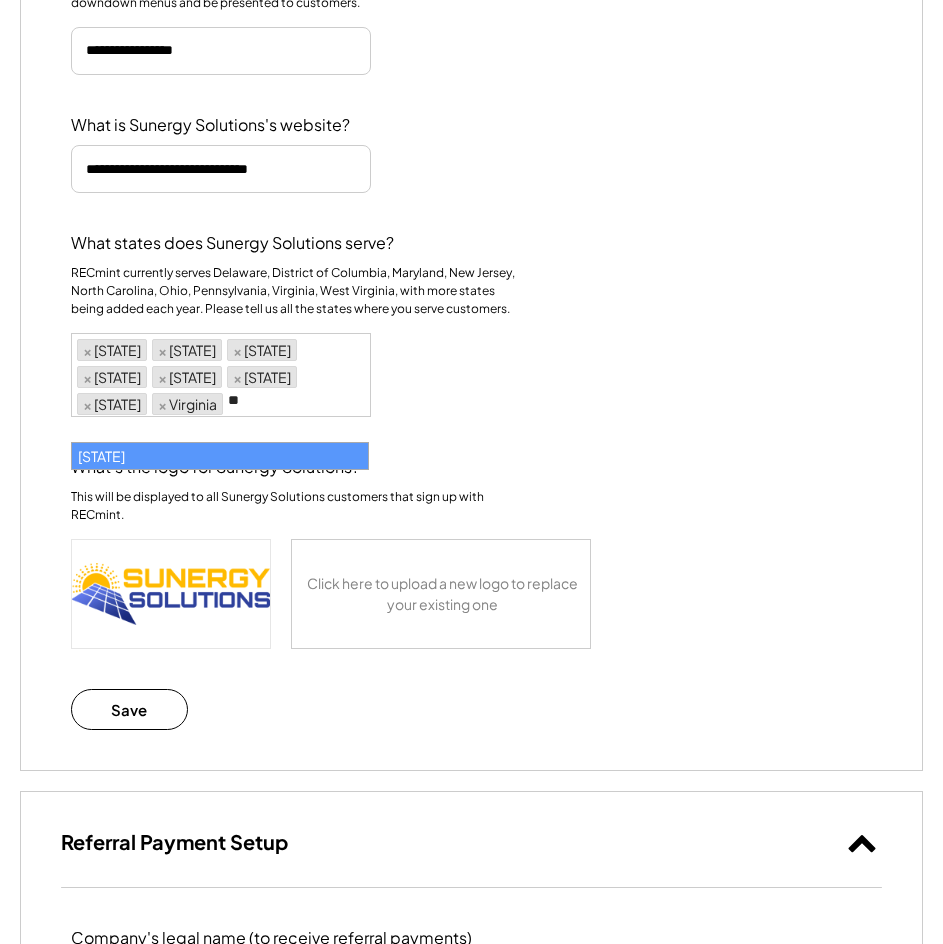 type on "**" 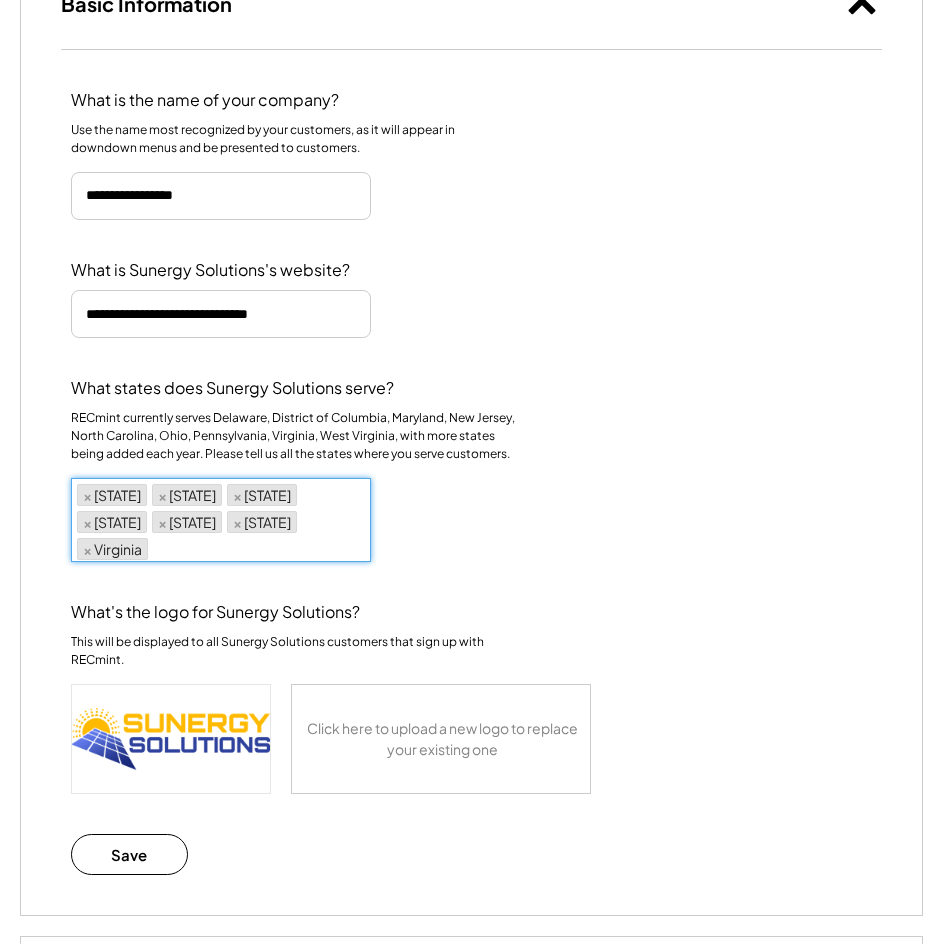 scroll, scrollTop: 400, scrollLeft: 0, axis: vertical 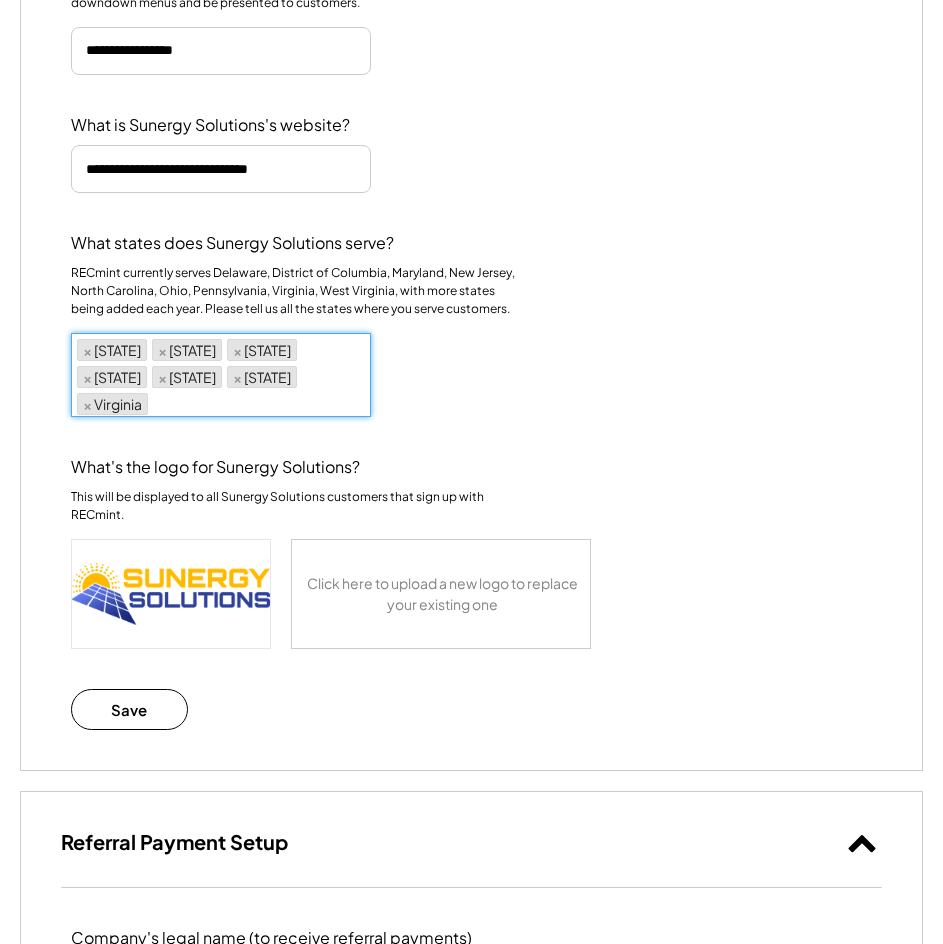 click on "× Connecticut × Maine × Massachusetts × Montana × New Hampshire × Vermont × Virginia" at bounding box center [221, 374] 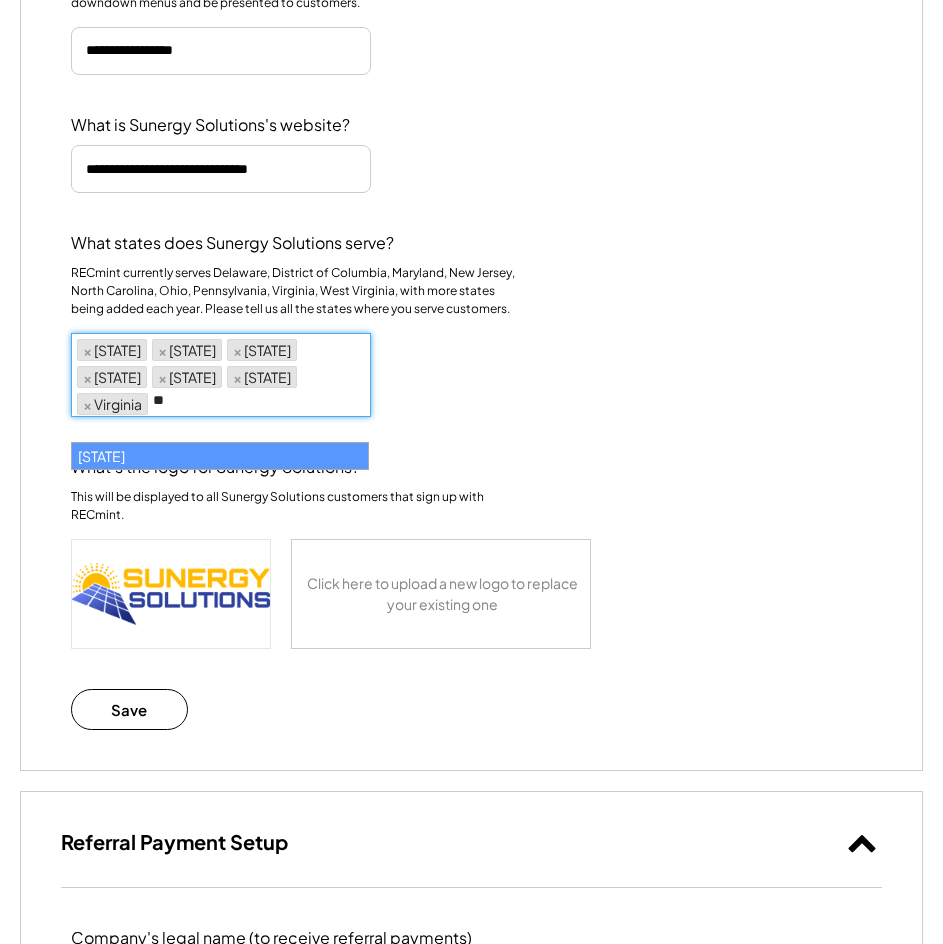 scroll, scrollTop: 0, scrollLeft: 0, axis: both 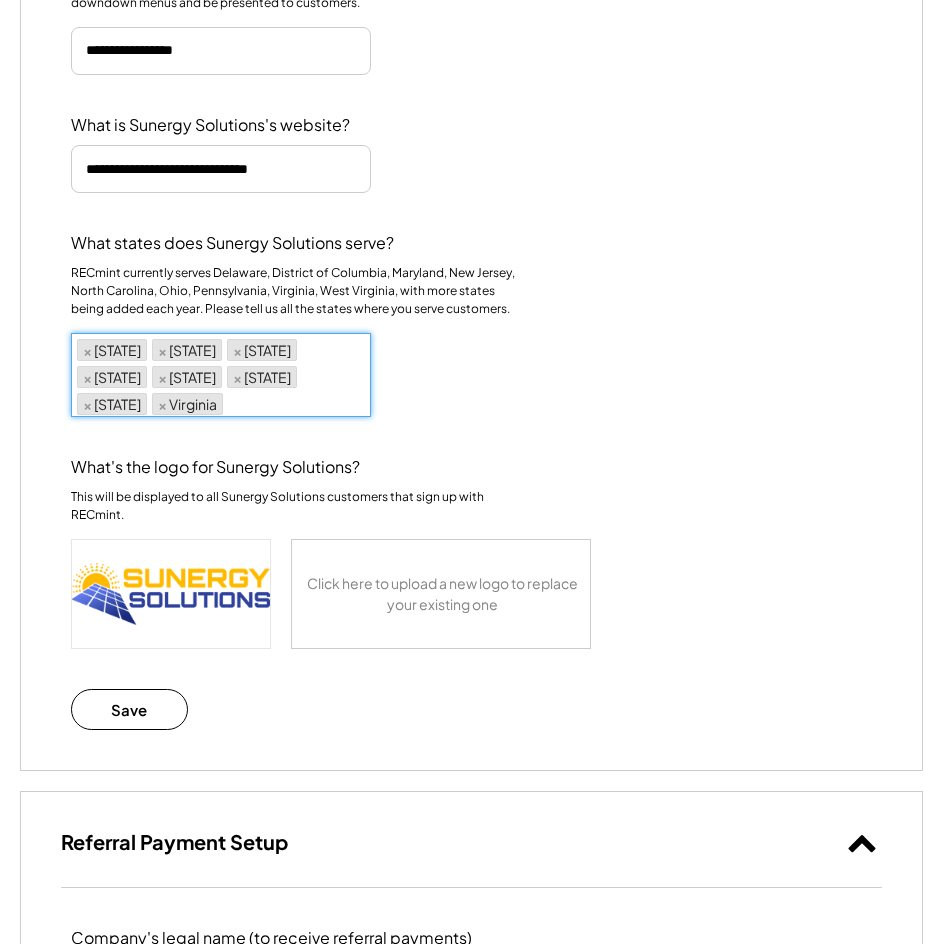 click on "**********" at bounding box center [471, 337] 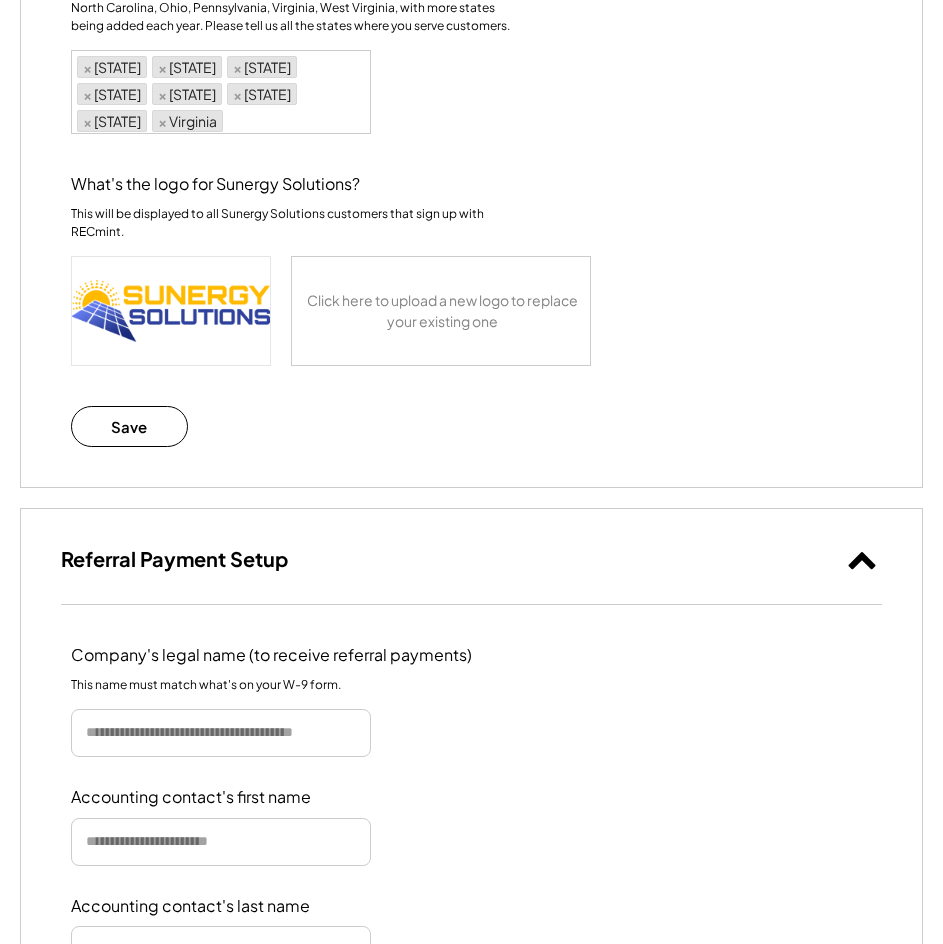 scroll, scrollTop: 700, scrollLeft: 0, axis: vertical 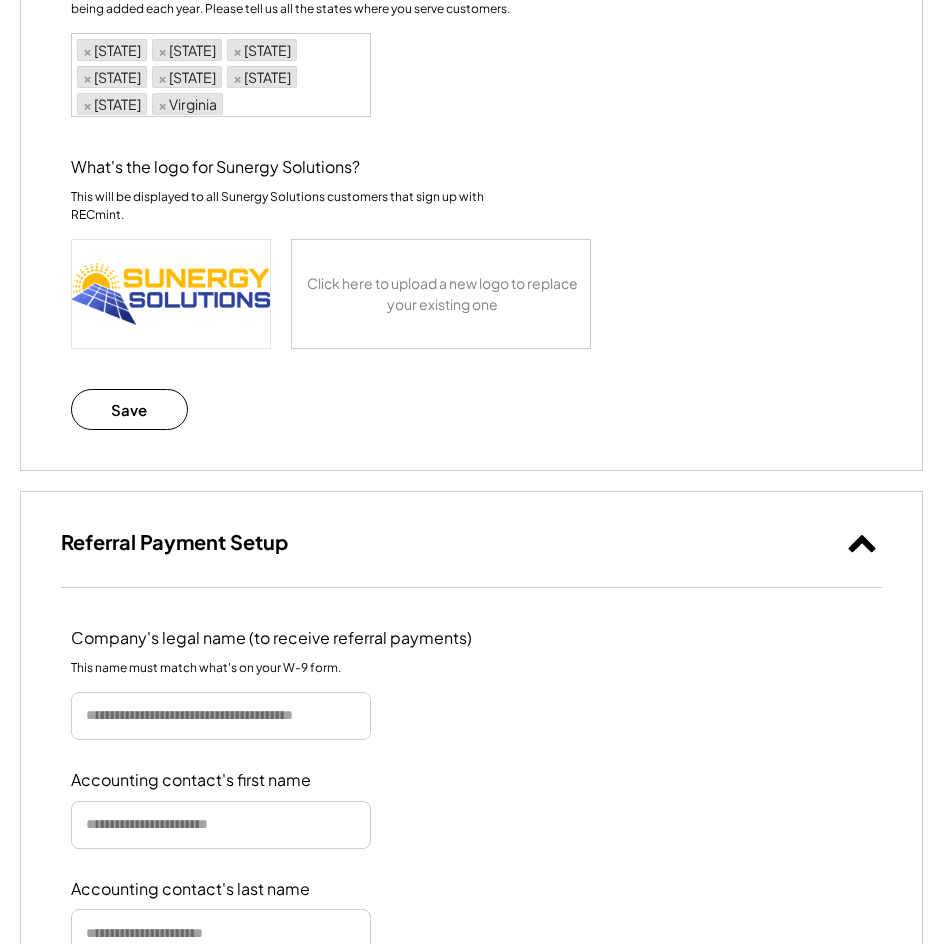 click on "Save" at bounding box center [129, 409] 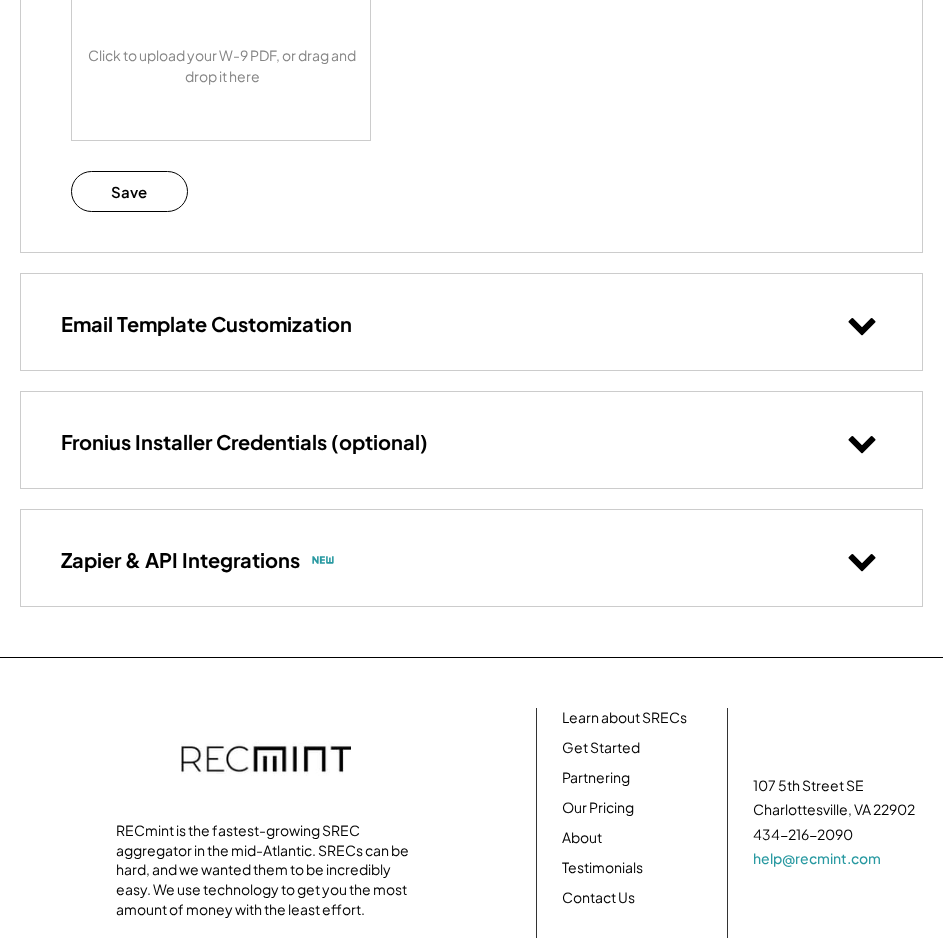 scroll, scrollTop: 2293, scrollLeft: 0, axis: vertical 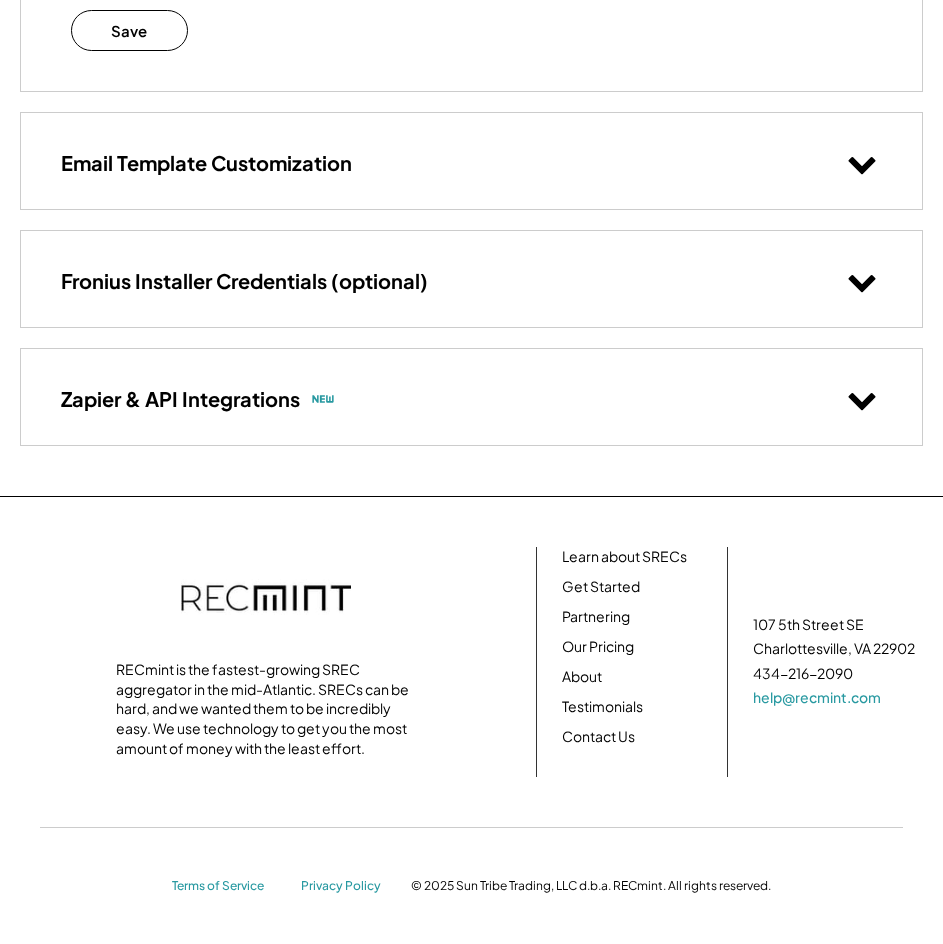 click on "Email Template Customization" at bounding box center (471, 160) 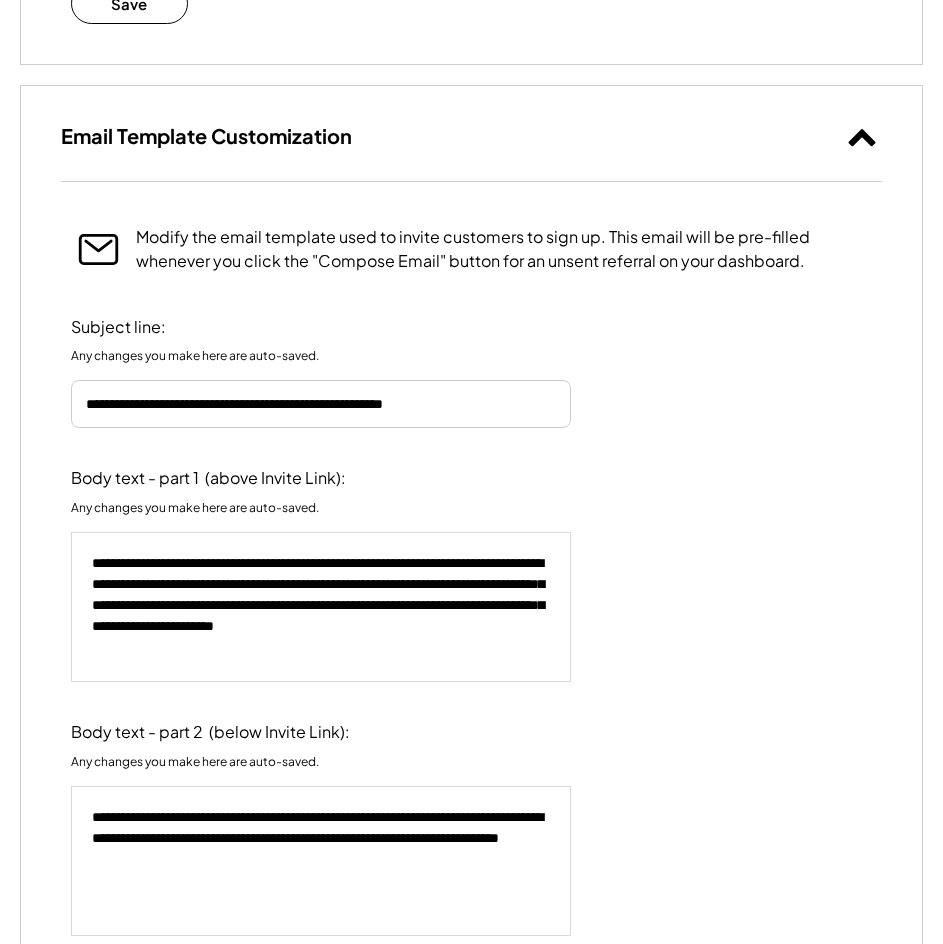 click at bounding box center [321, 404] 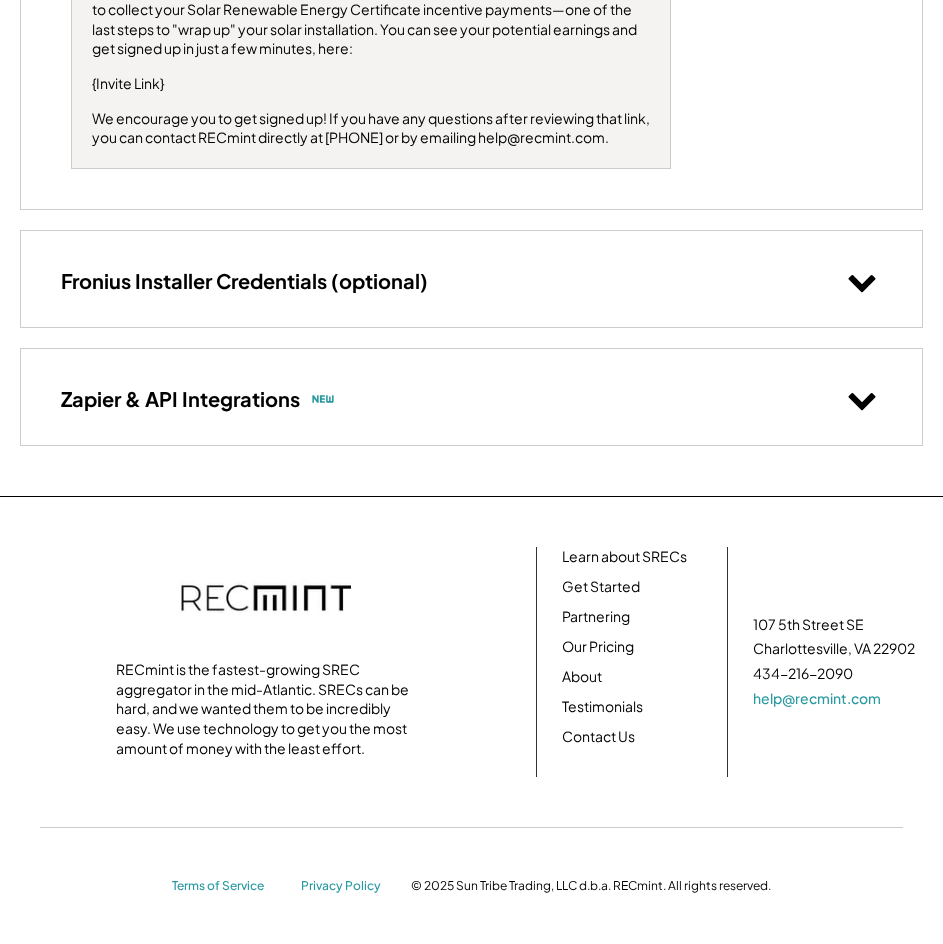 scroll, scrollTop: 3506, scrollLeft: 0, axis: vertical 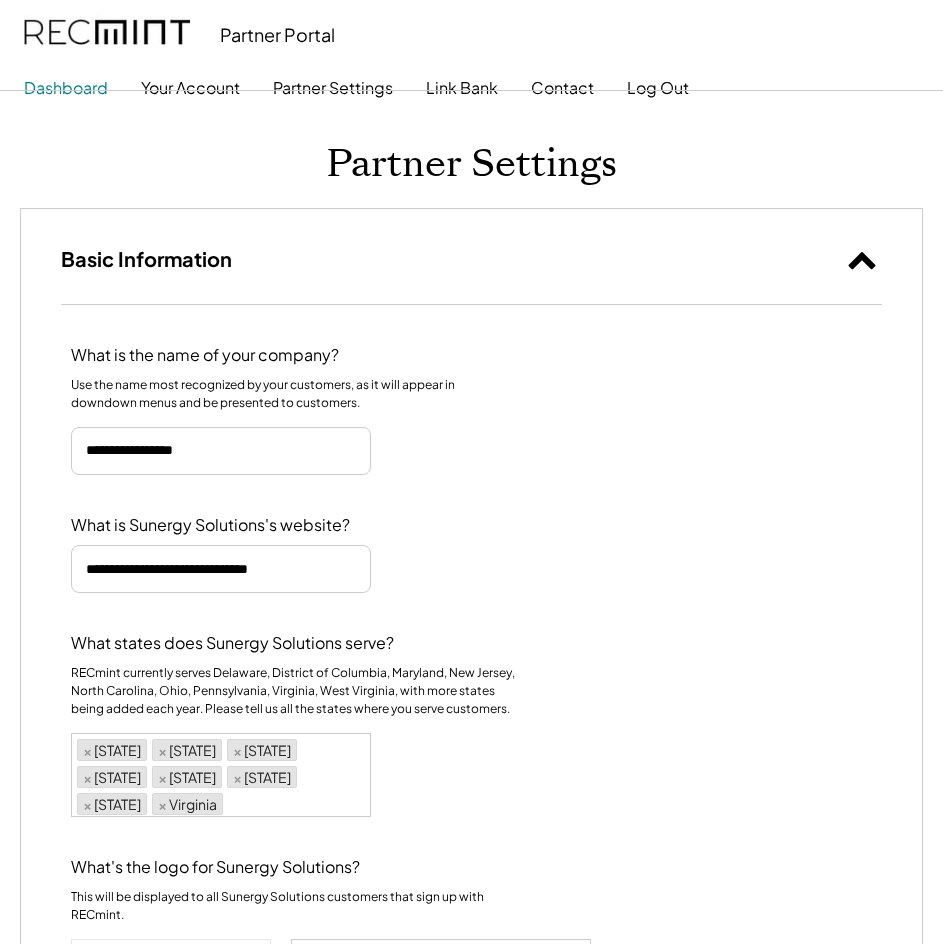 click on "Dashboard" at bounding box center (66, 88) 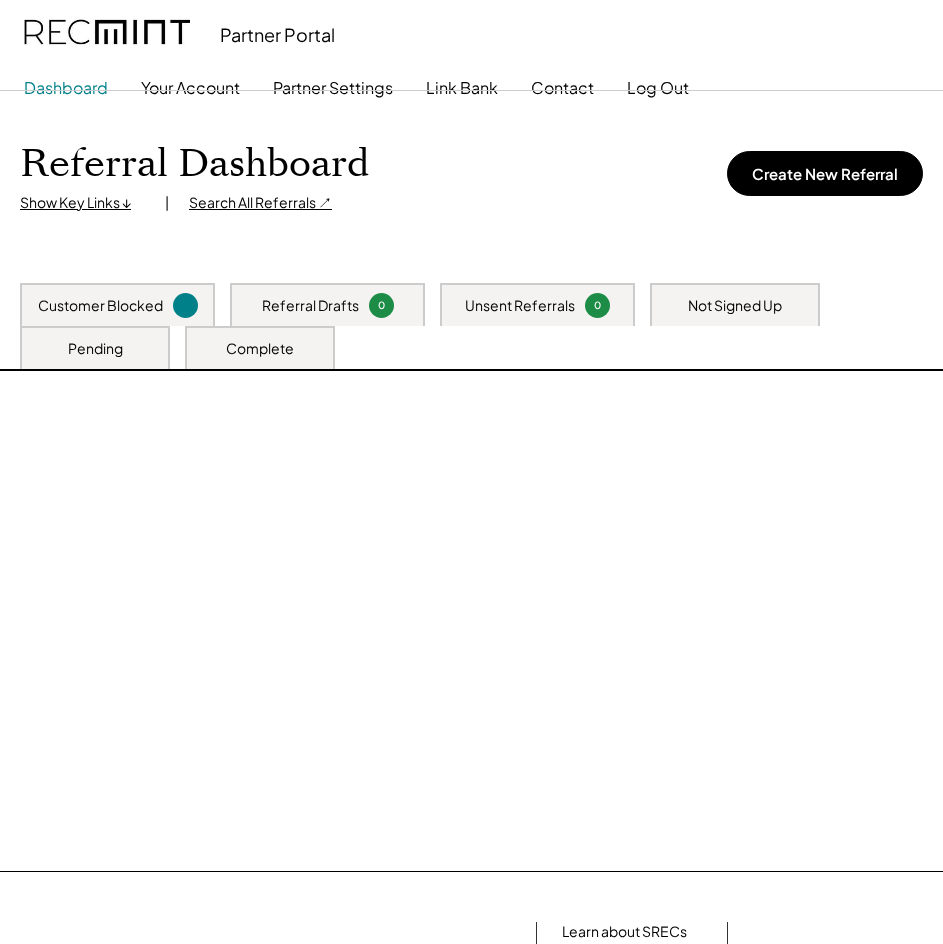 scroll, scrollTop: 0, scrollLeft: 0, axis: both 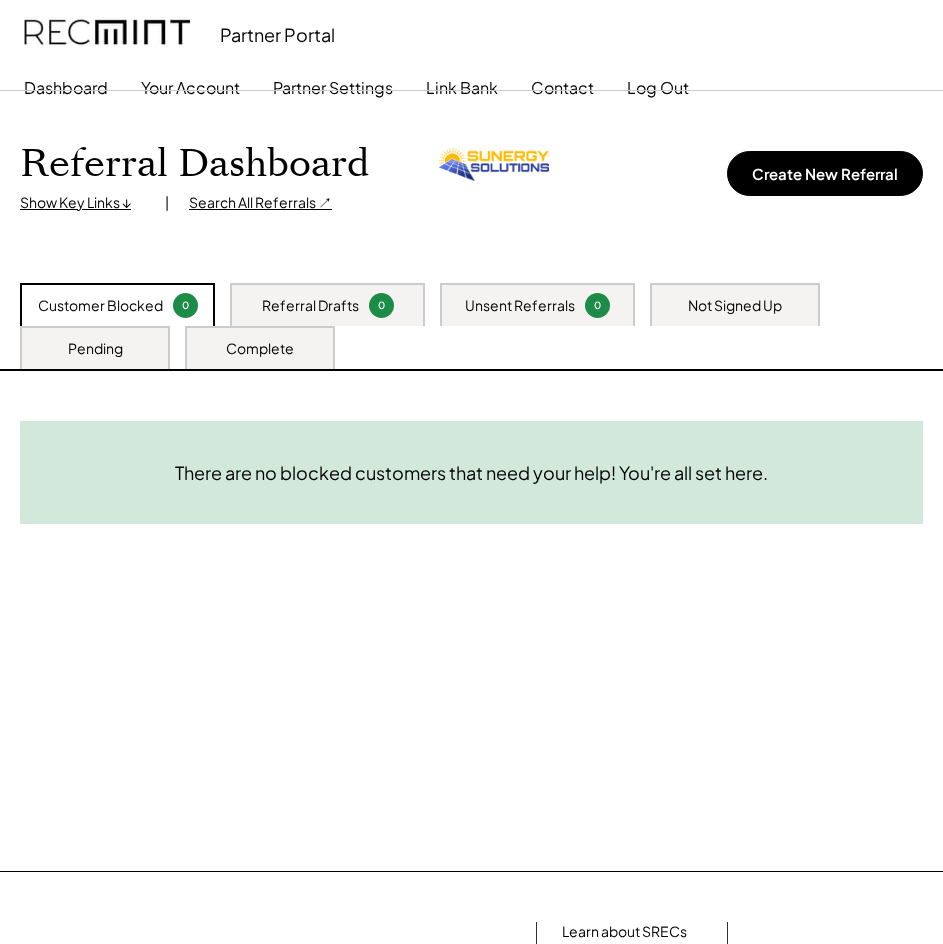 click on "Referral Drafts 0" at bounding box center [327, 304] 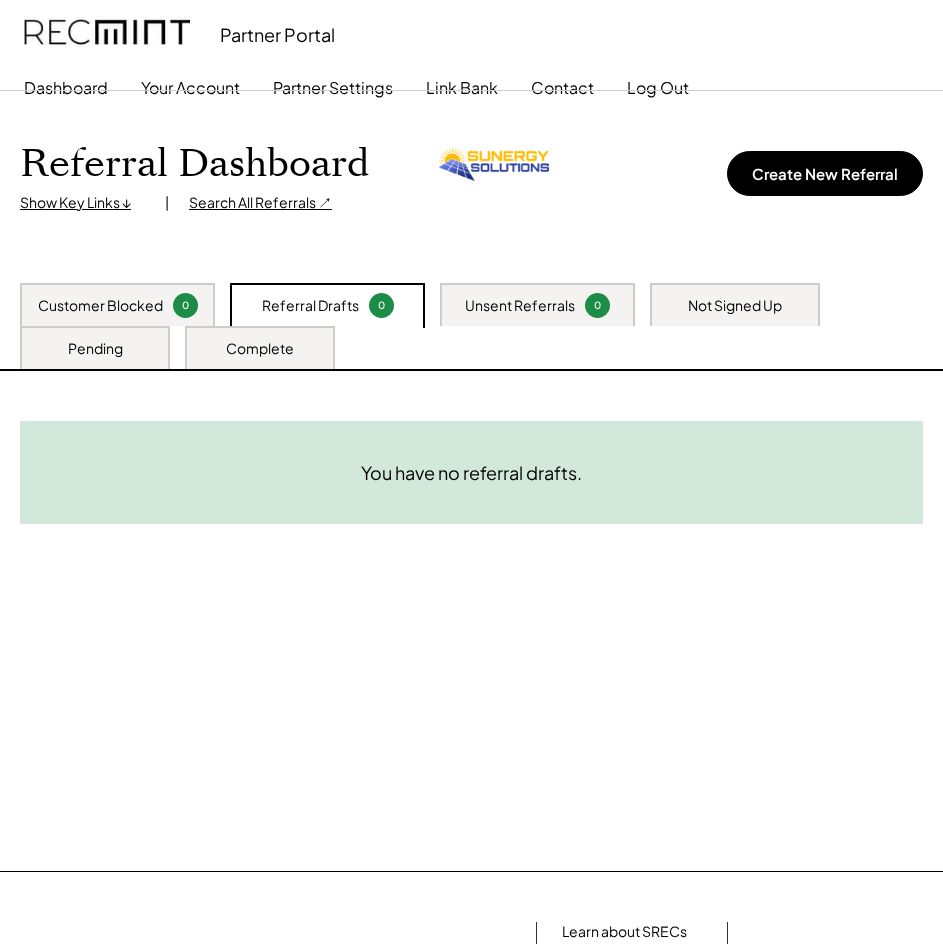click on "Unsent Referrals" at bounding box center [520, 306] 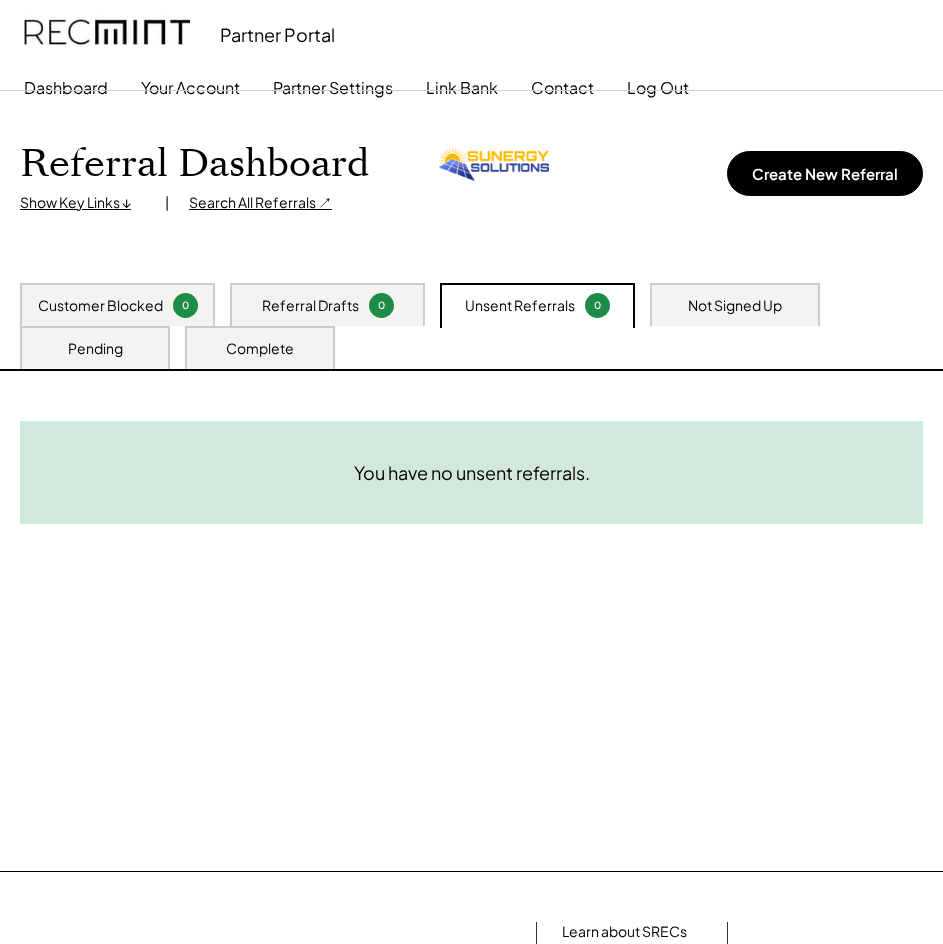 click on "Pending" at bounding box center [95, 347] 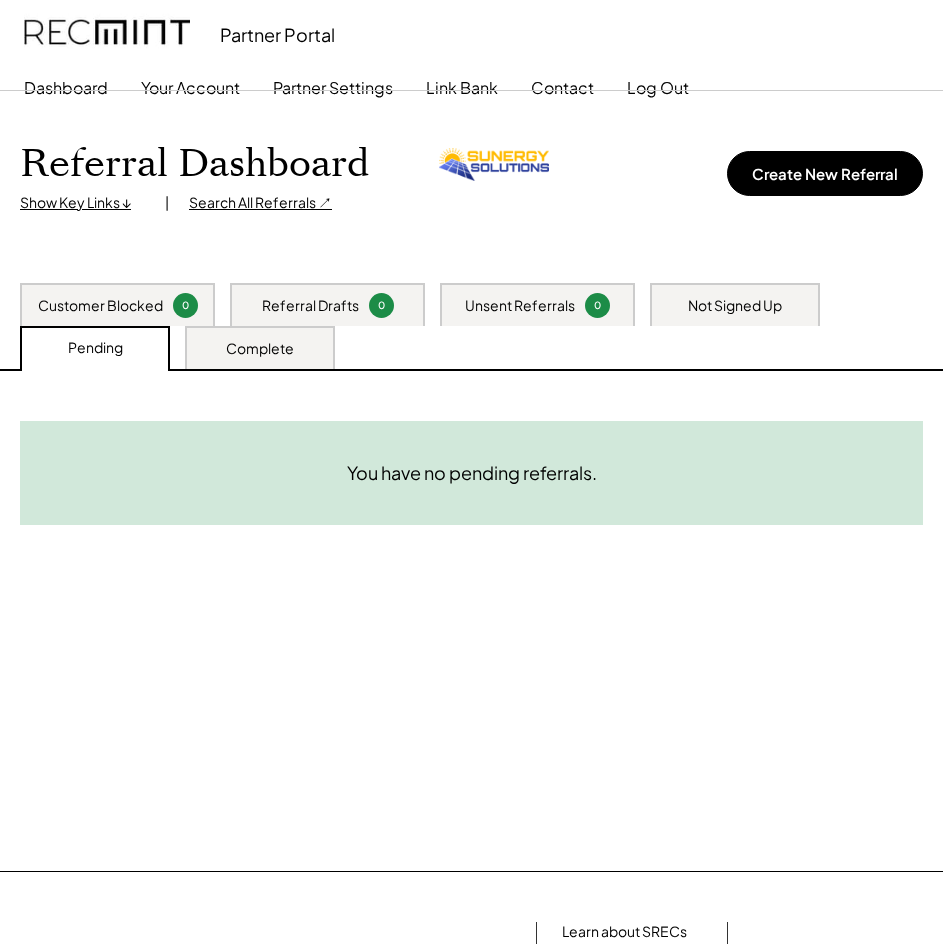 click on "Complete" at bounding box center (260, 349) 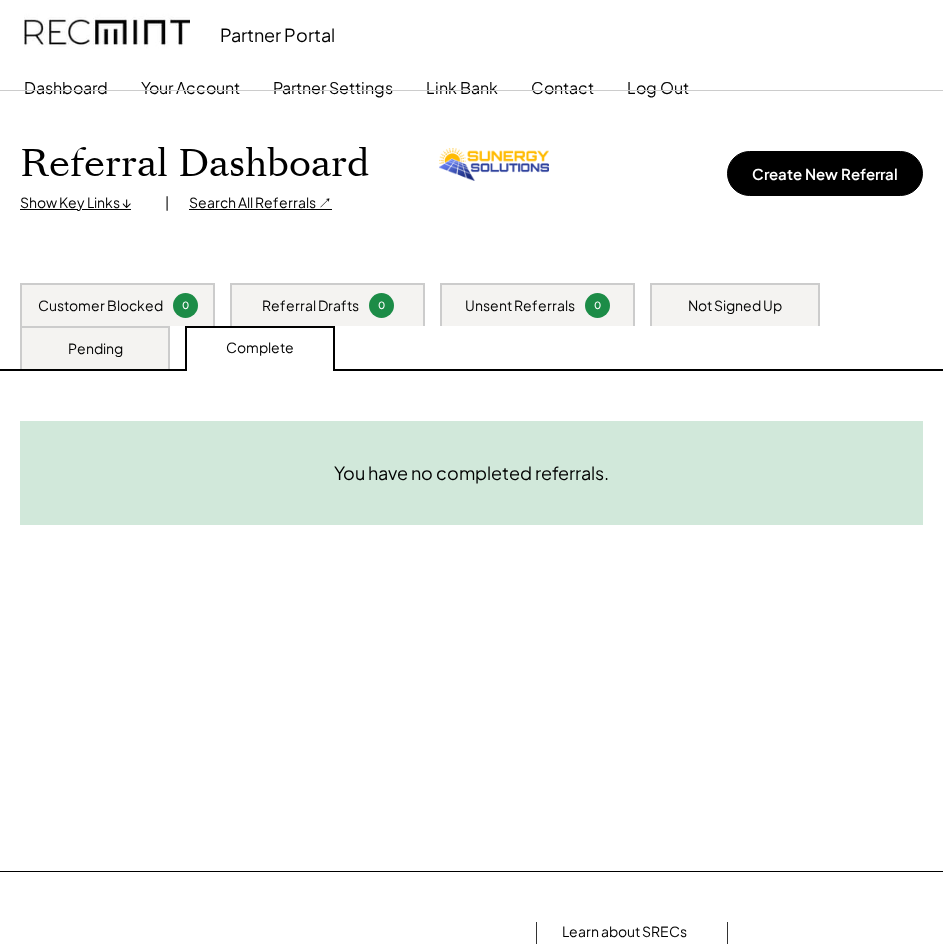 click on "Not Signed Up" at bounding box center [735, 304] 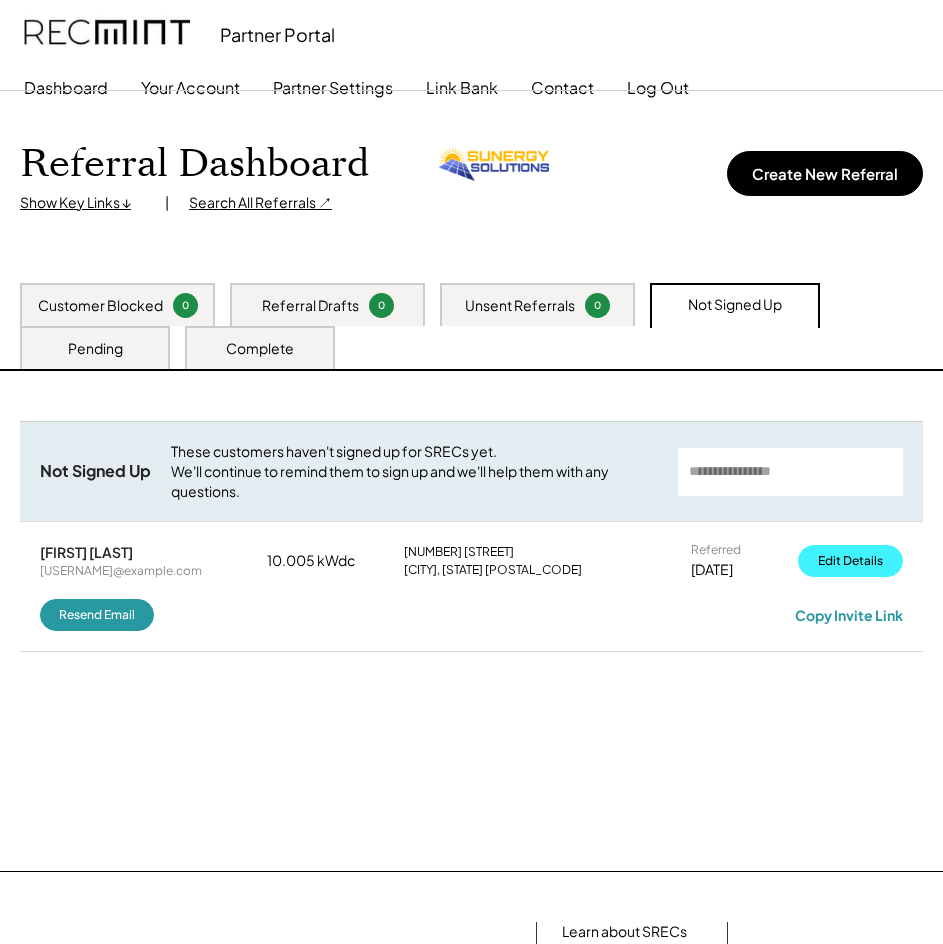 click on "Edit Details" at bounding box center (850, 561) 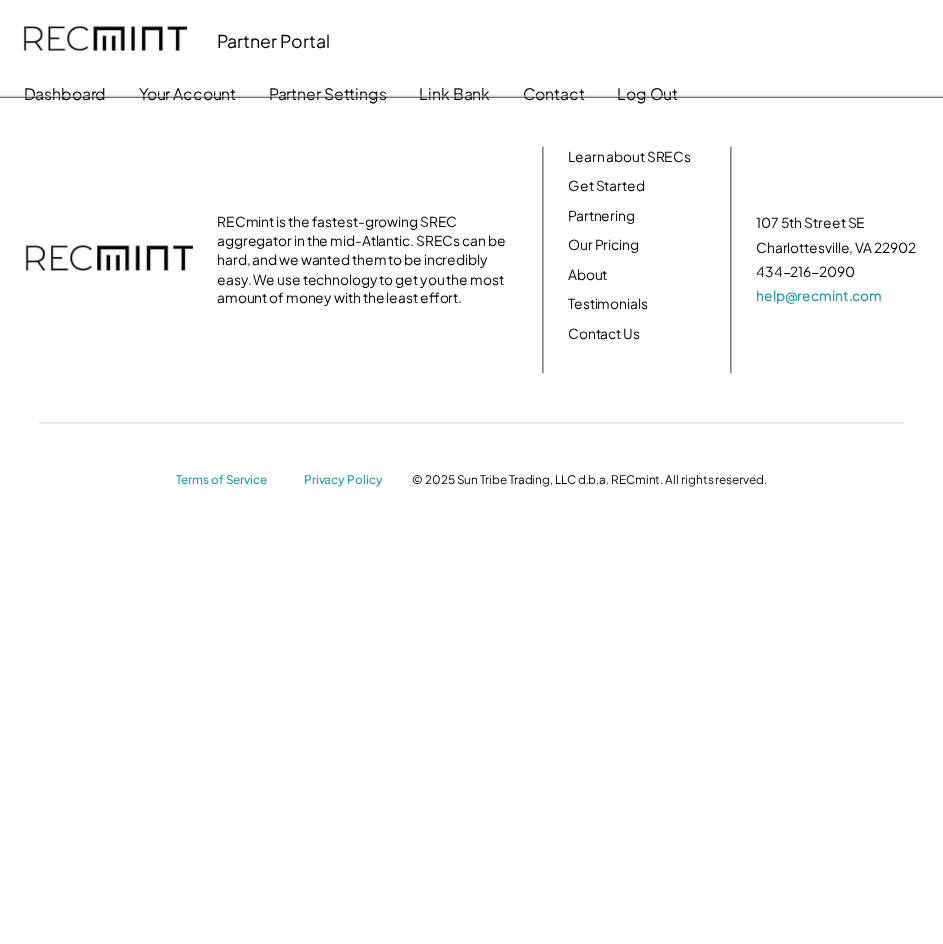 scroll, scrollTop: 0, scrollLeft: 0, axis: both 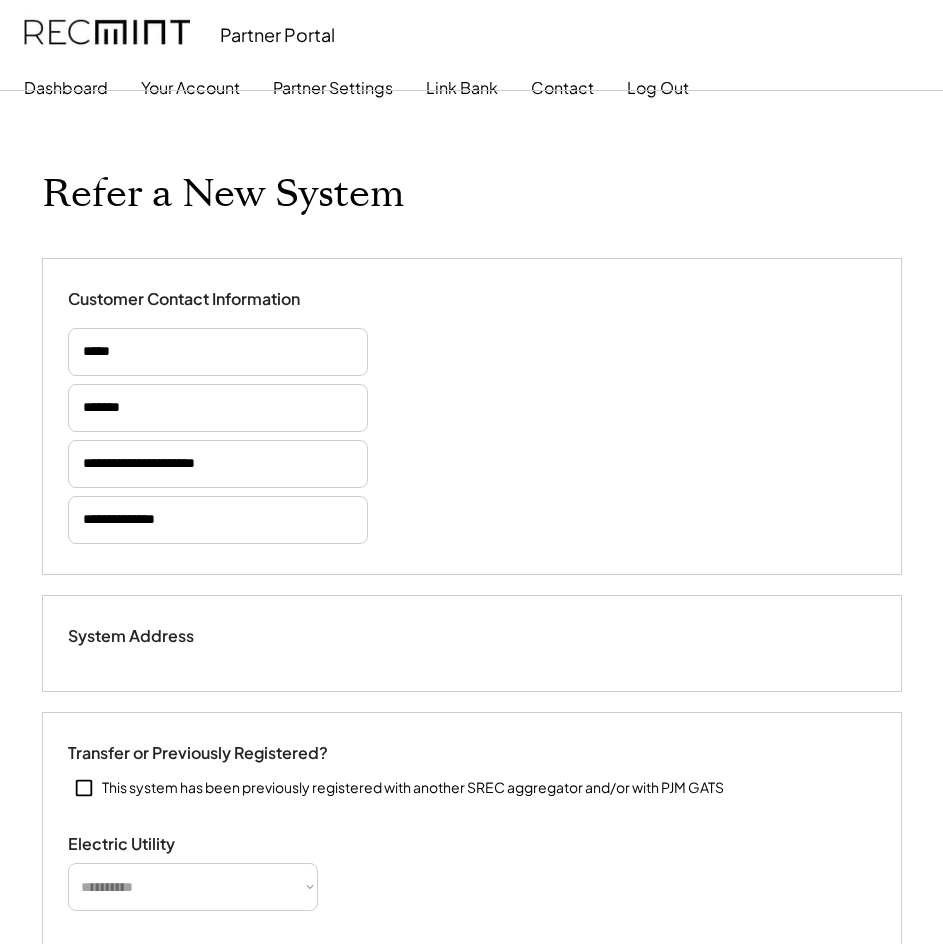 type on "******" 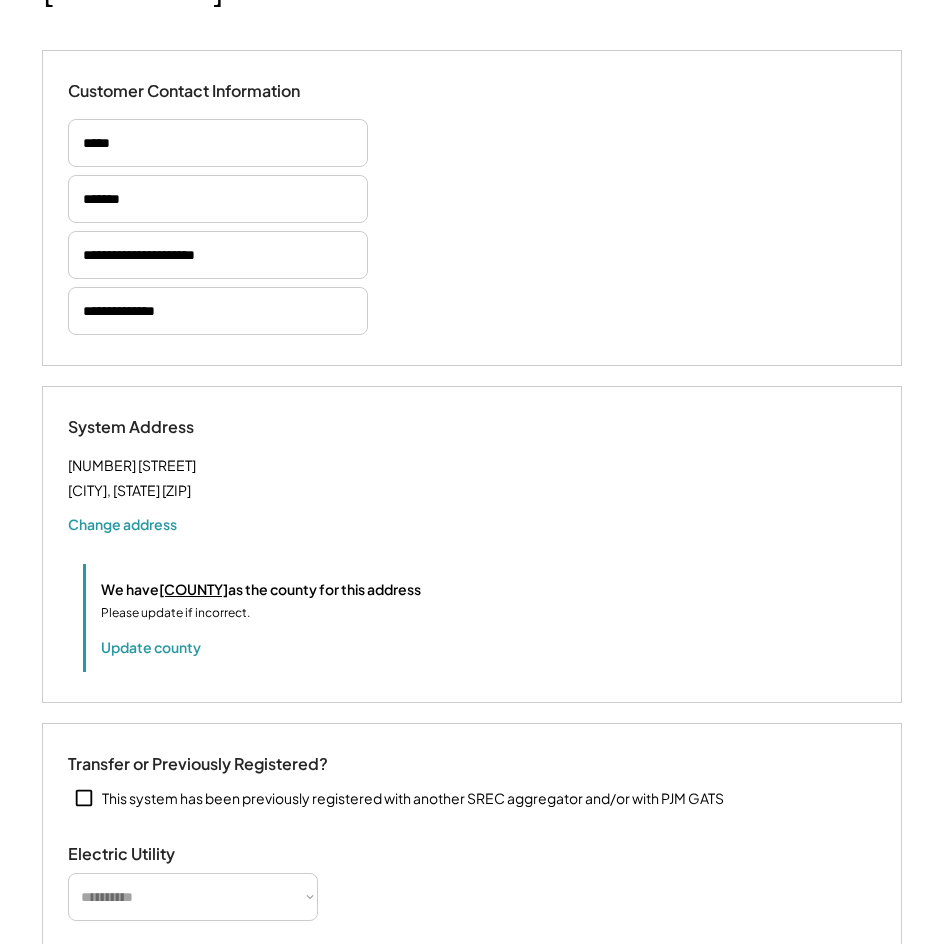 select on "*********" 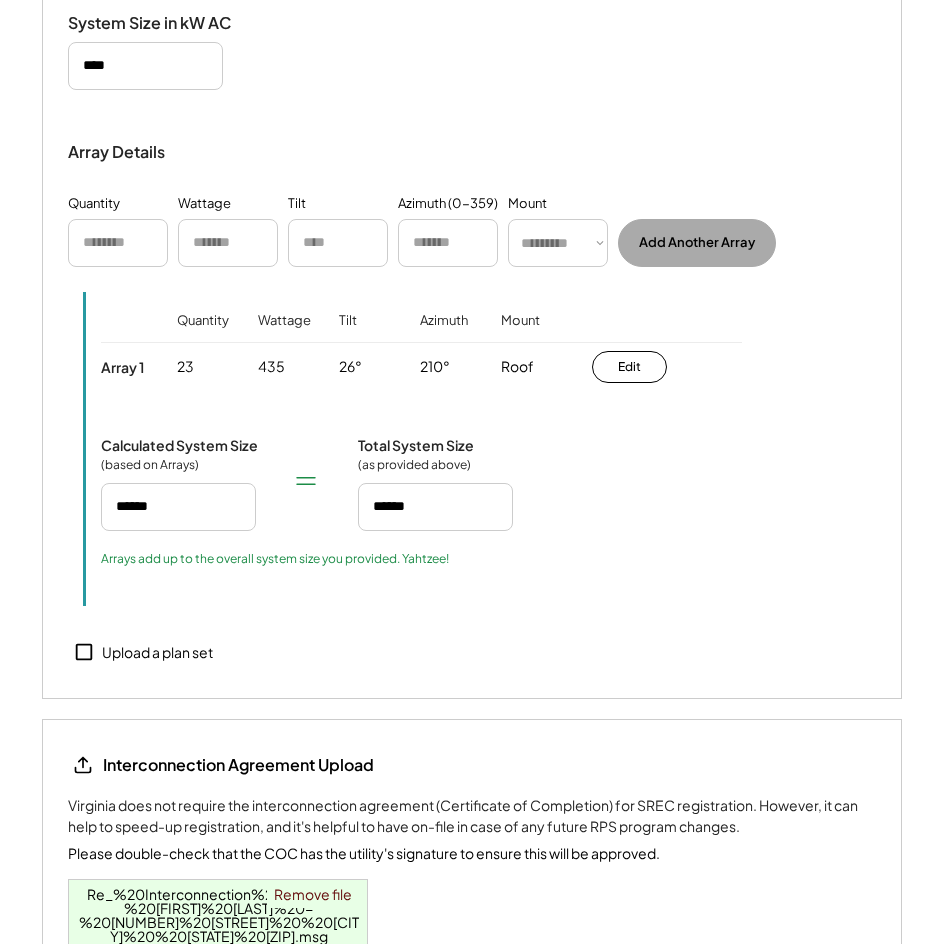 select on "**********" 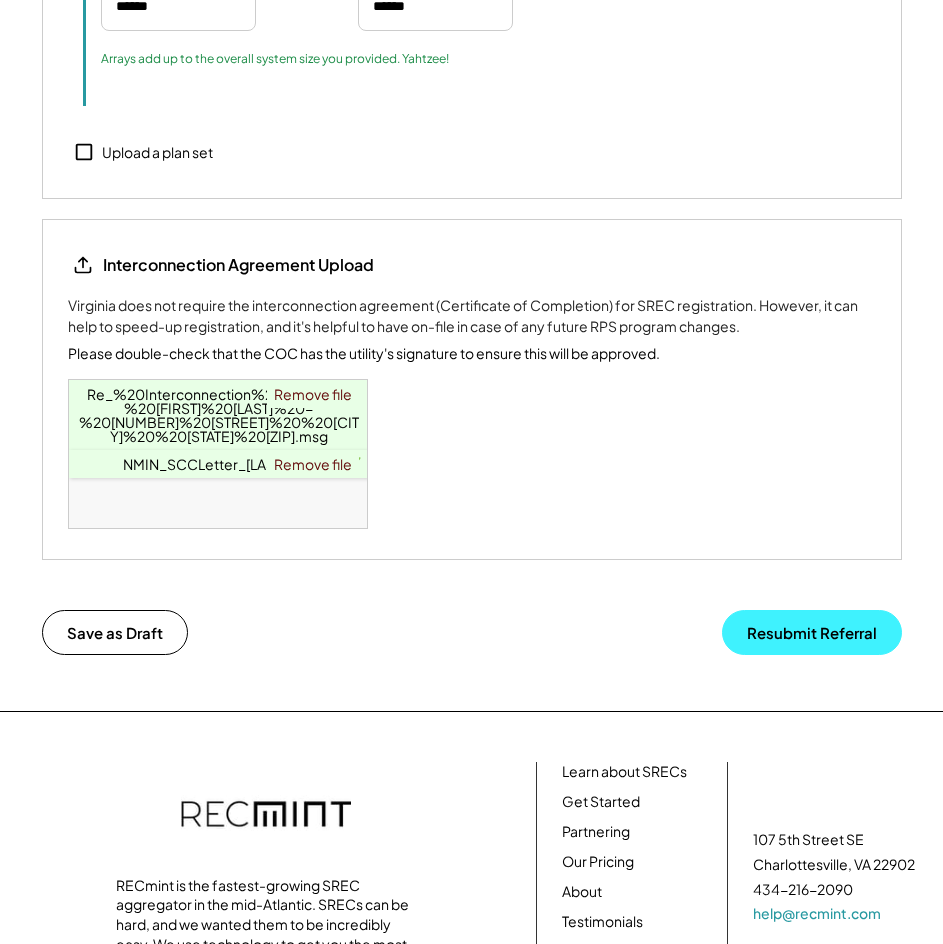 click on "Resubmit Referral" at bounding box center (812, 632) 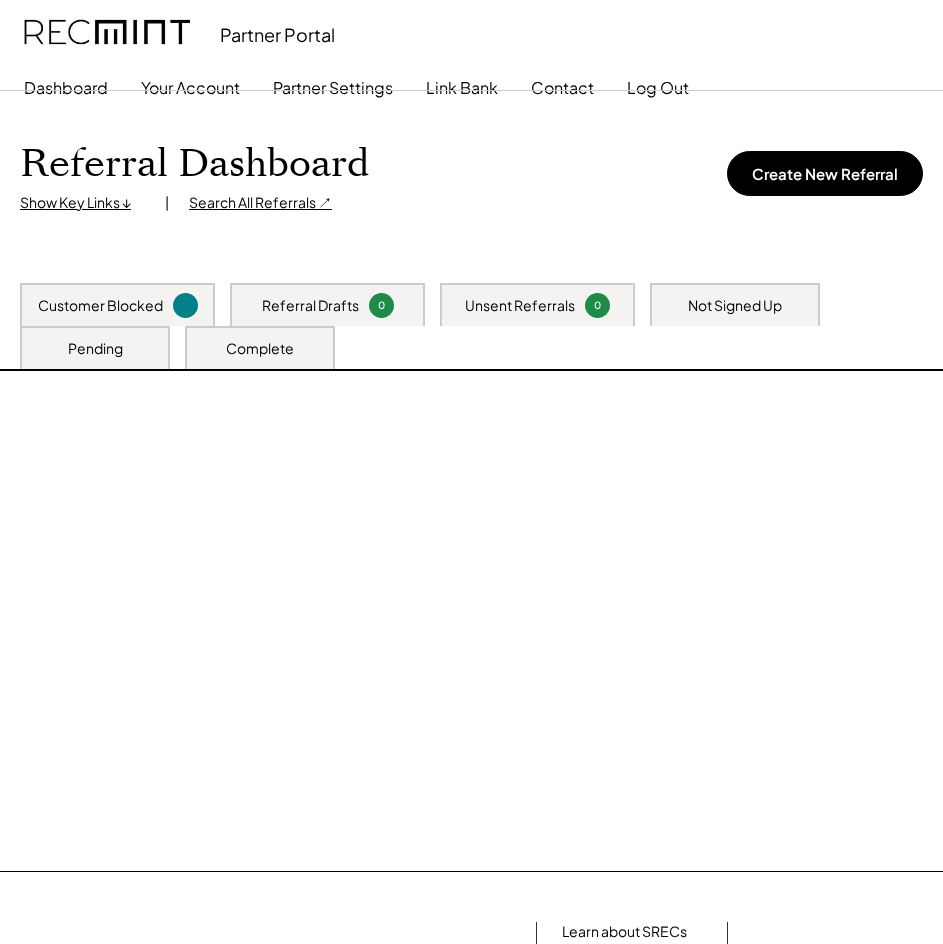 scroll, scrollTop: 0, scrollLeft: 0, axis: both 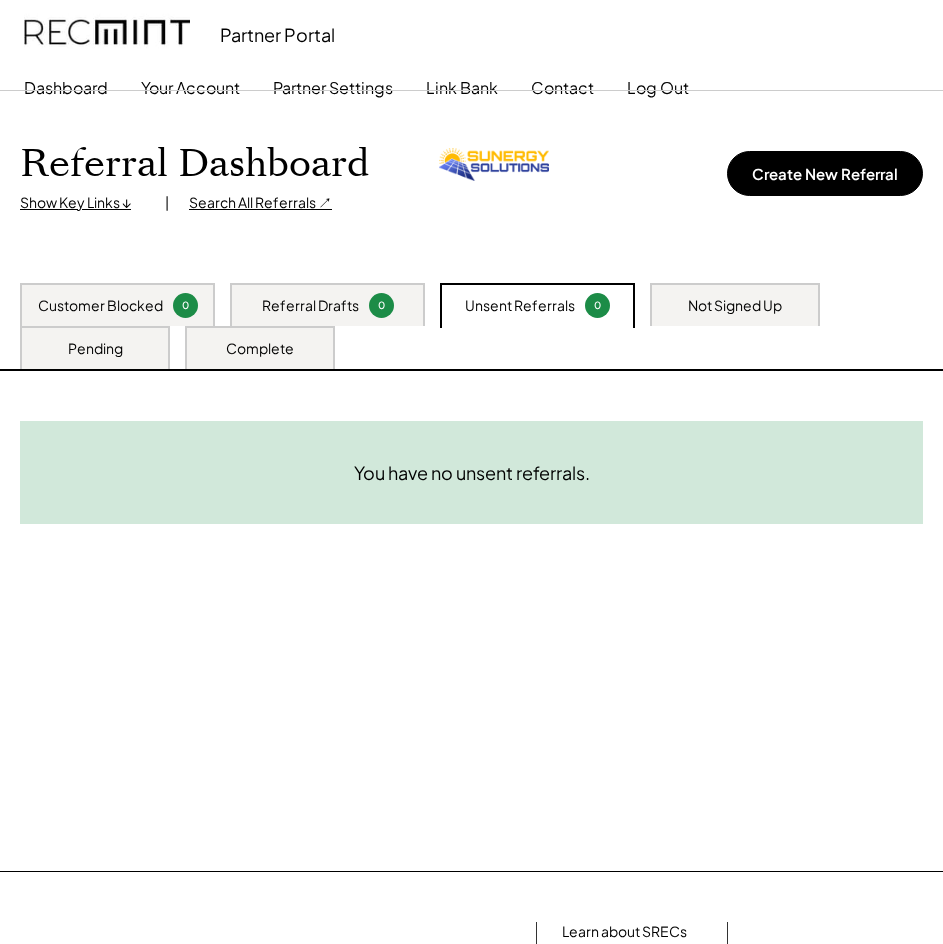 click on "Not Signed Up" at bounding box center (735, 306) 